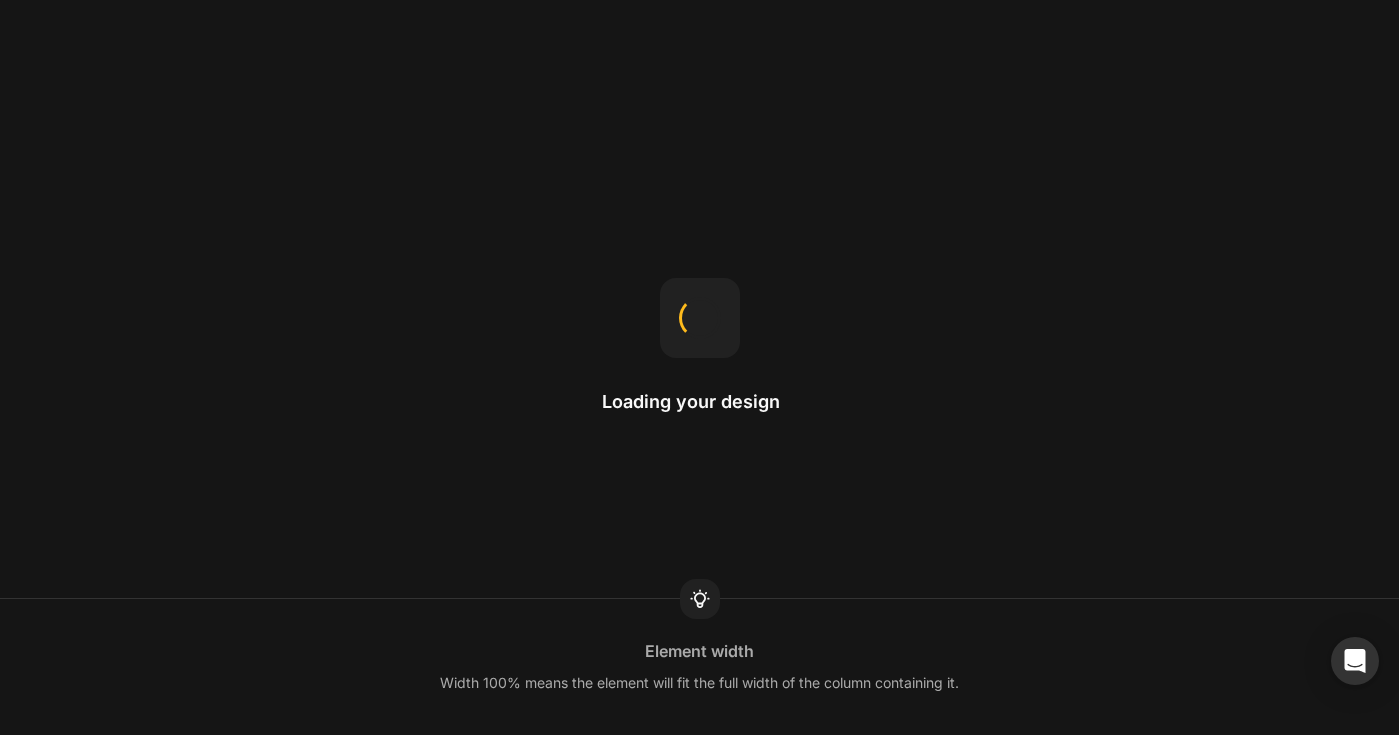 scroll, scrollTop: 0, scrollLeft: 0, axis: both 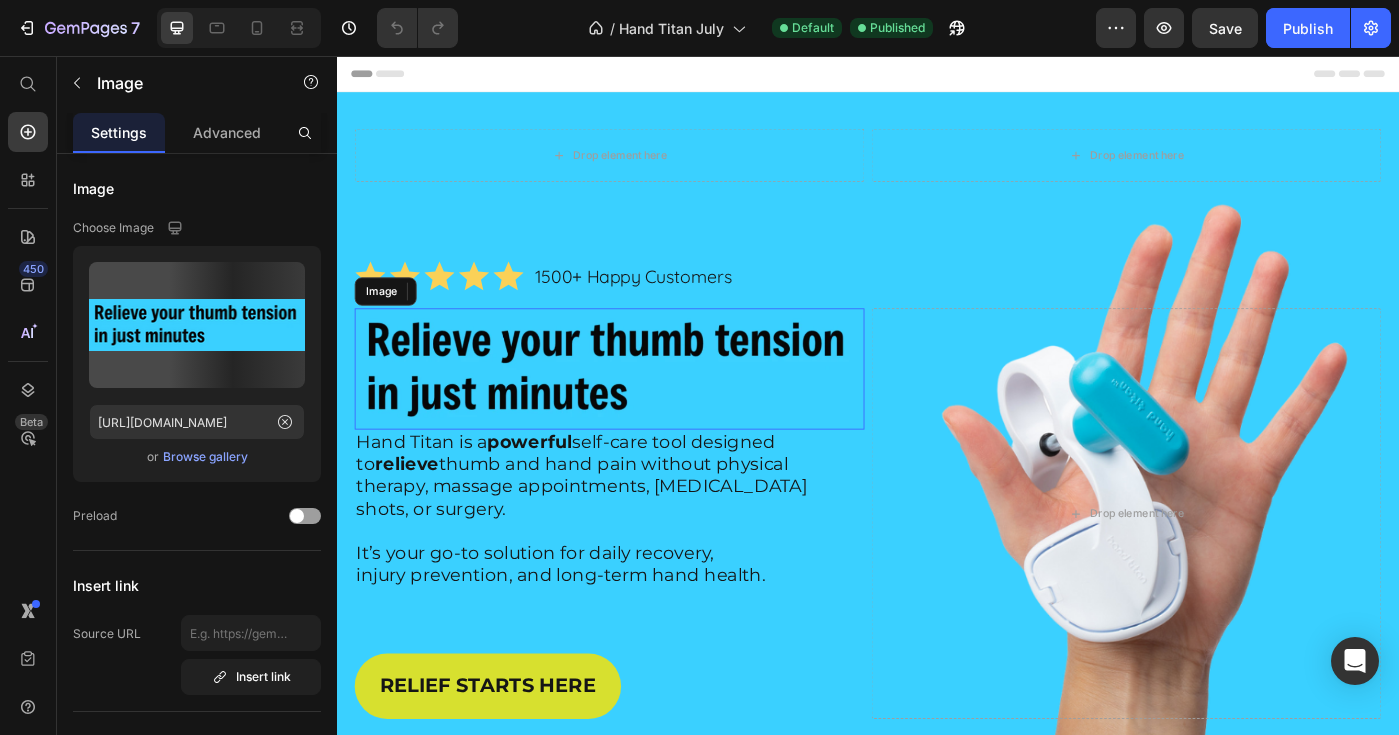 click at bounding box center (645, 409) 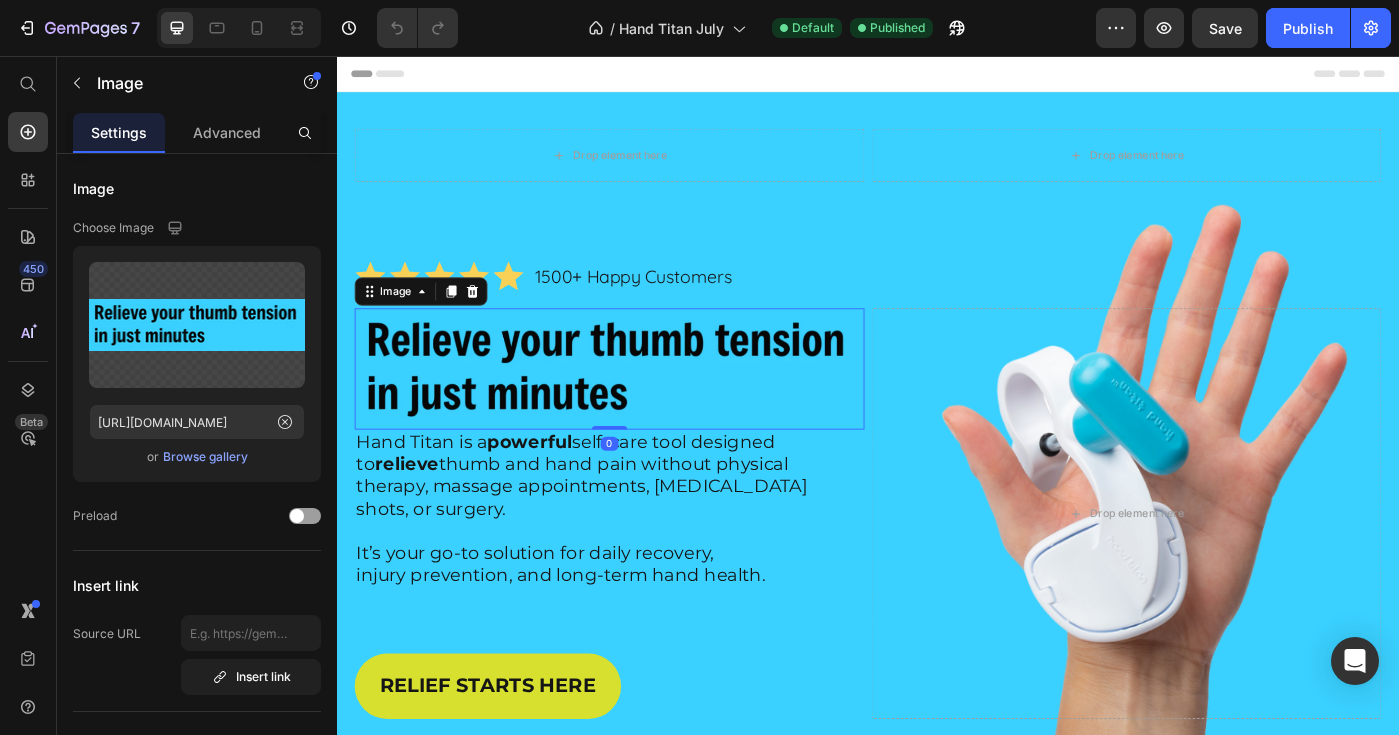 click at bounding box center (645, 409) 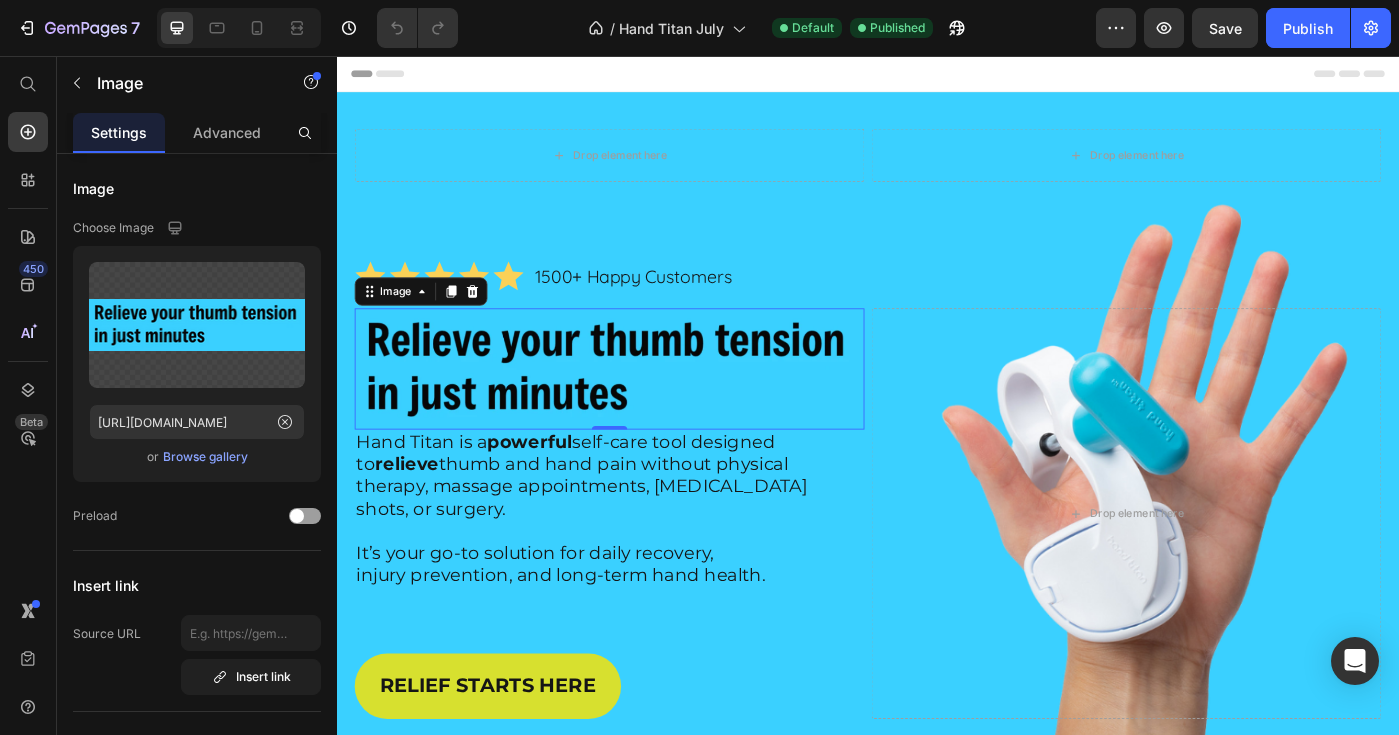 click on "7  Version history  /  Hand Titan July Default Published Preview  Save   Publish" 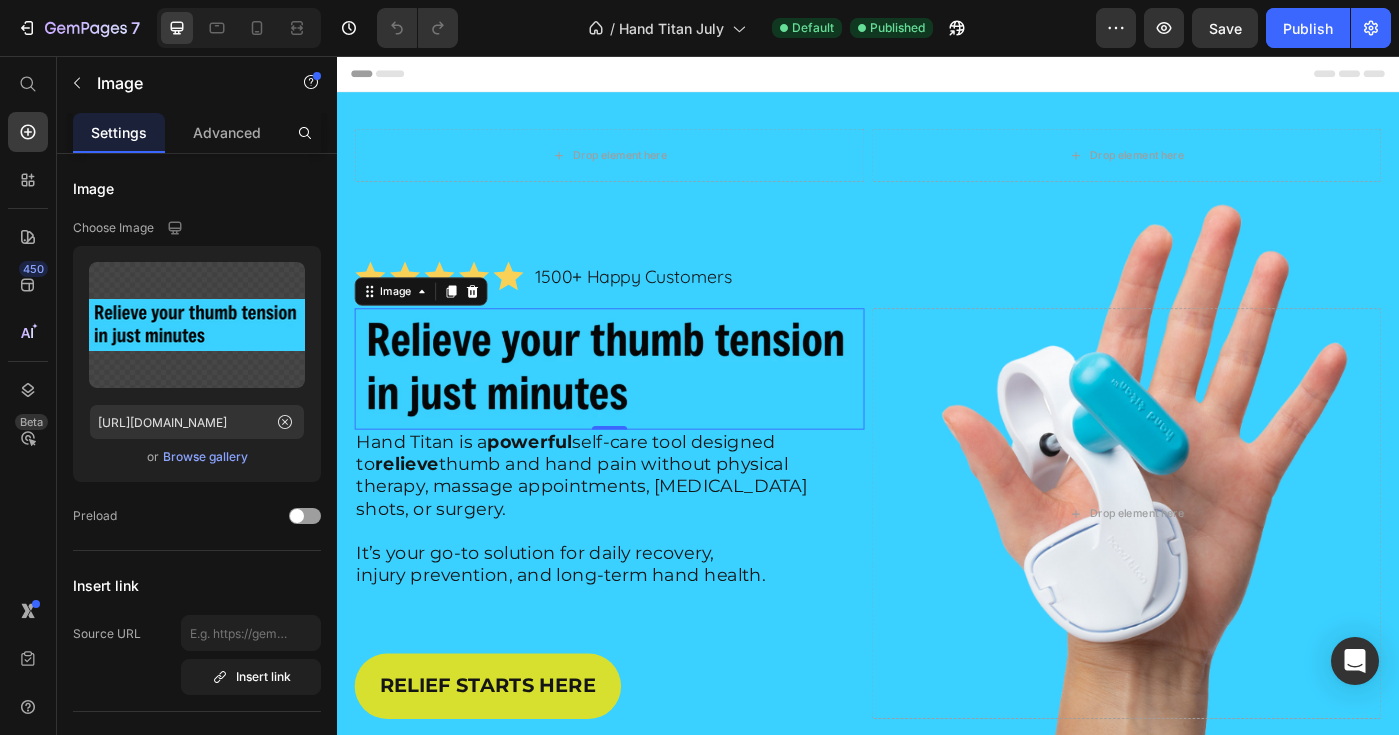 click at bounding box center [645, 409] 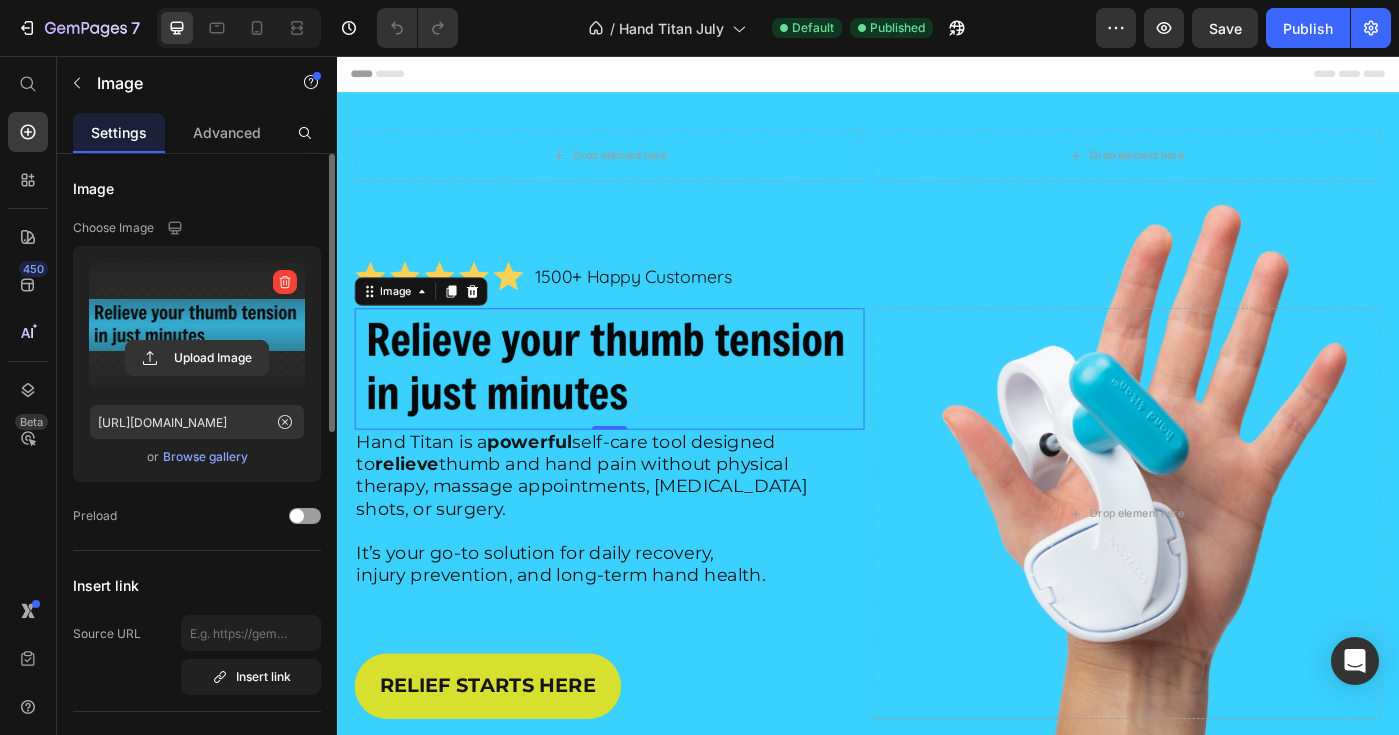 click at bounding box center [197, 325] 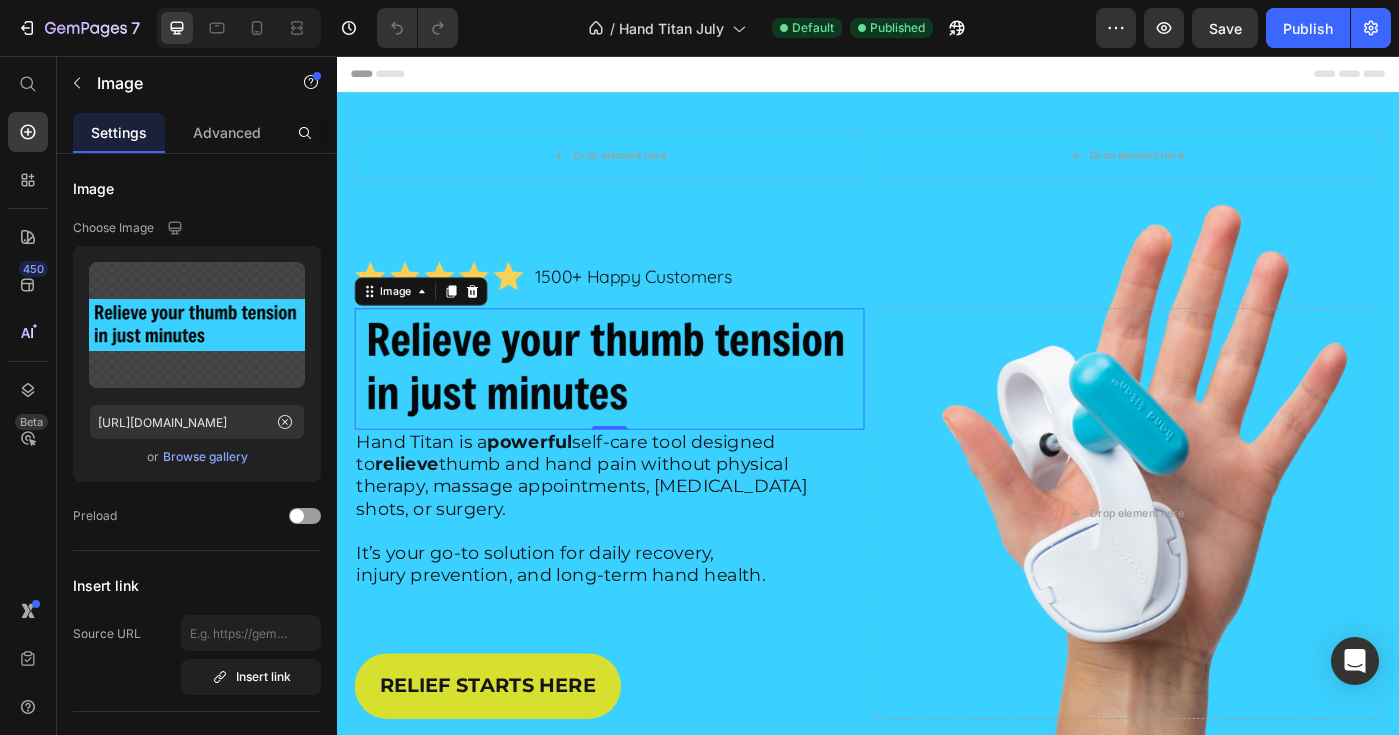 click at bounding box center [645, 409] 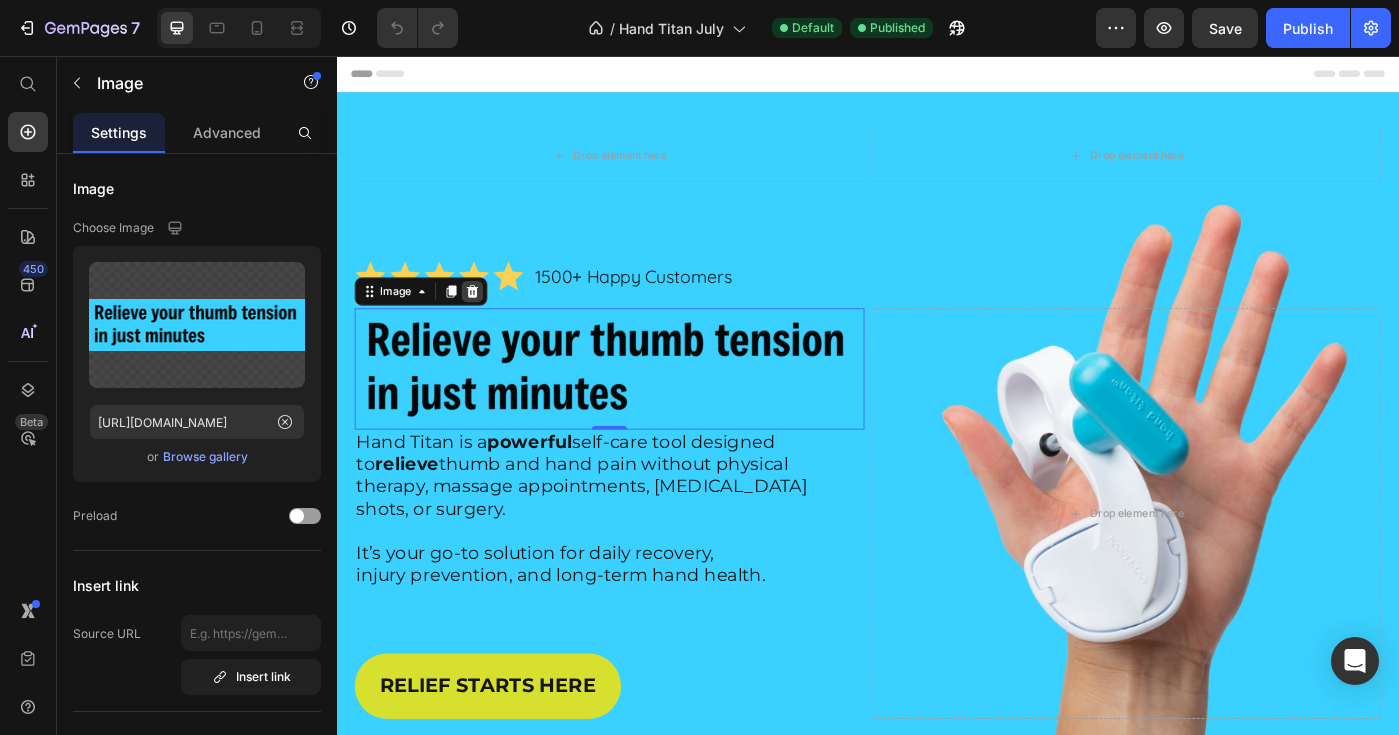 click 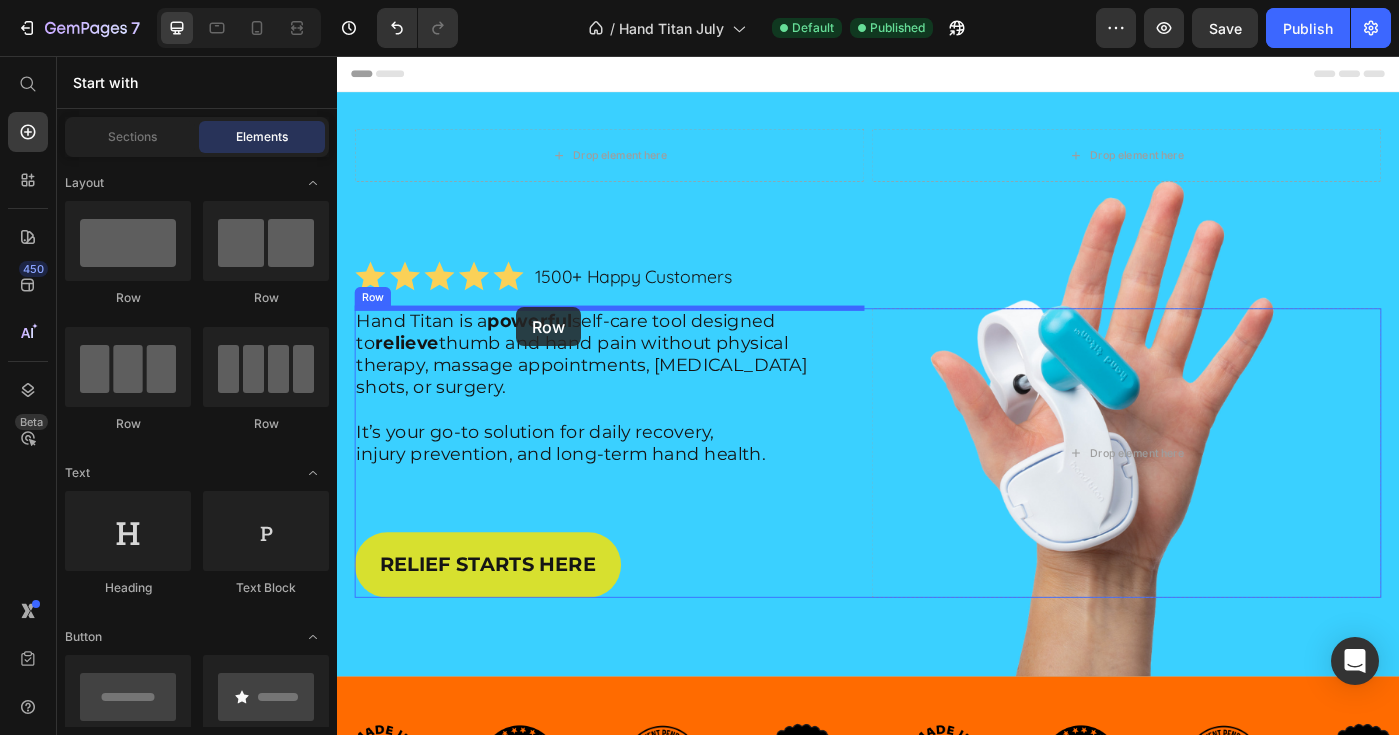 drag, startPoint x: 460, startPoint y: 315, endPoint x: 539, endPoint y: 340, distance: 82.86133 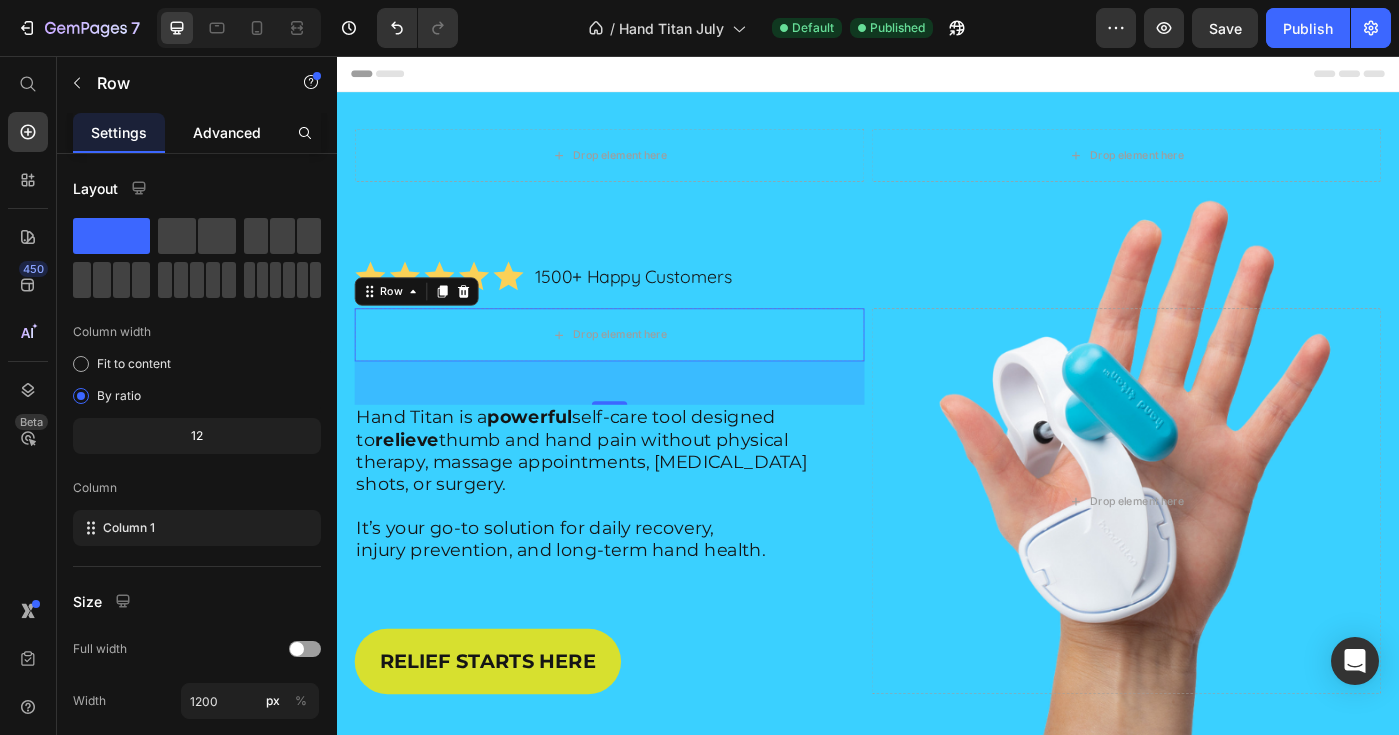 click on "Advanced" at bounding box center (227, 132) 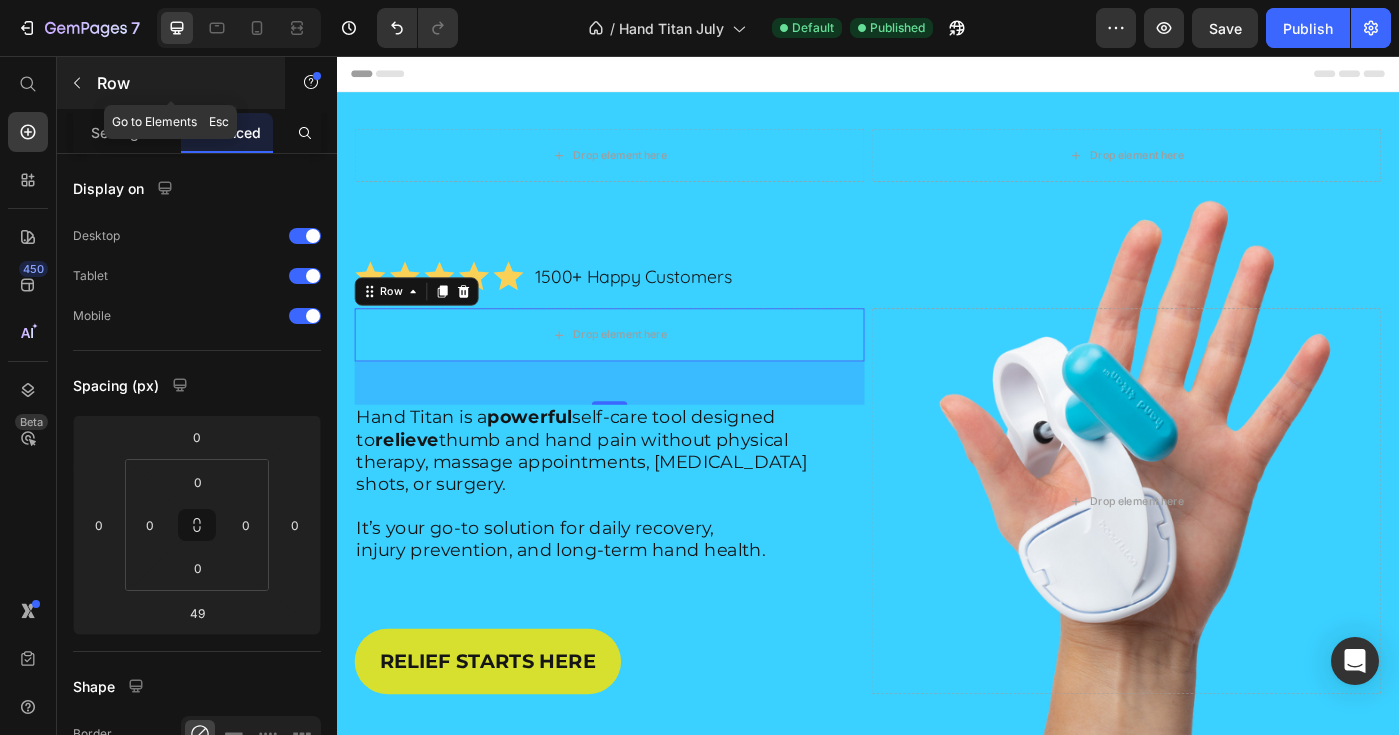 click 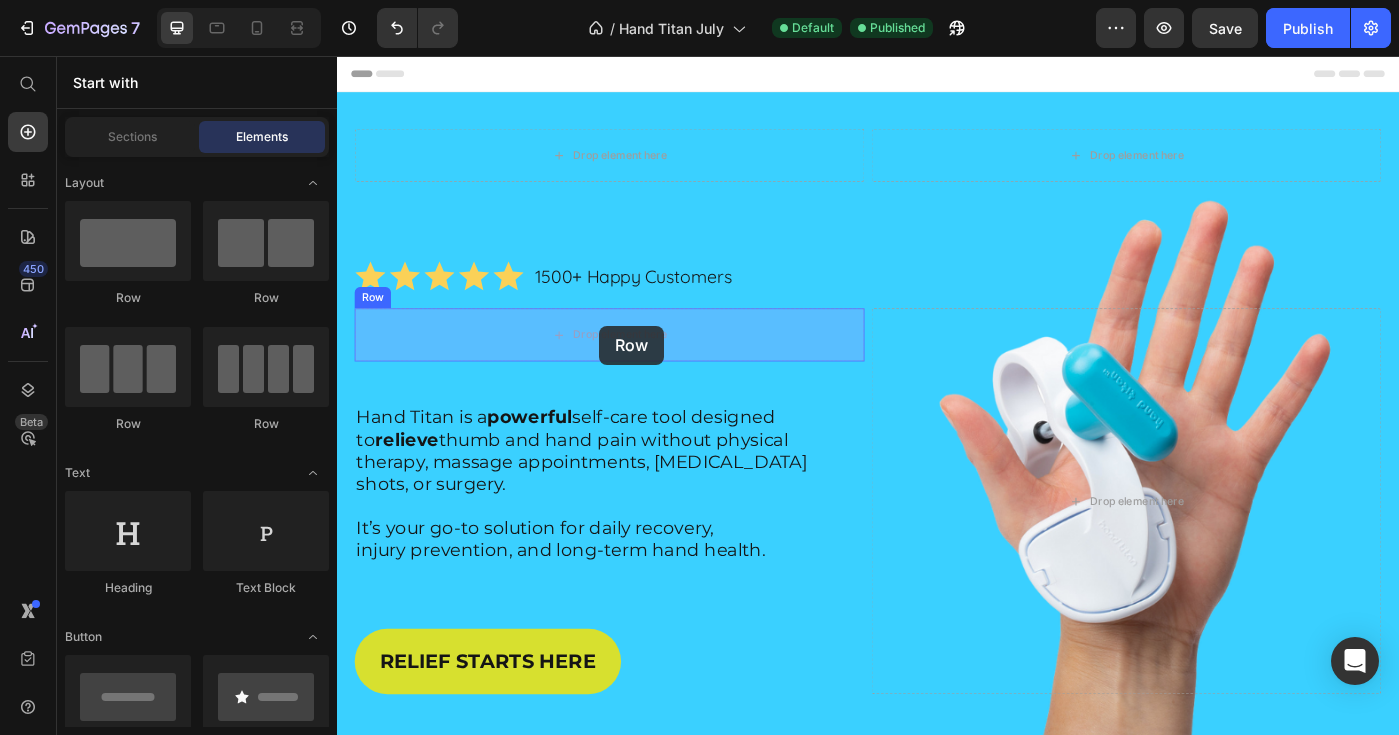 drag, startPoint x: 464, startPoint y: 316, endPoint x: 632, endPoint y: 368, distance: 175.86359 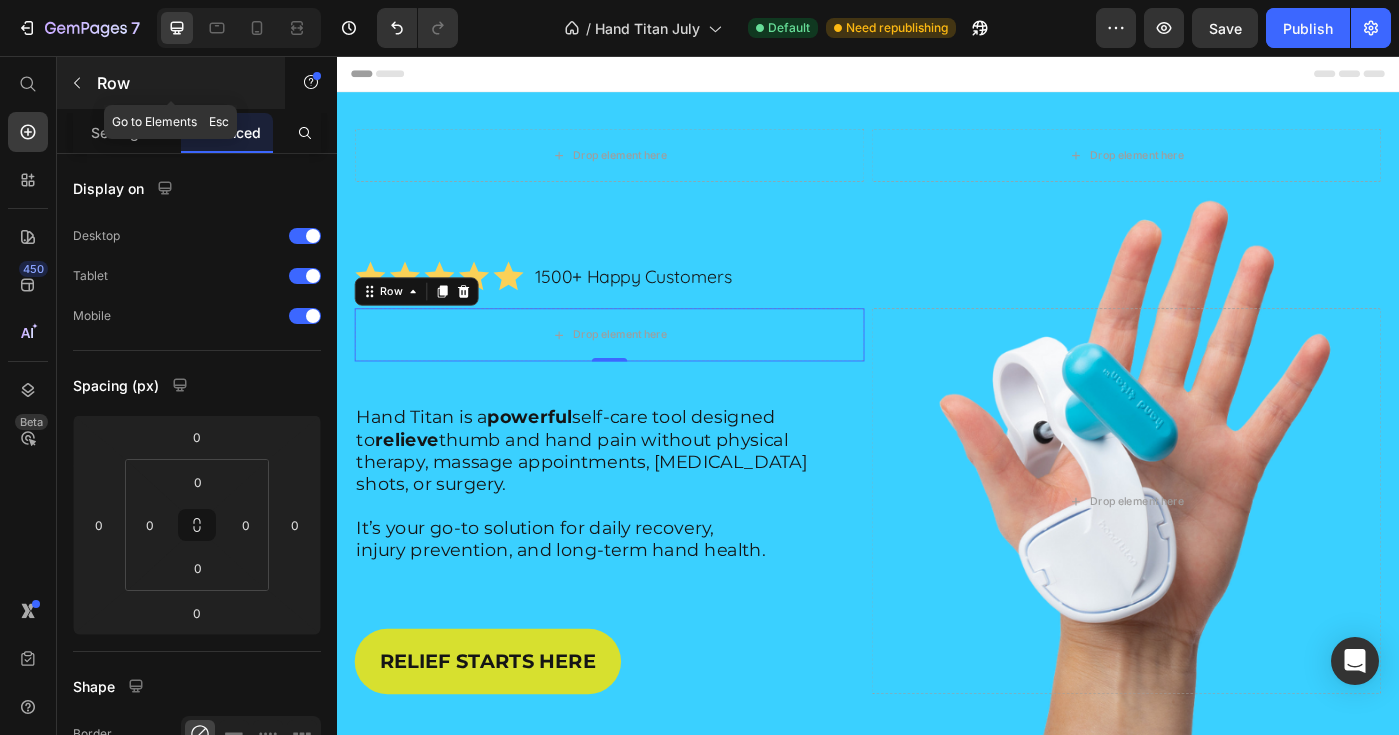 click 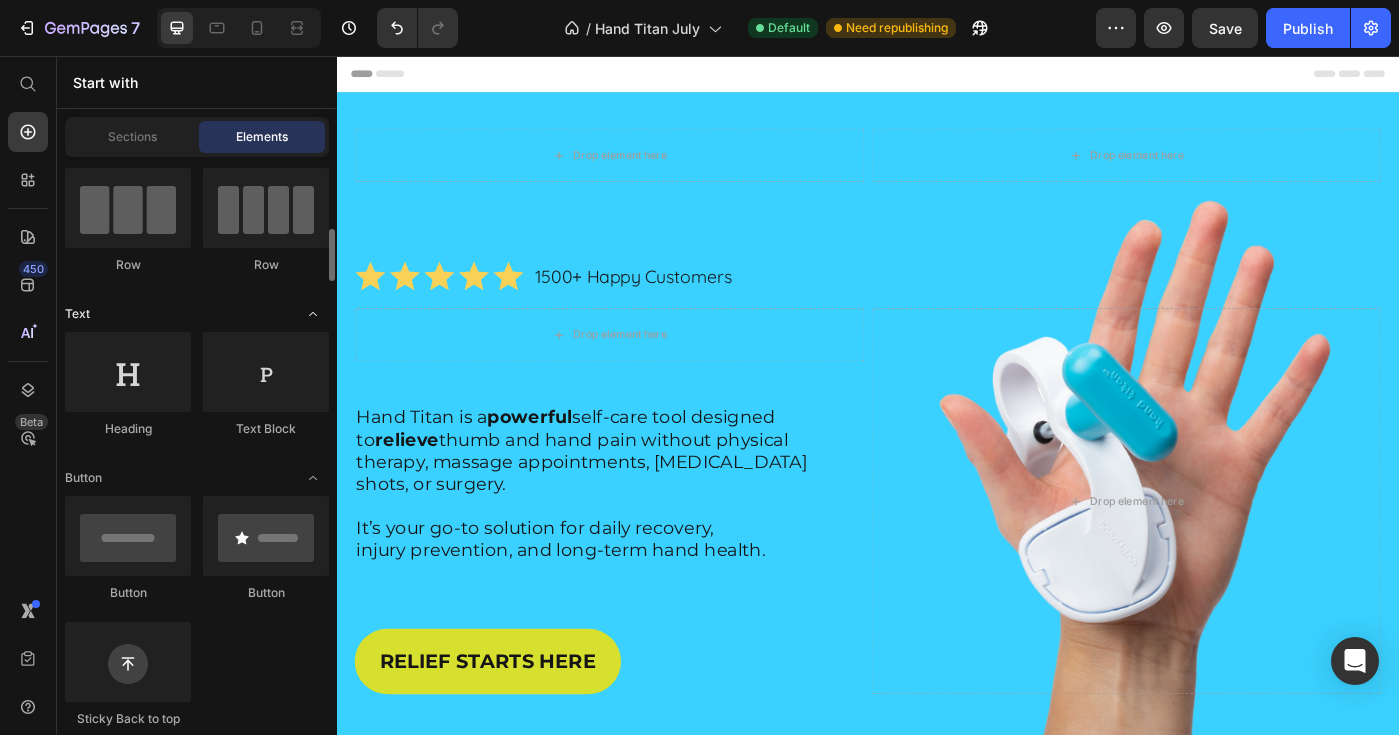 scroll, scrollTop: 213, scrollLeft: 0, axis: vertical 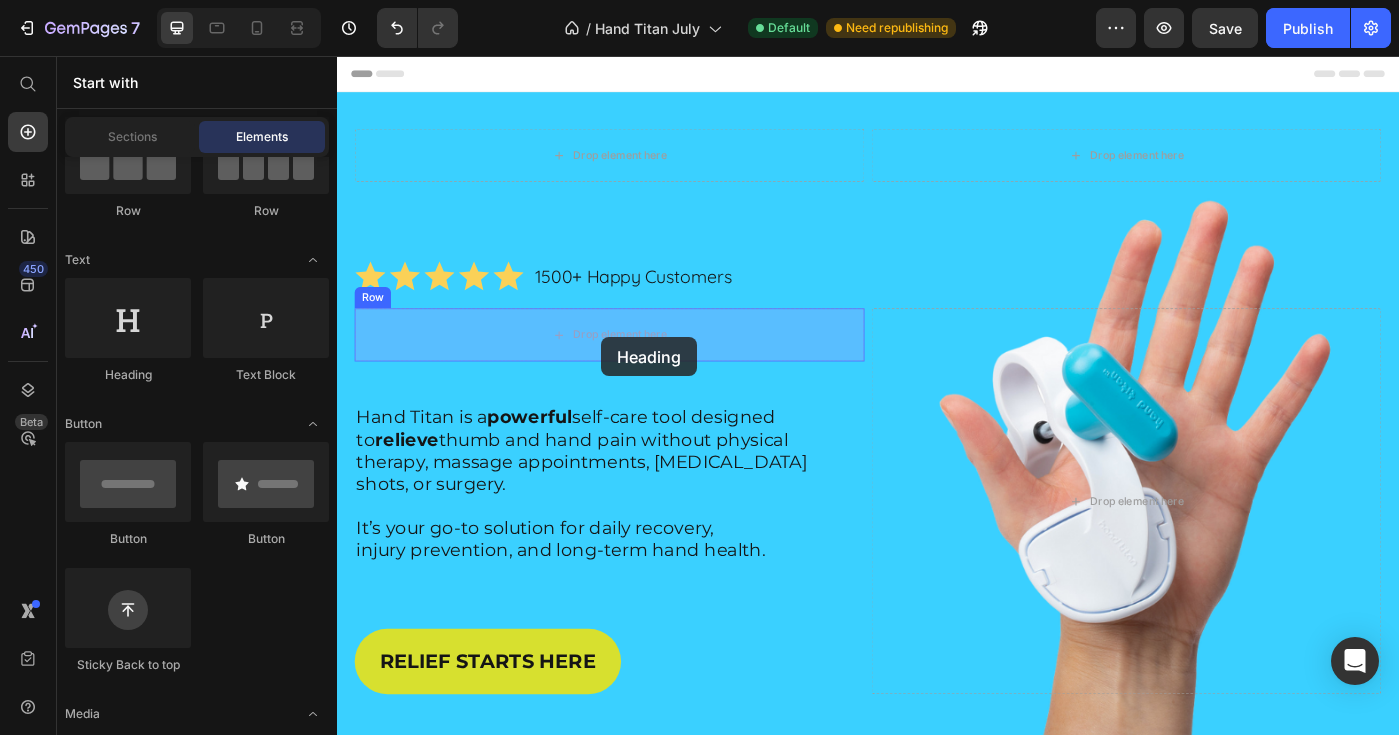 drag, startPoint x: 456, startPoint y: 395, endPoint x: 633, endPoint y: 378, distance: 177.81451 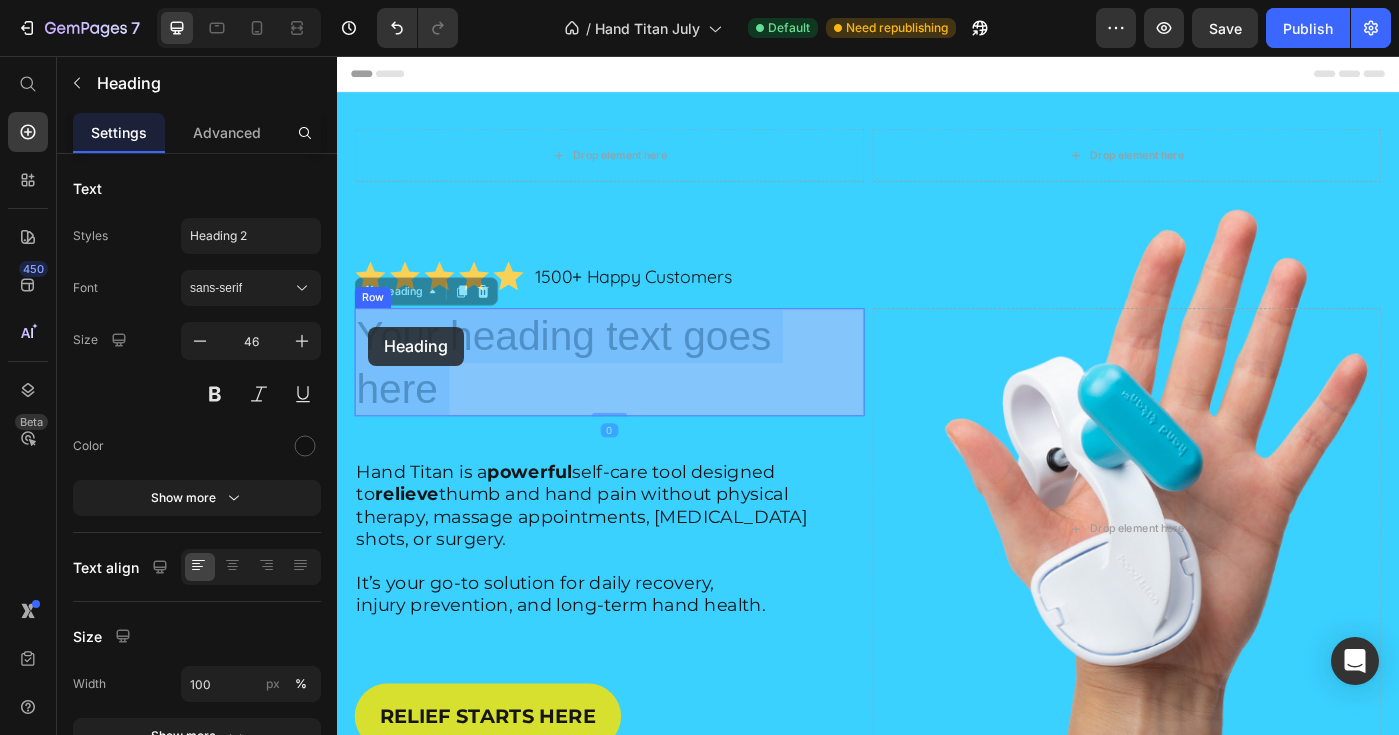 drag, startPoint x: 505, startPoint y: 412, endPoint x: 372, endPoint y: 362, distance: 142.088 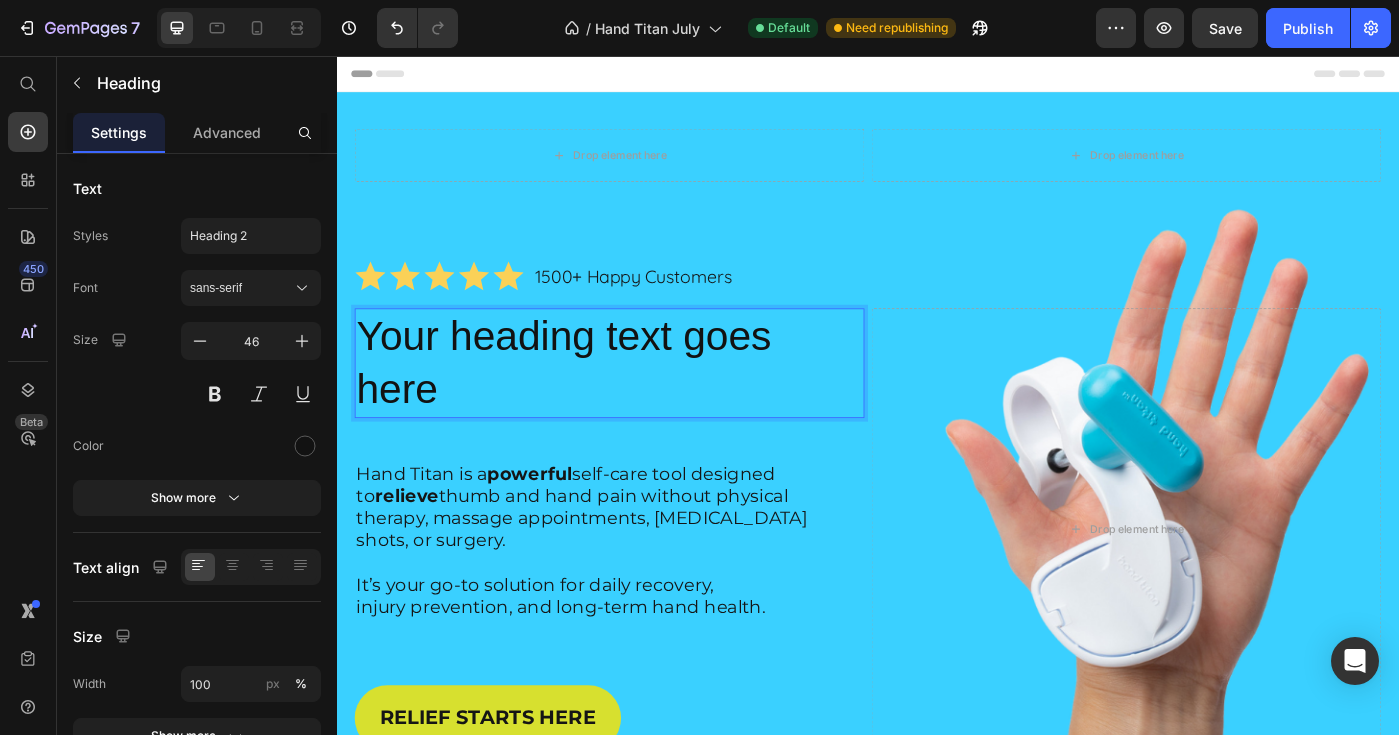 click on "Your heading text goes here" at bounding box center [645, 403] 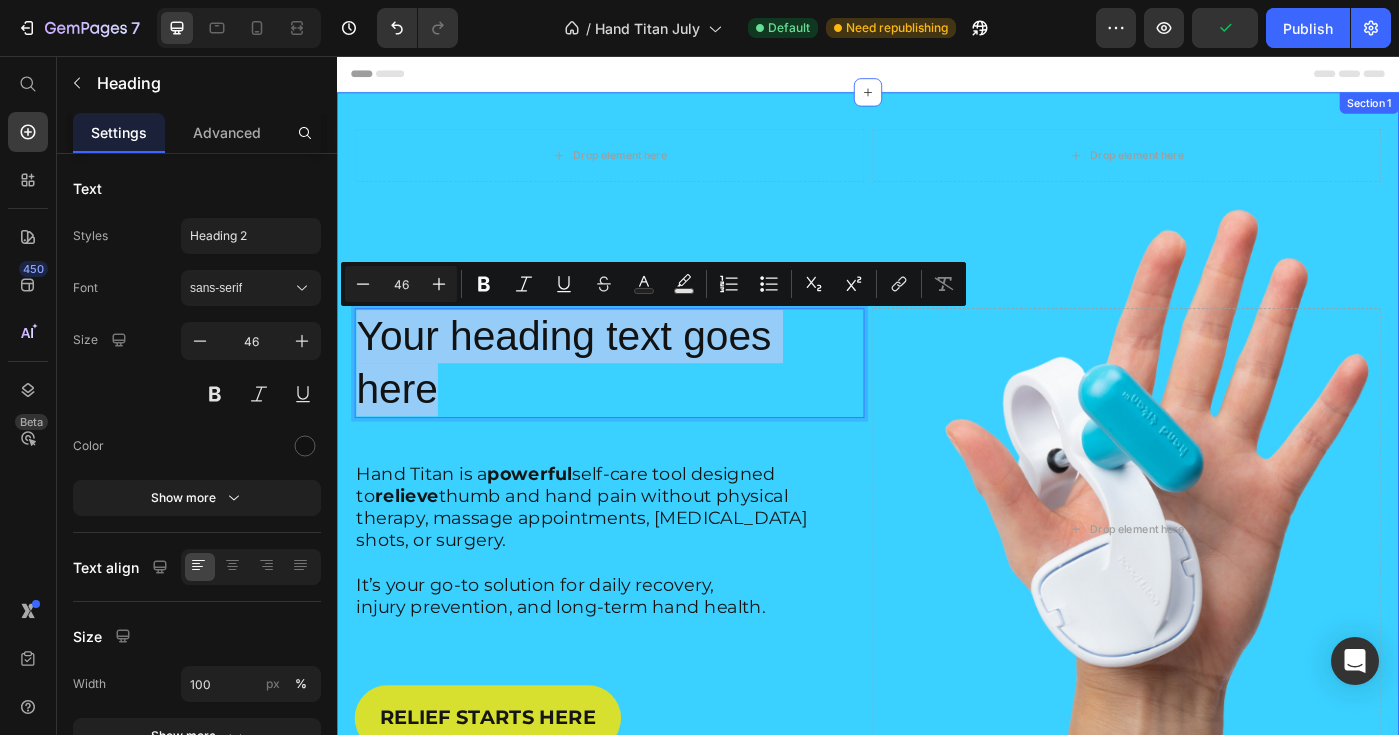 drag, startPoint x: 501, startPoint y: 445, endPoint x: 347, endPoint y: 403, distance: 159.62456 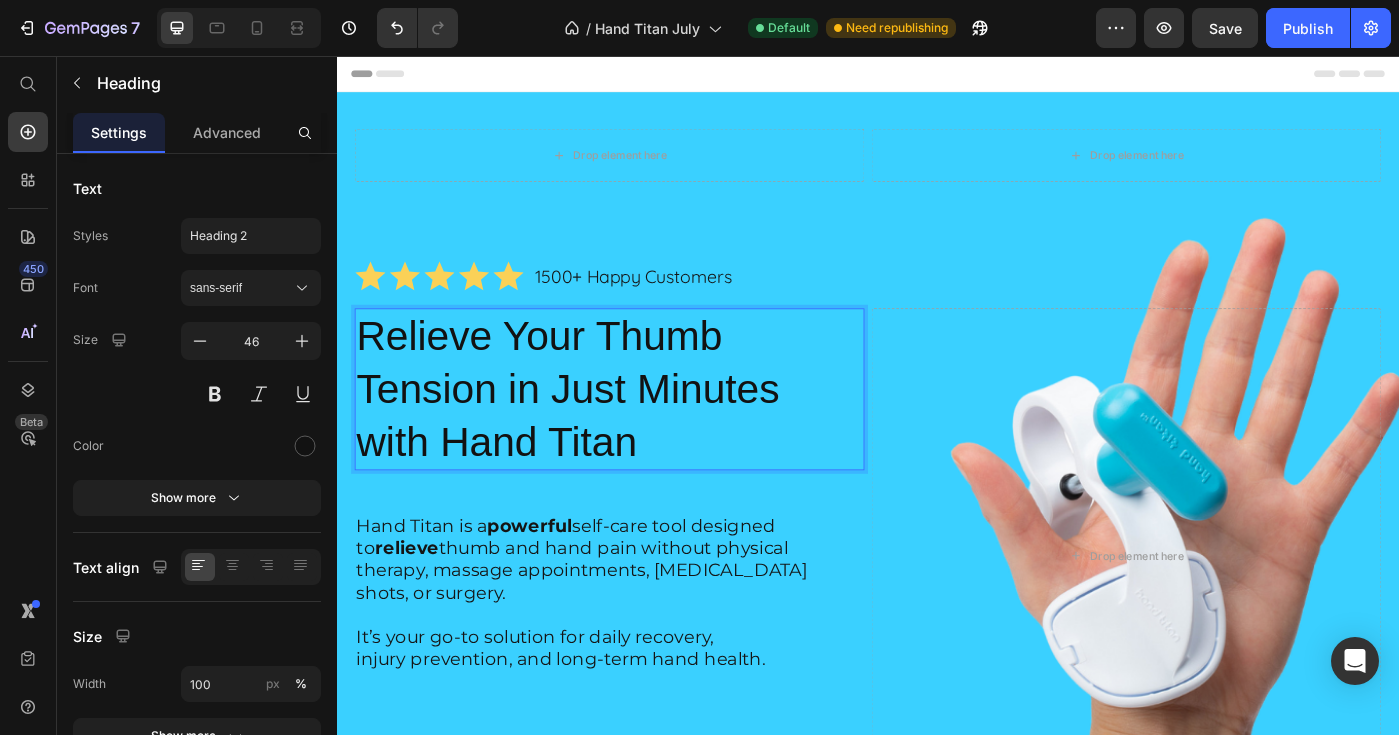 click on "Relieve Your Thumb Tension in Just Minutes with Hand Titan" at bounding box center (645, 432) 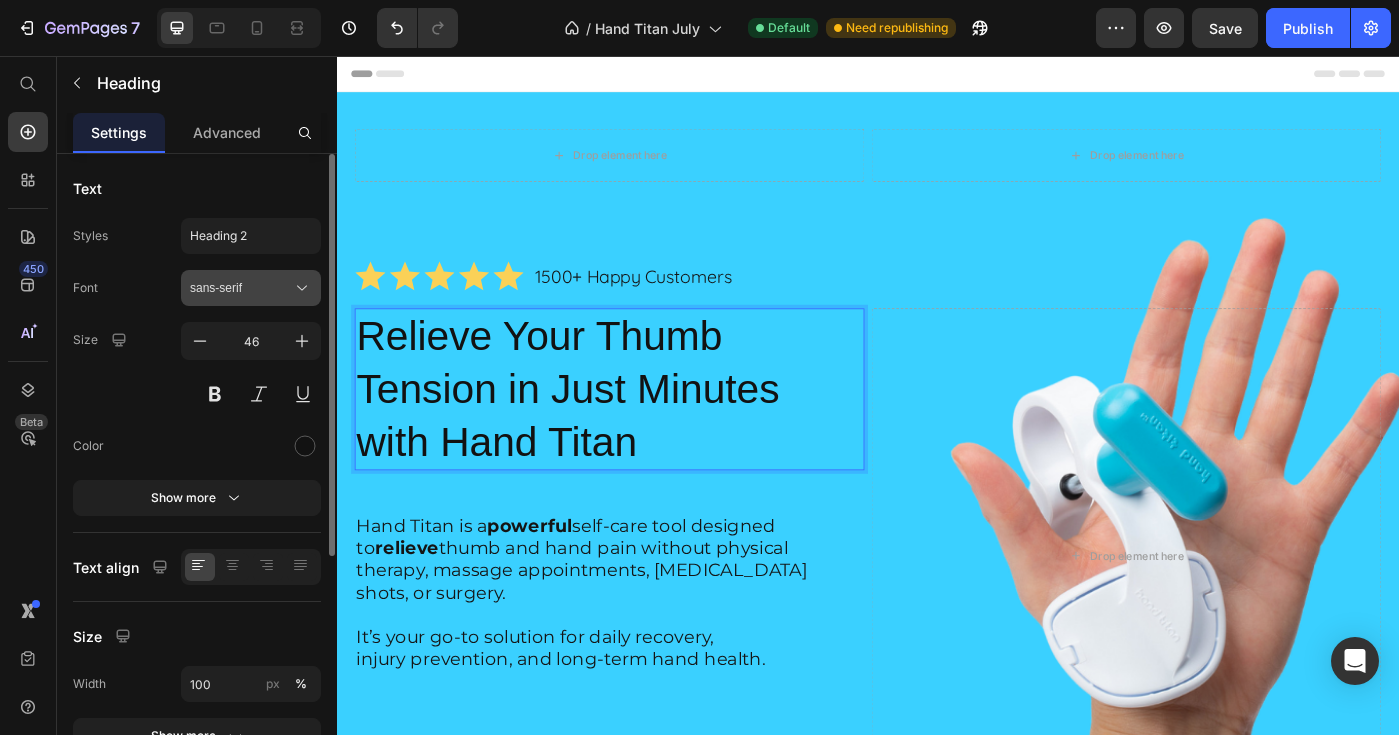 click on "sans-serif" at bounding box center [241, 288] 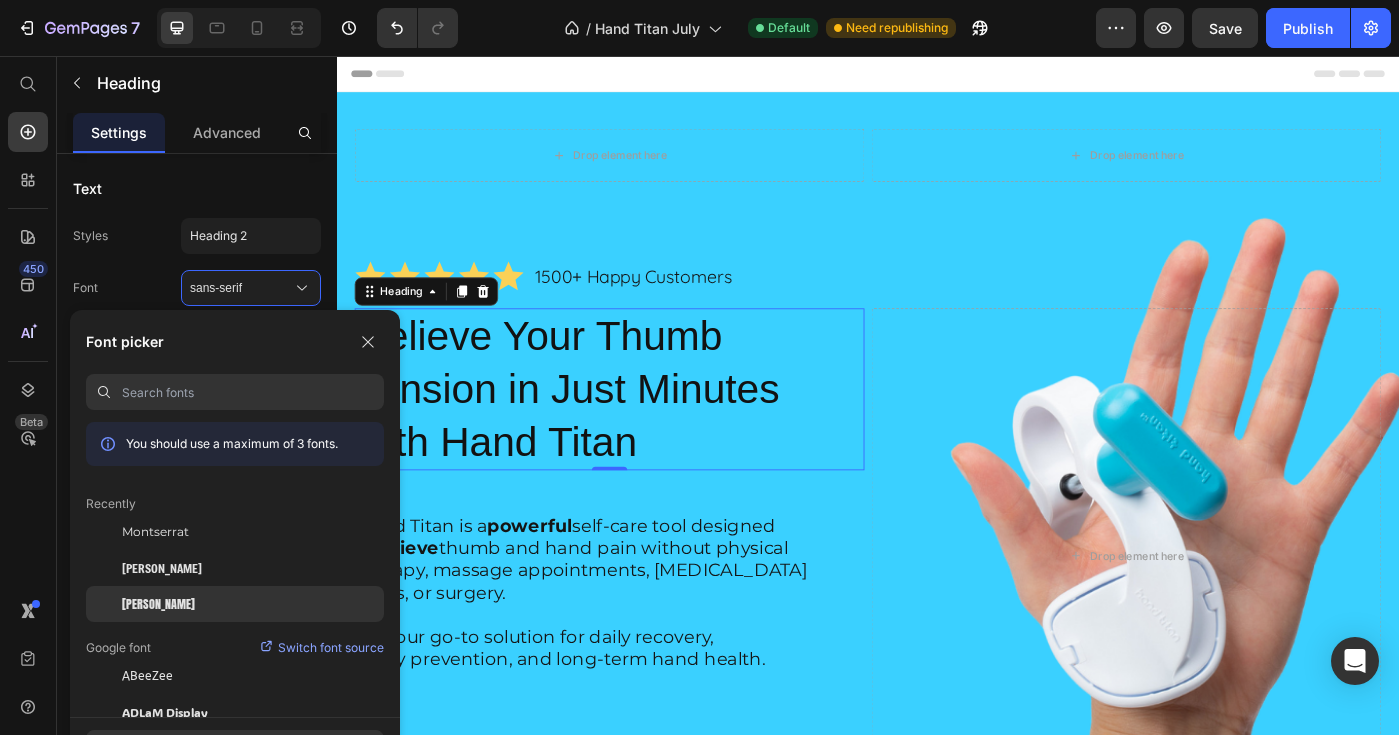 click on "[PERSON_NAME]" 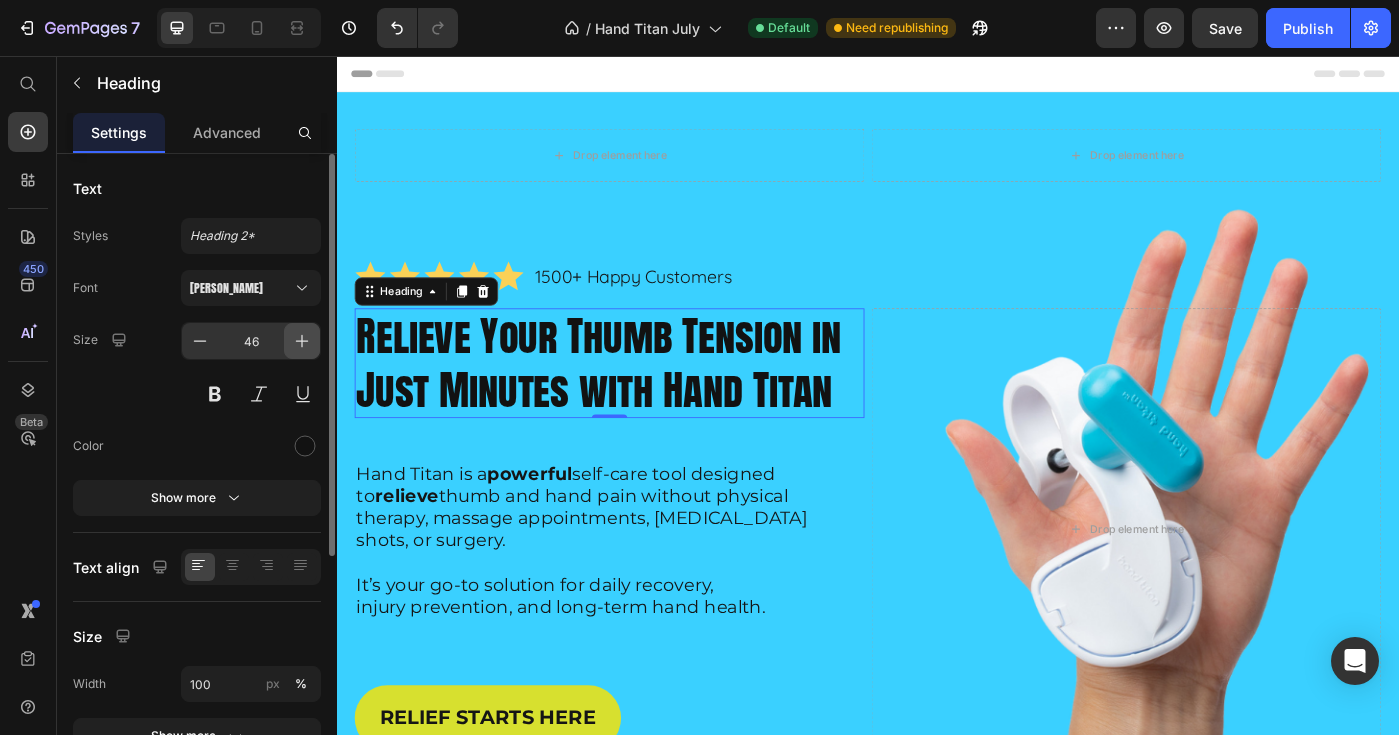 click 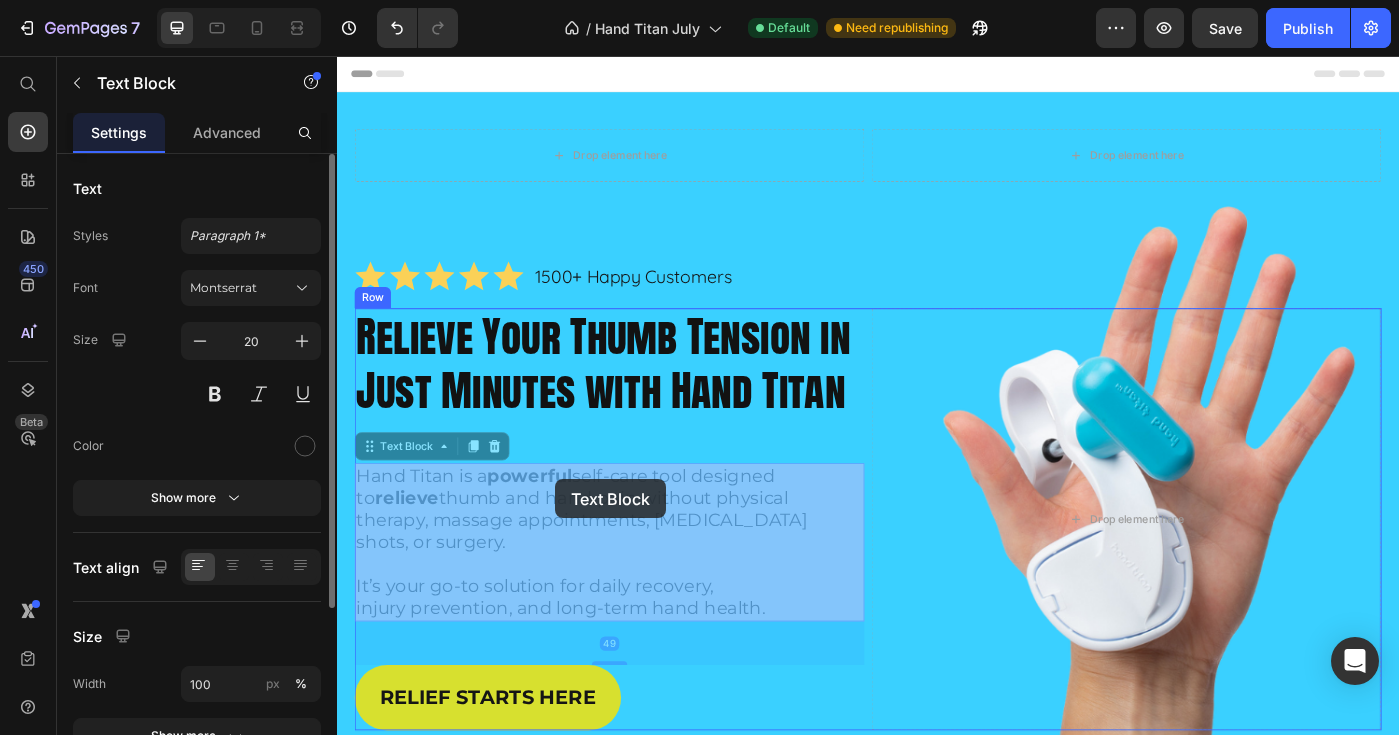 drag, startPoint x: 578, startPoint y: 612, endPoint x: 590, endPoint y: 574, distance: 39.849716 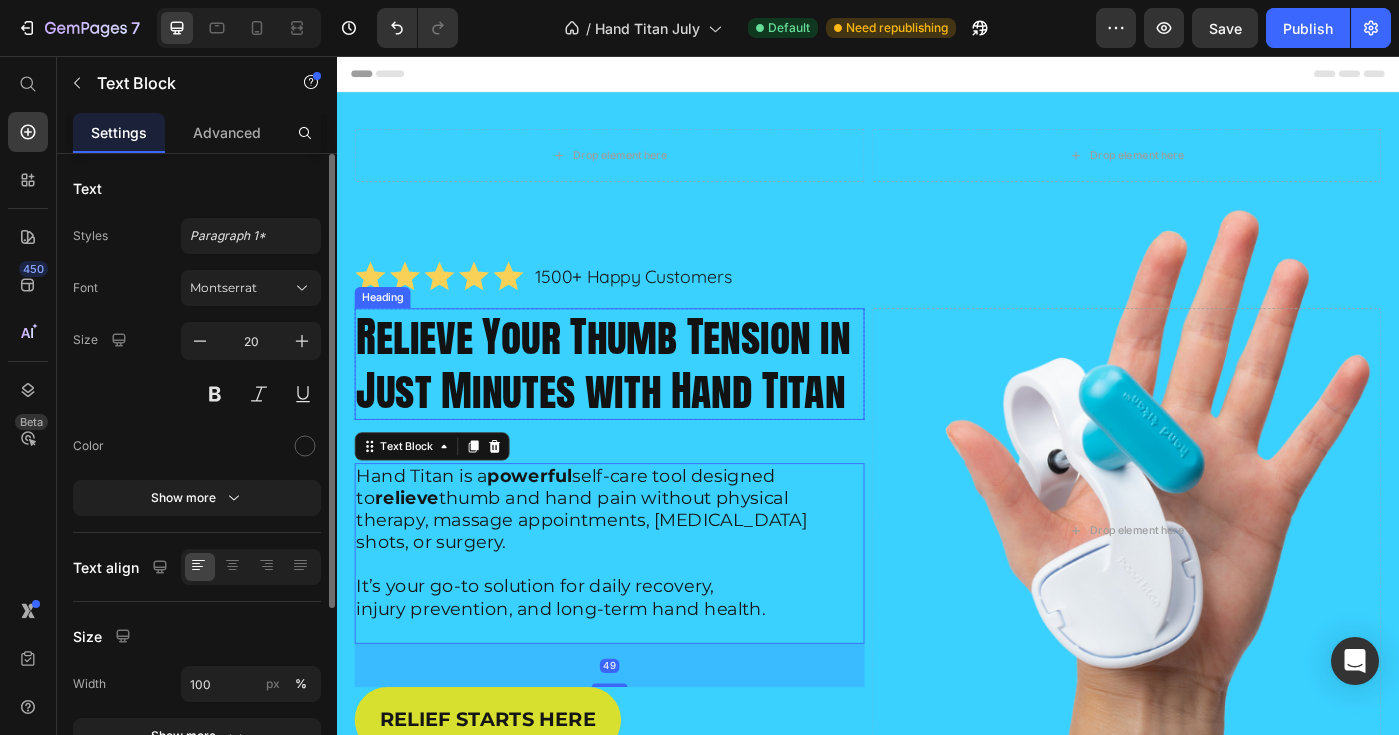 click on "Relieve Your Thumb Tension in Just Minutes with Hand Titan" at bounding box center [645, 404] 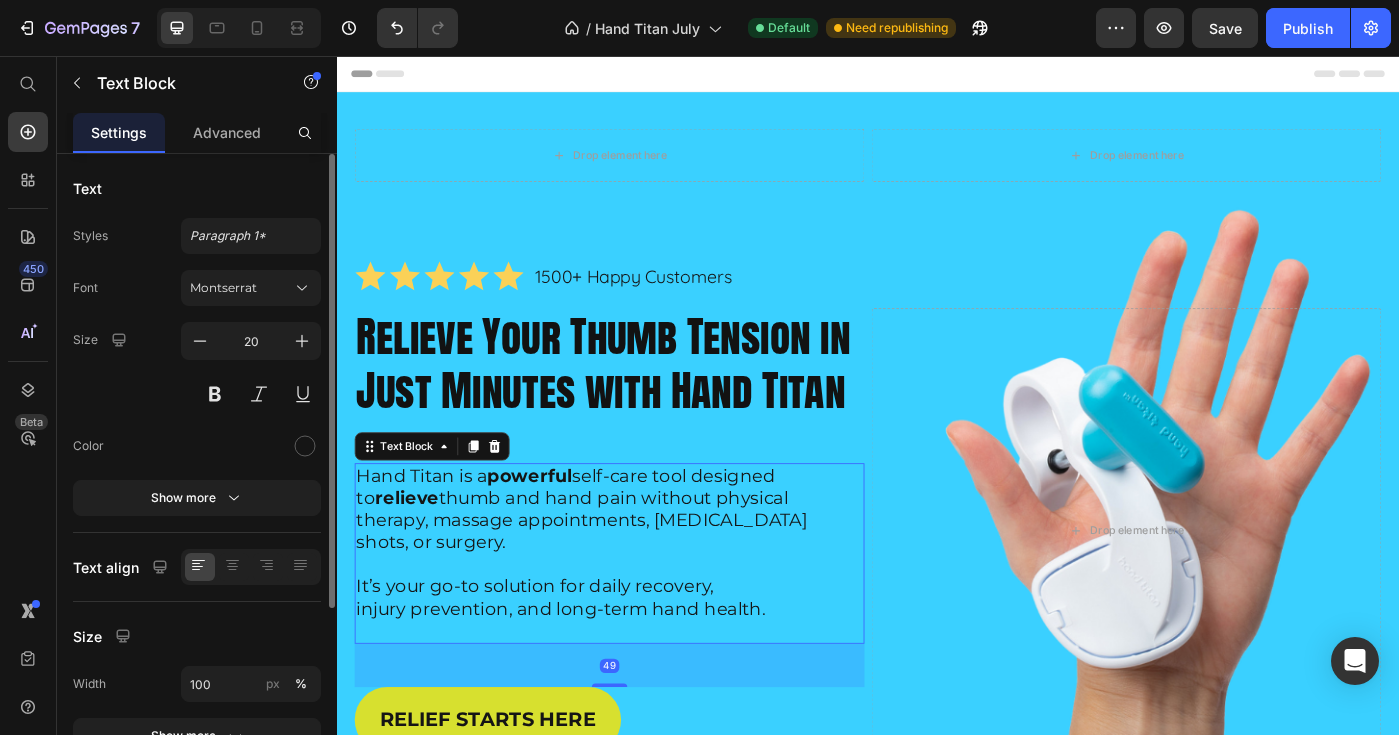 click on "Hand Titan is a  powerful  self-care tool designed to  relieve  thumb and hand pain without physical therapy, massage appointments, [MEDICAL_DATA] shots, or surgery." at bounding box center [645, 568] 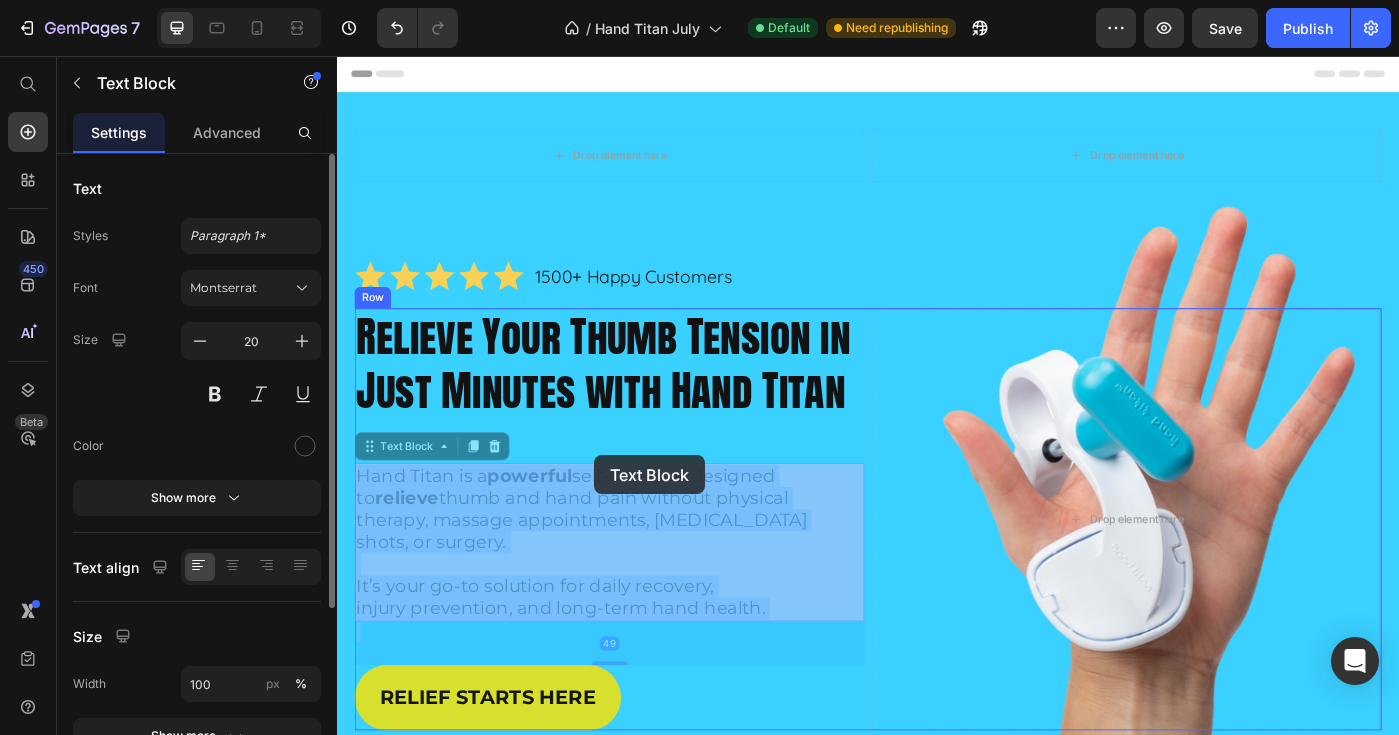 drag, startPoint x: 629, startPoint y: 560, endPoint x: 625, endPoint y: 507, distance: 53.15073 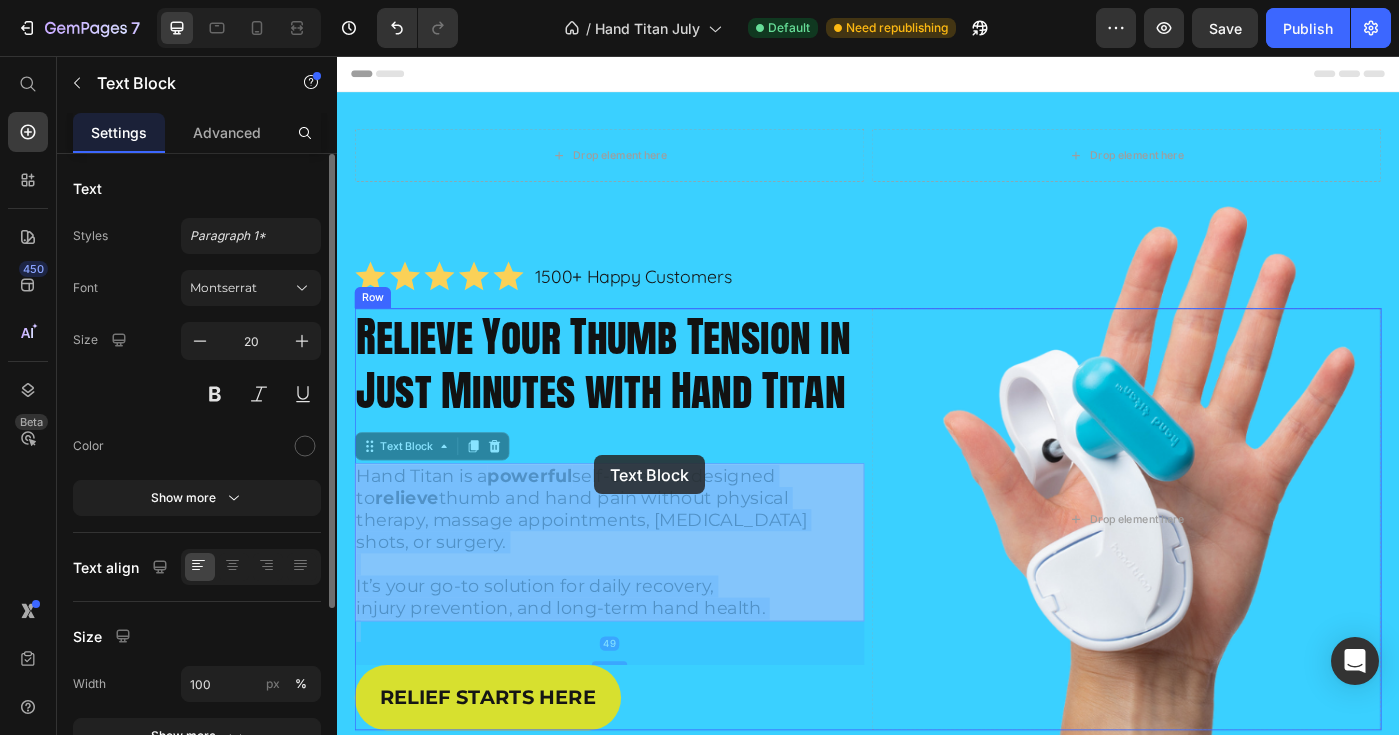 click on "Header
Drop element here
Drop element here Row
Icon
Icon
Icon
Icon
Icon Icon List 1500+ Happy Customers Text Block Row Relieve Your Thumb Tension in Just Minutes with Hand Titan Heading Row Row Hand Titan is a  powerful  self-care tool designed to  relieve  thumb and hand pain without physical therapy, massage appointments, [MEDICAL_DATA] shots, or surgery.  It’s your go-to solution for daily recovery,  injury prevention, and long-term hand health. Text Block   49 Hand Titan is a  powerful  self-care tool designed to  relieve  thumb and hand pain without physical therapy, massage appointments, [MEDICAL_DATA] shots, or surgery.  It’s your go-to solution for daily recovery,  injury prevention, and long-term hand health. Text Block   49 RELIEF STARTS HERE Button
Drop element here Row Row Section 1 Image Image Image Image Image Image Image Image Image Image Image Image Image Image Image Image Image Image Image Image Image Image Image Image" at bounding box center [937, 4471] 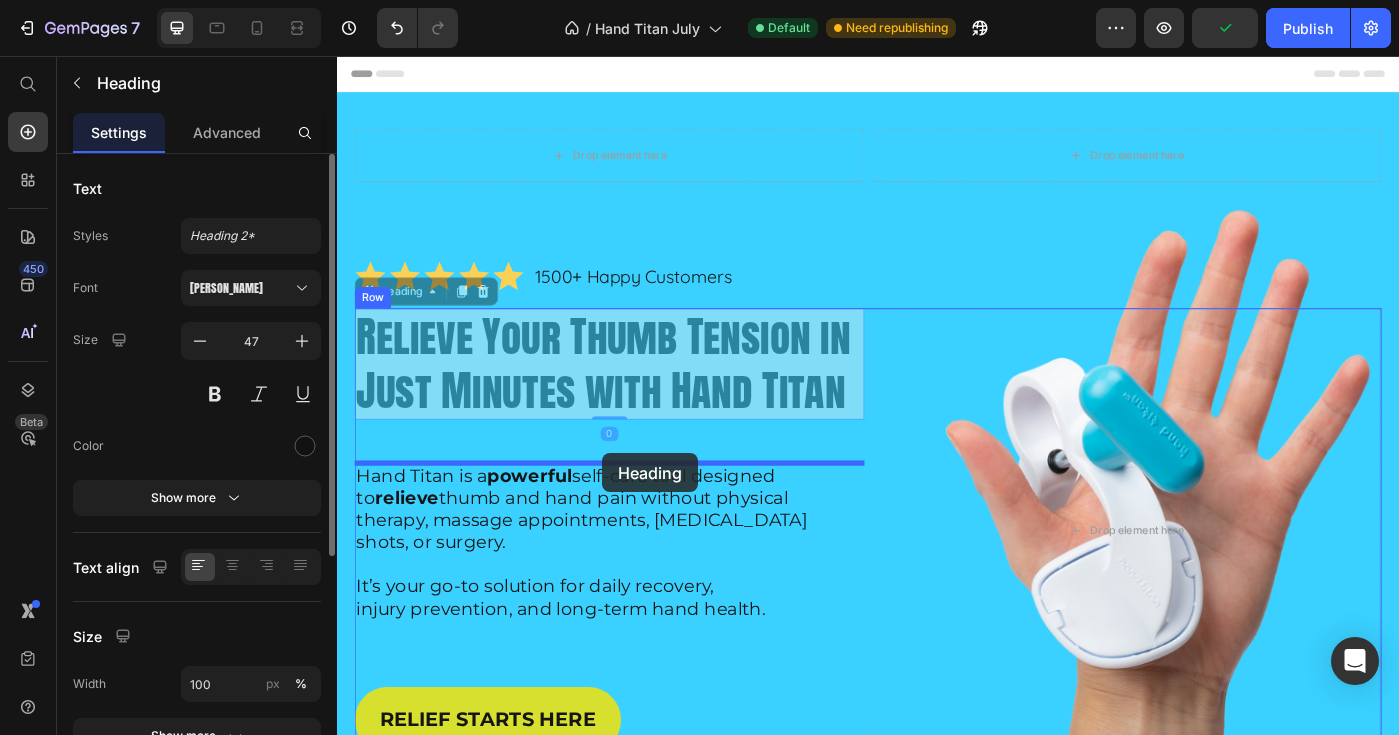 drag, startPoint x: 634, startPoint y: 415, endPoint x: 636, endPoint y: 505, distance: 90.02222 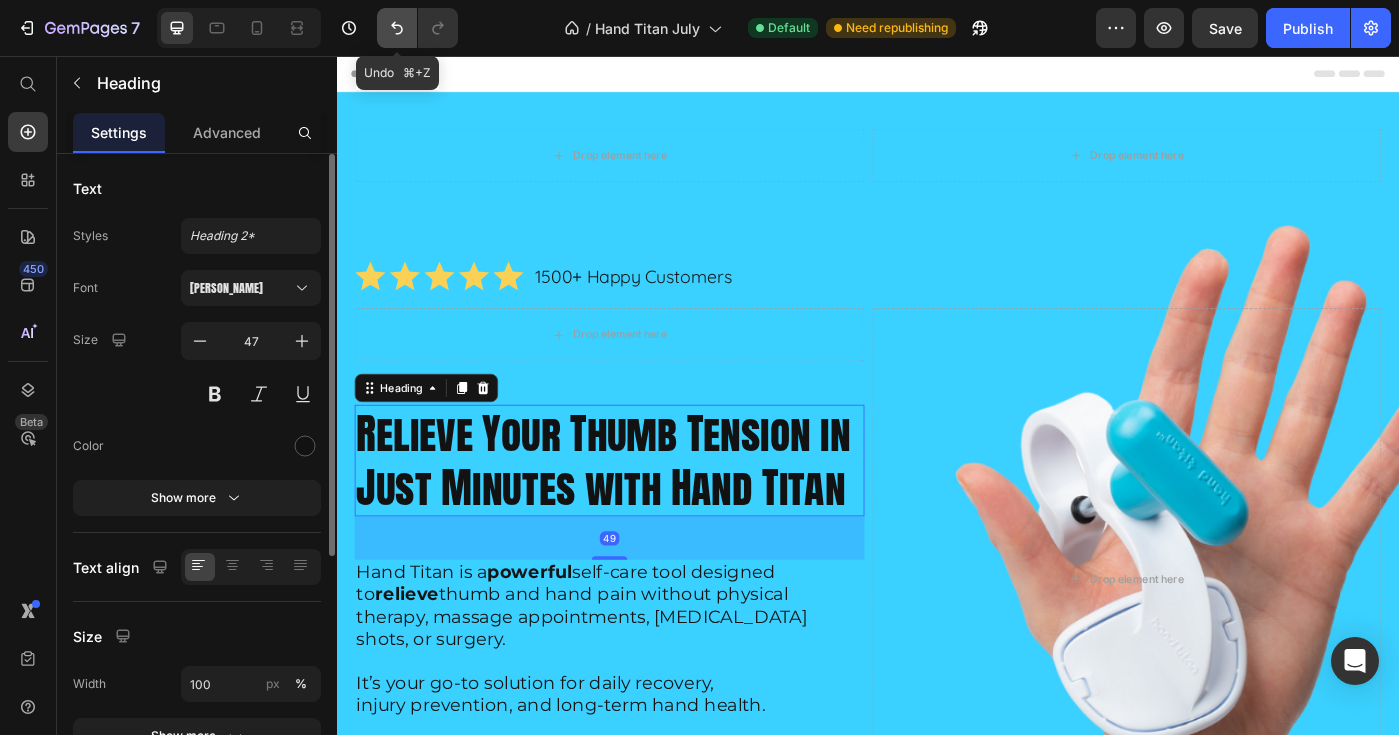 click 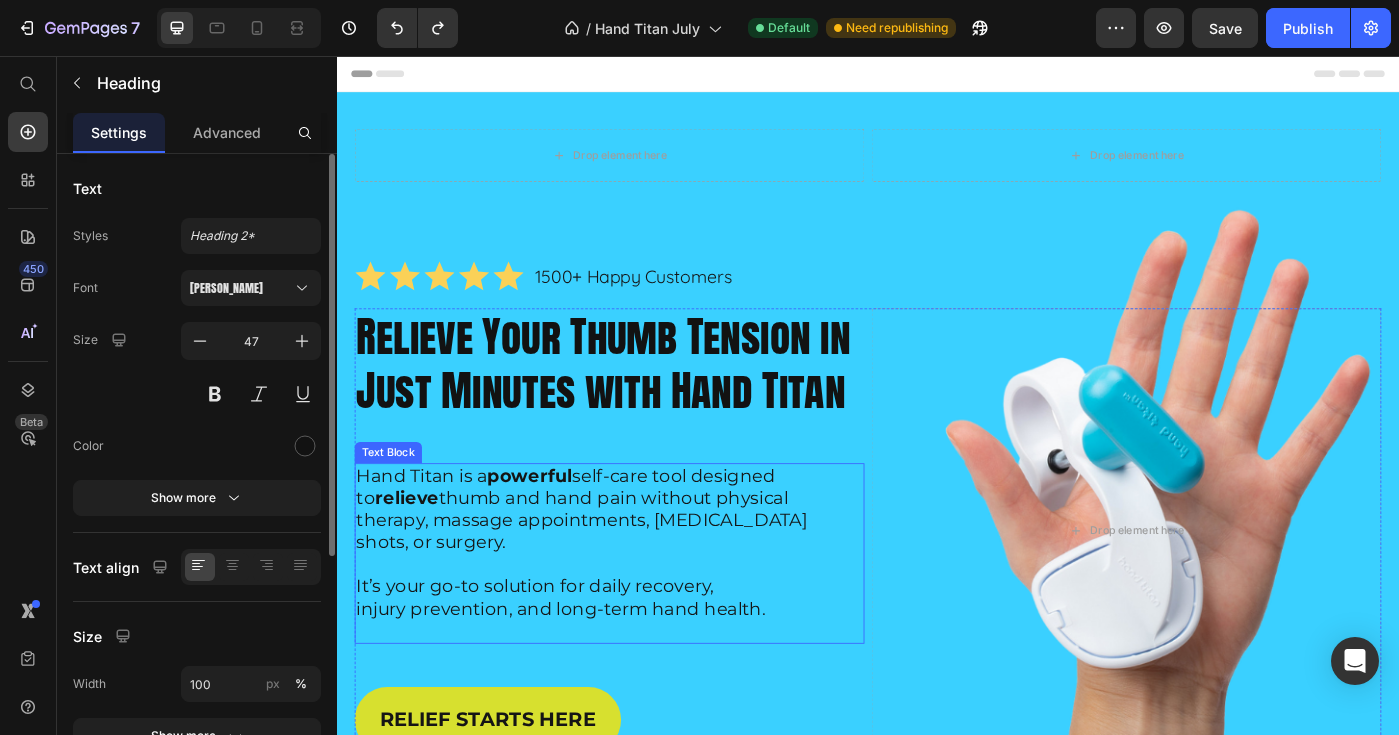 click on "Hand Titan is a  powerful  self-care tool designed to  relieve  thumb and hand pain without physical therapy, massage appointments, [MEDICAL_DATA] shots, or surgery." at bounding box center [645, 568] 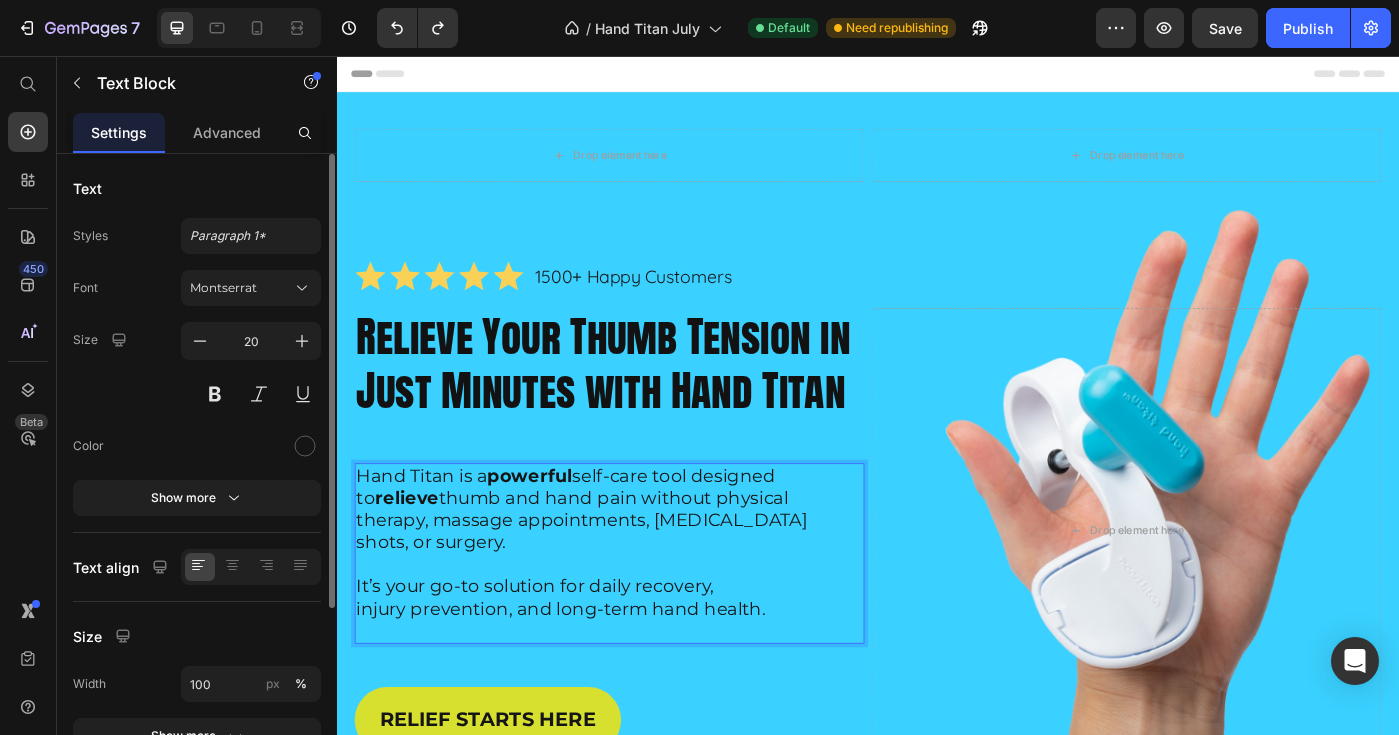 click on "Hand Titan is a  powerful  self-care tool designed to  relieve  thumb and hand pain without physical therapy, massage appointments, [MEDICAL_DATA] shots, or surgery." at bounding box center (645, 568) 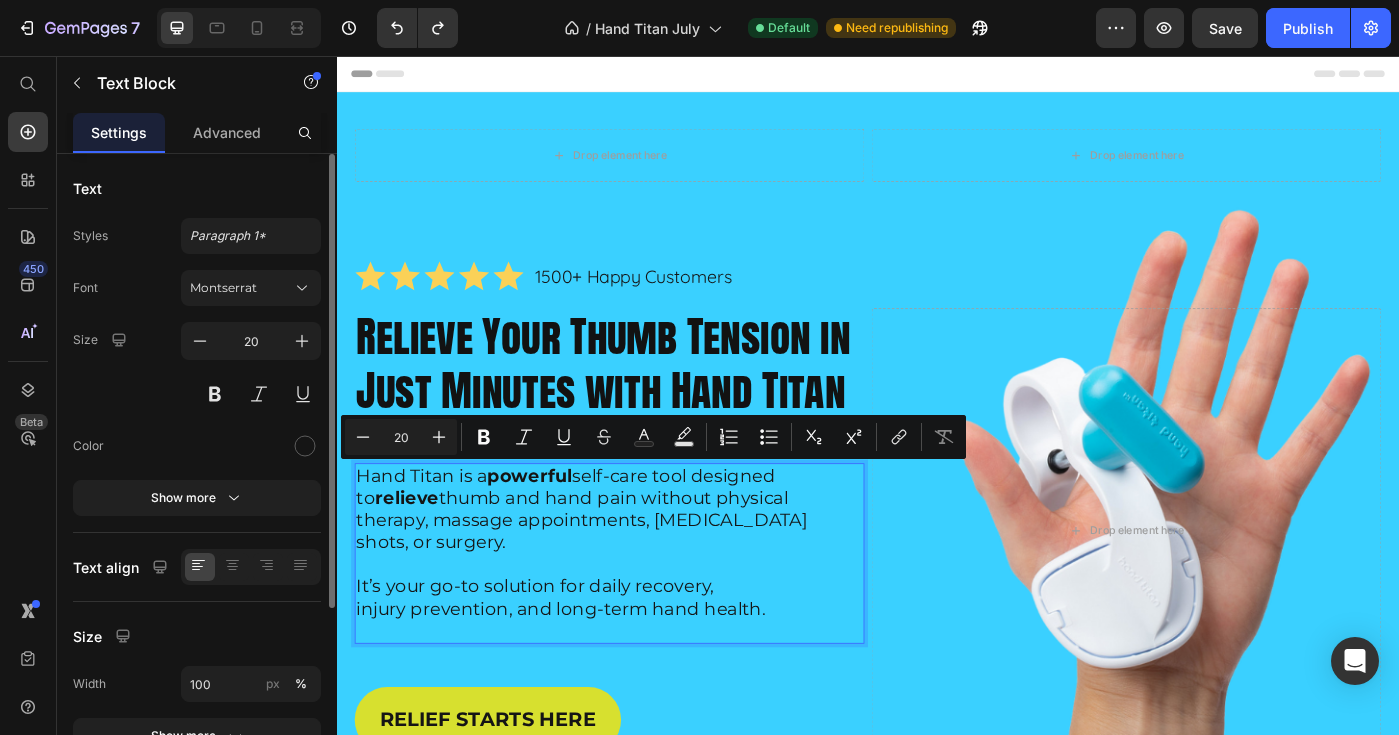 click on "Hand Titan is a  powerful  self-care tool designed to  relieve  thumb and hand pain without physical therapy, massage appointments, [MEDICAL_DATA] shots, or surgery." at bounding box center (645, 568) 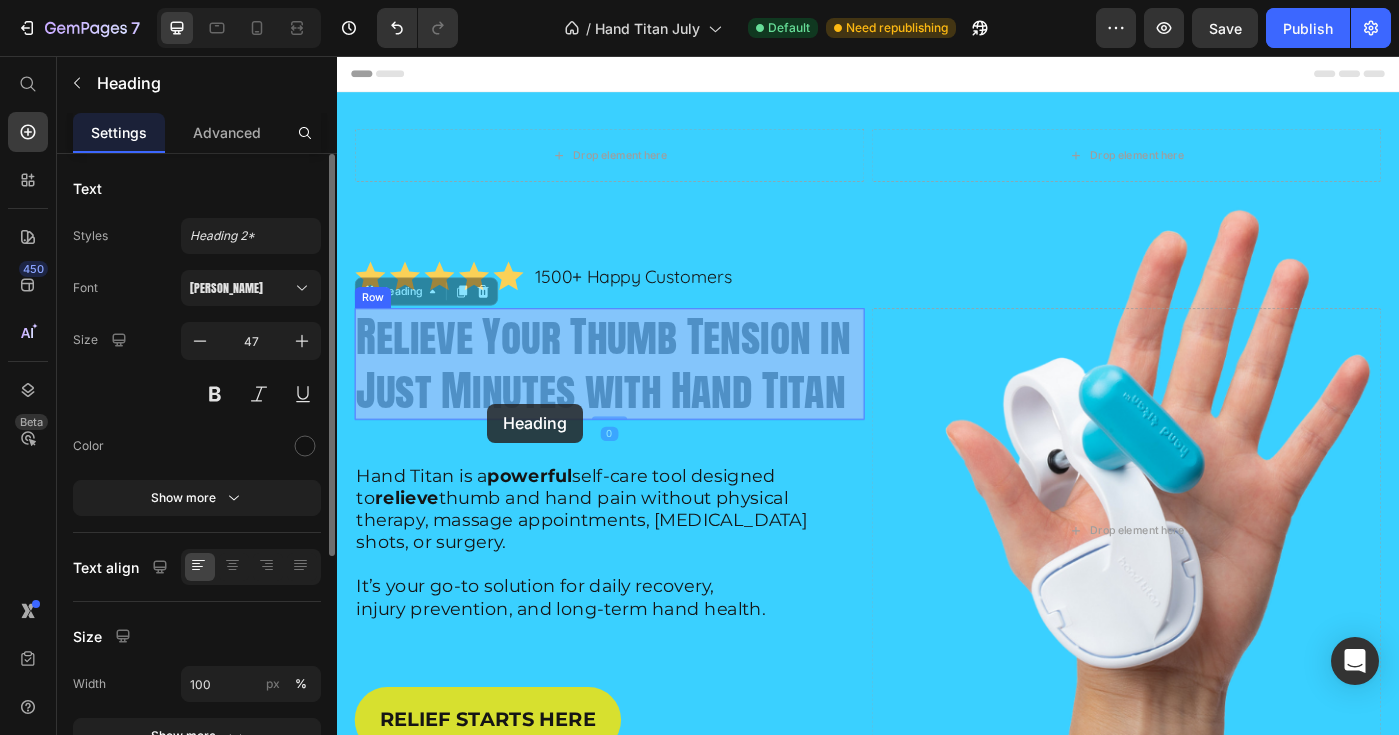 drag, startPoint x: 508, startPoint y: 438, endPoint x: 506, endPoint y: 448, distance: 10.198039 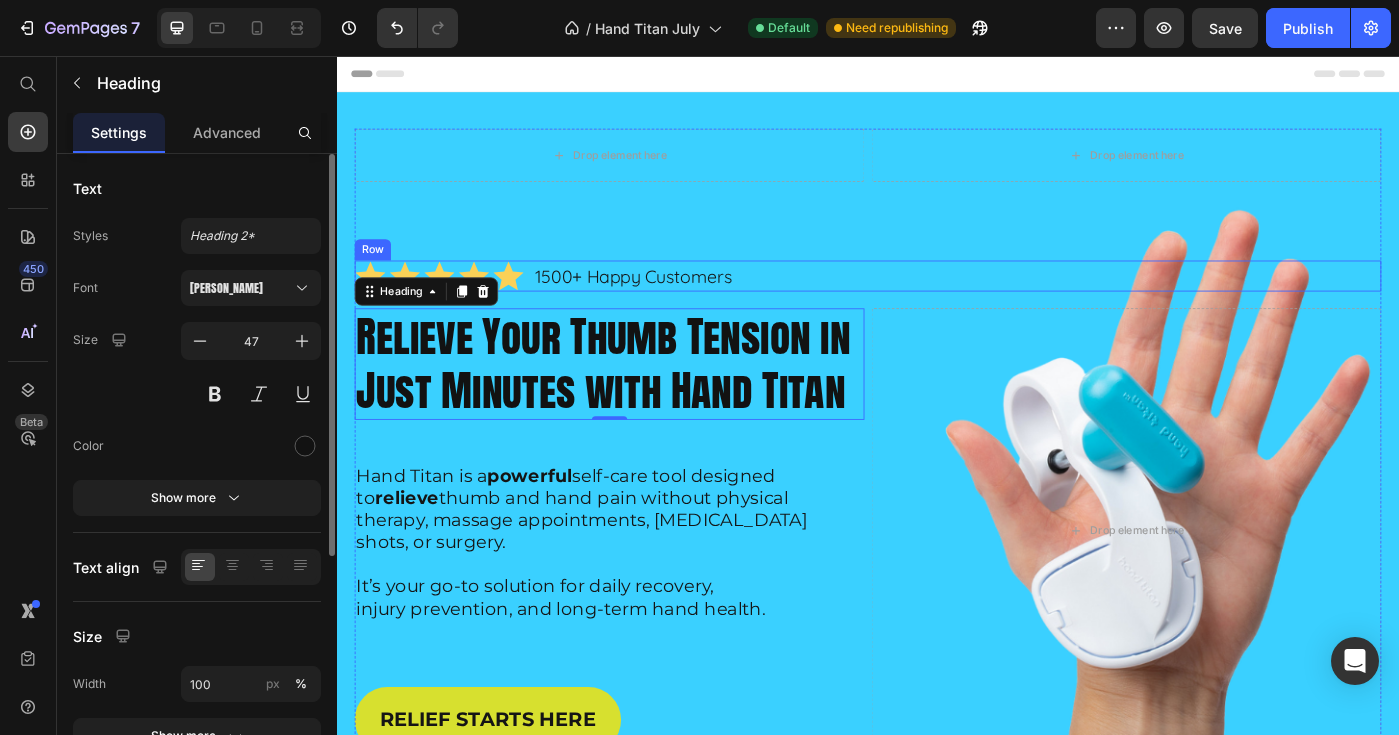 click on "Icon
Icon
Icon
Icon
Icon Icon List 1500+ Happy Customers Text Block Row" at bounding box center [937, 304] 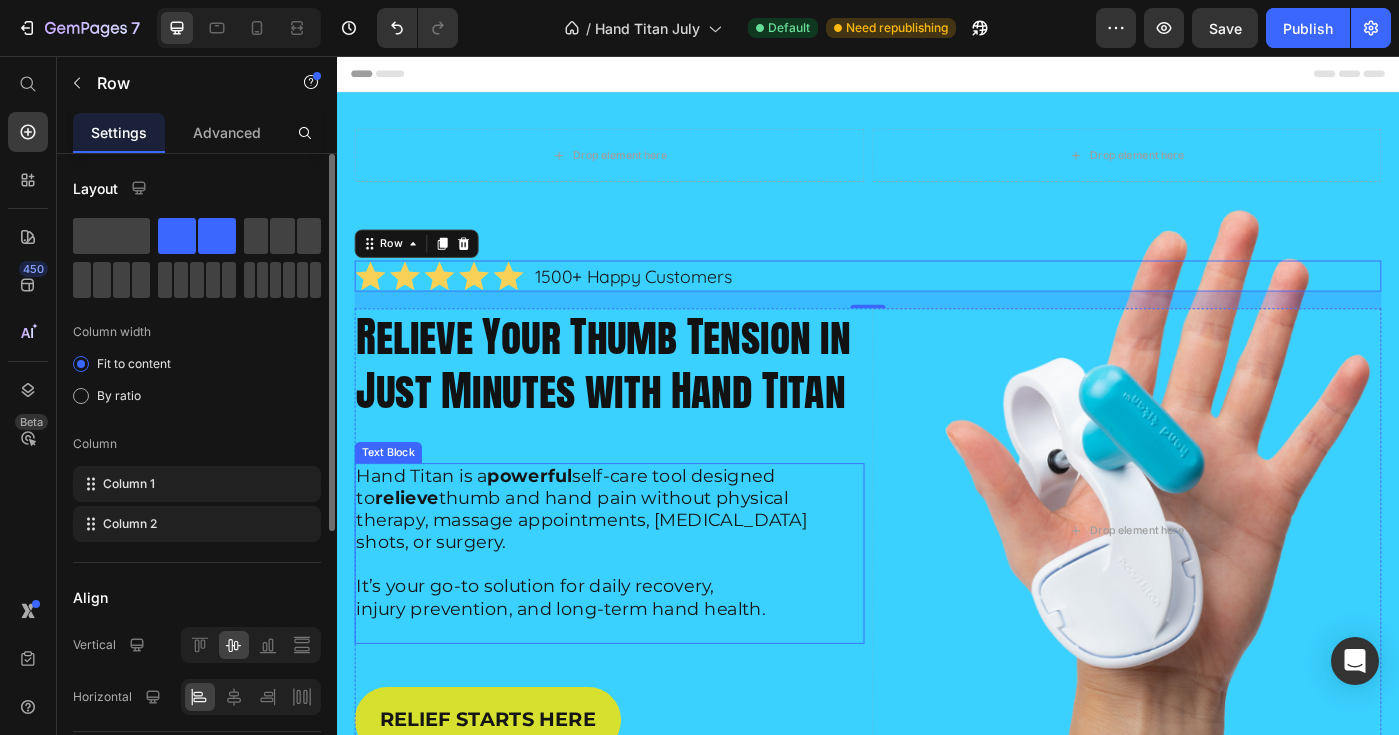 click on "Hand Titan is a  powerful  self-care tool designed to  relieve  thumb and hand pain without physical therapy, massage appointments, [MEDICAL_DATA] shots, or surgery." at bounding box center (645, 568) 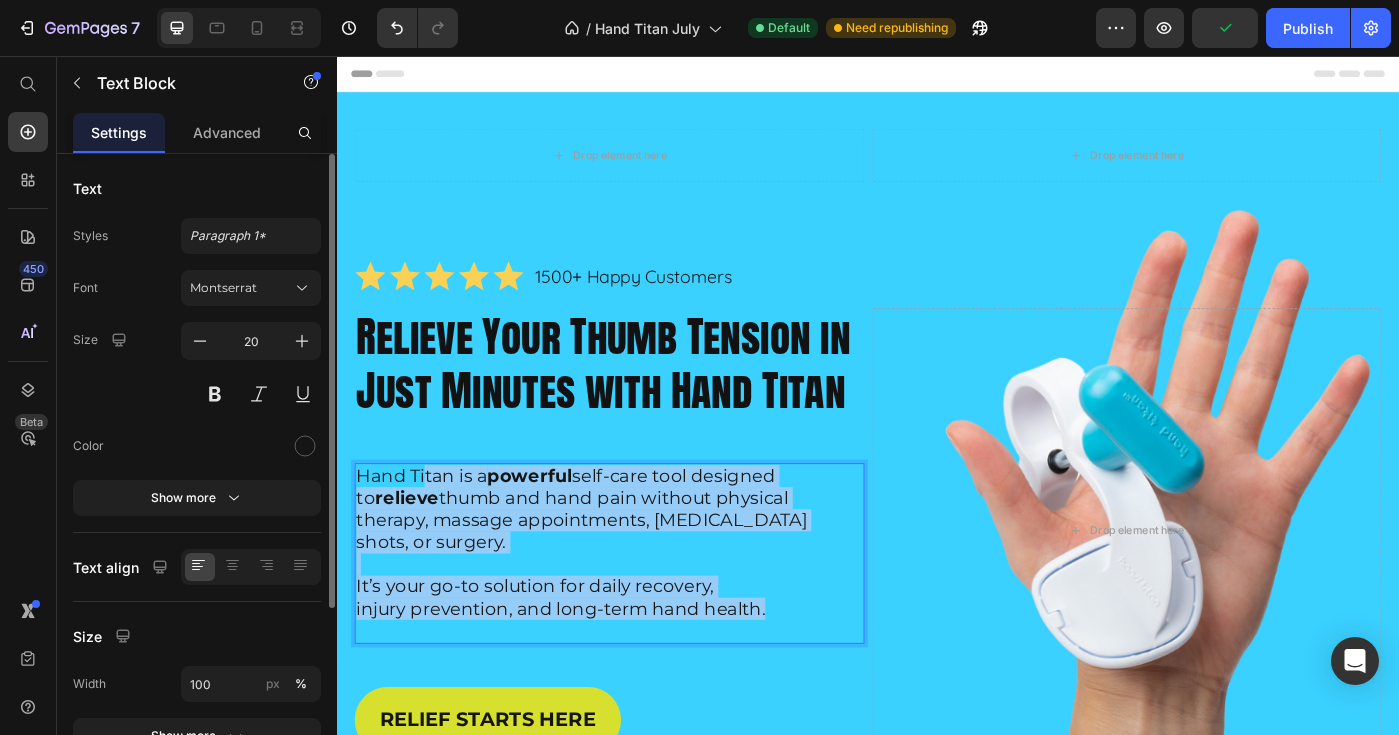 drag, startPoint x: 827, startPoint y: 661, endPoint x: 435, endPoint y: 534, distance: 412.05945 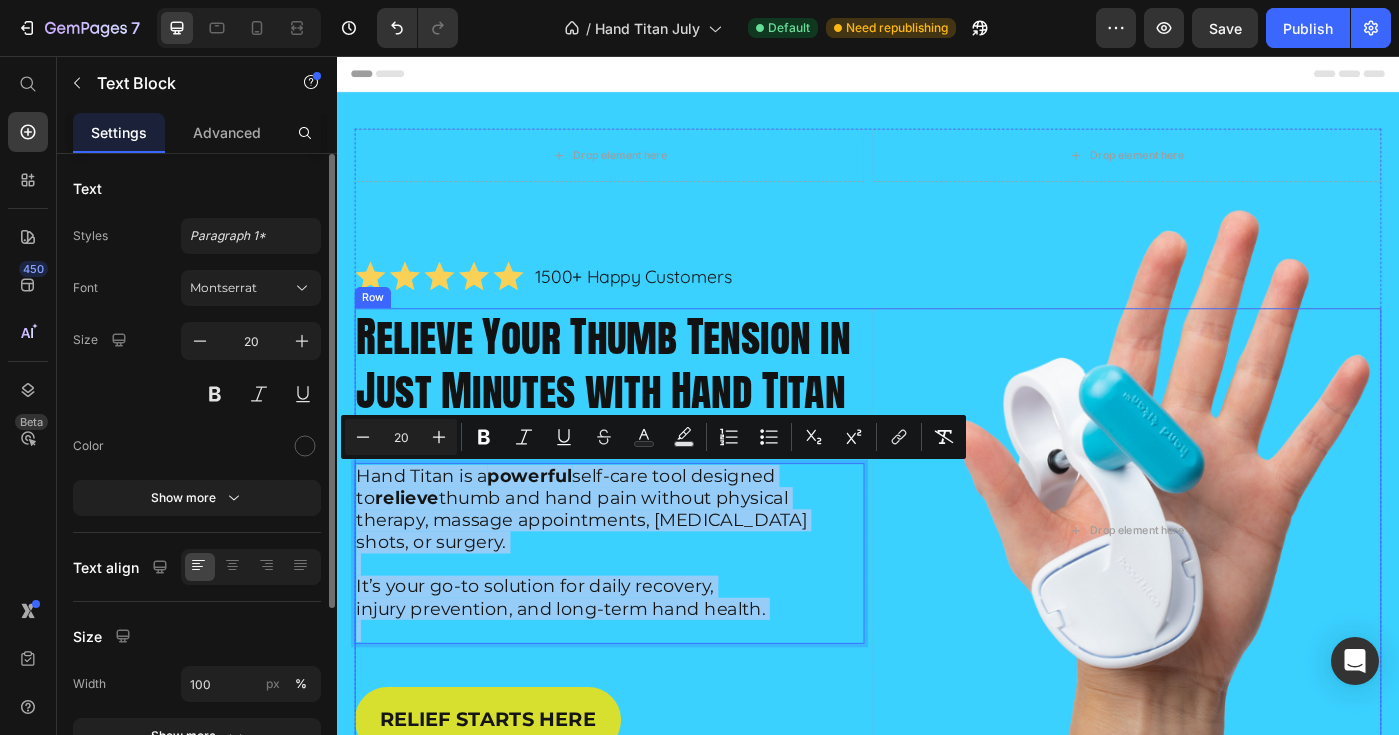 drag, startPoint x: 848, startPoint y: 674, endPoint x: 448, endPoint y: 501, distance: 435.80844 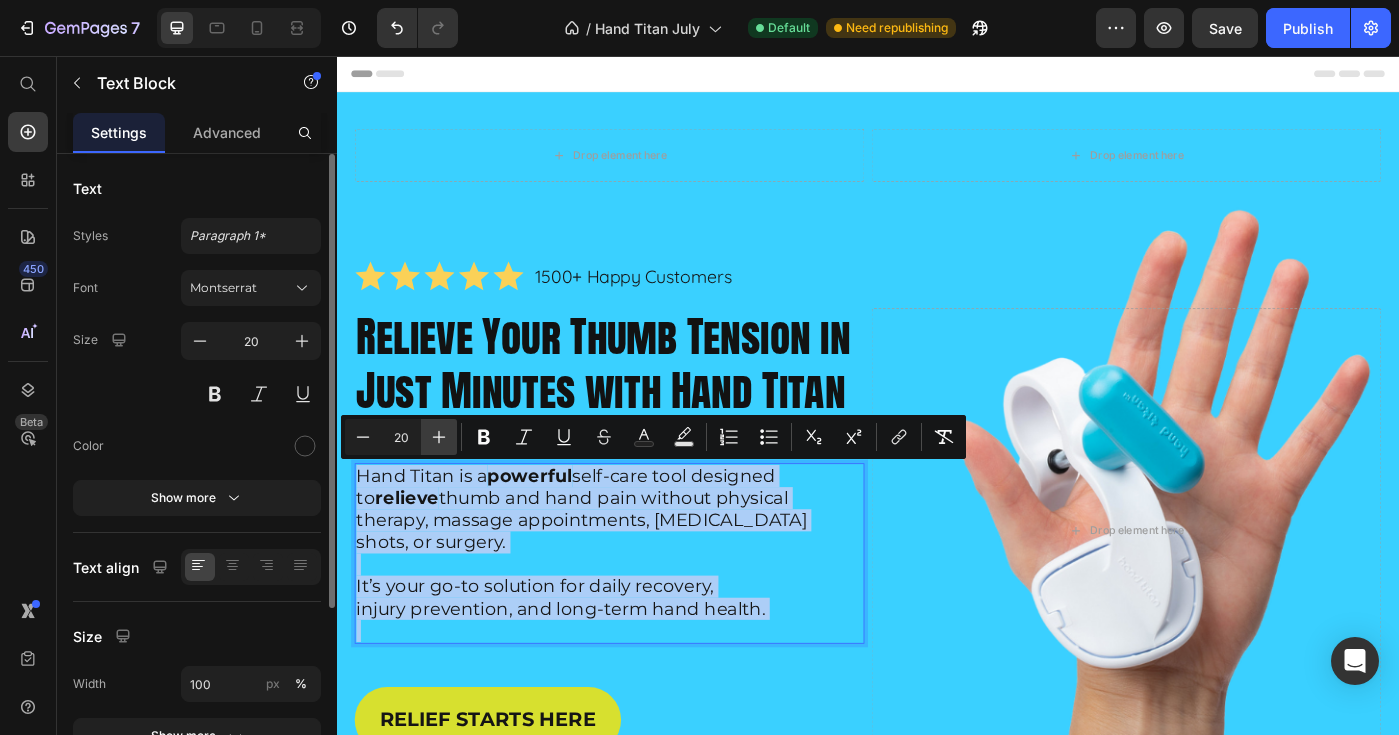 click on "Plus" at bounding box center [439, 437] 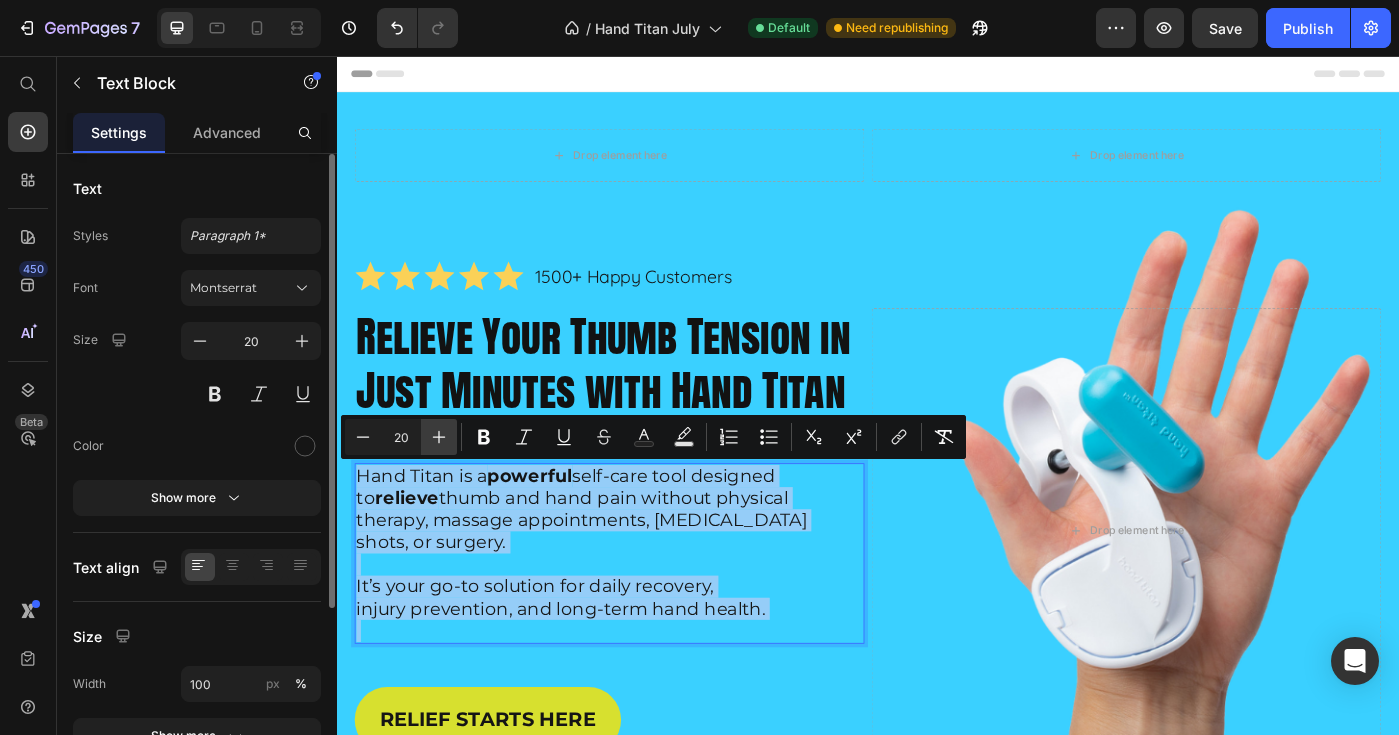 type on "21" 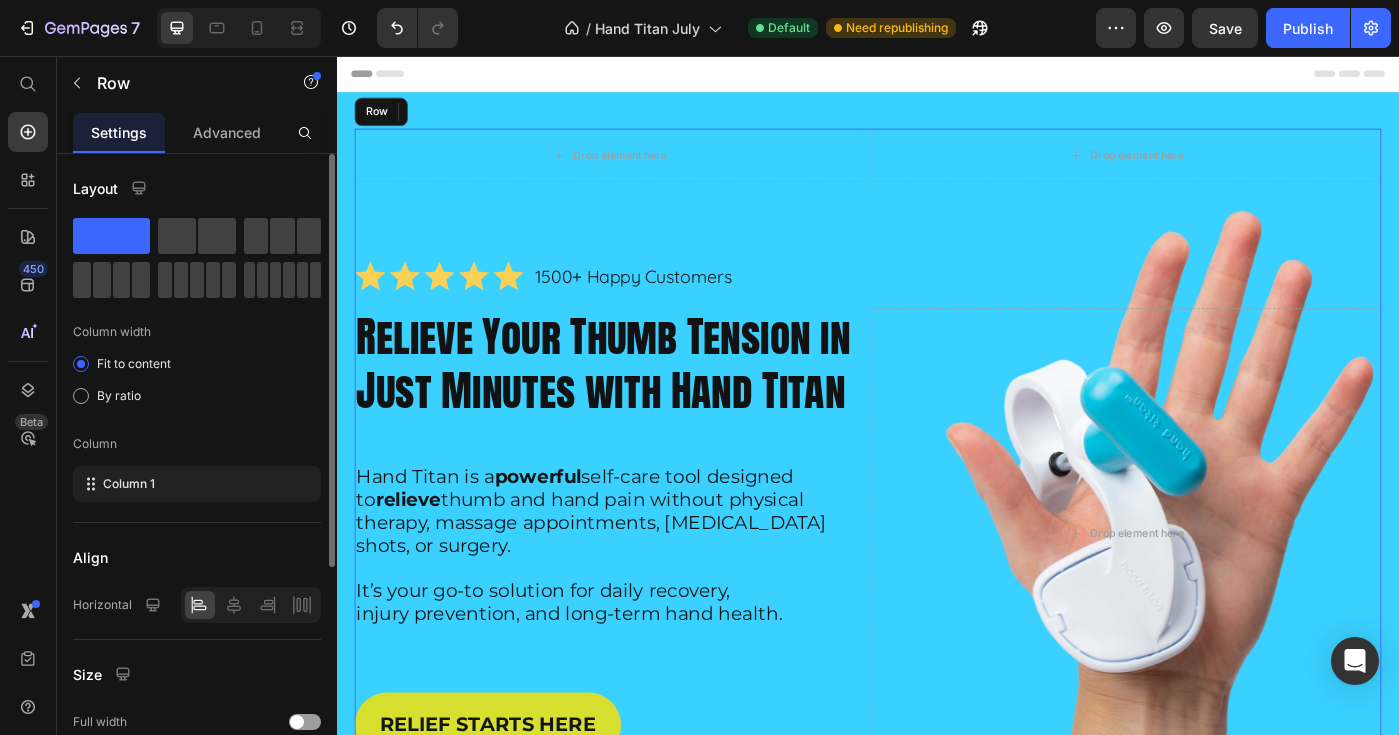 click on "Drop element here
Drop element here Row
Icon
Icon
Icon
Icon
Icon Icon List 1500+ Happy Customers Text Block Row Relieve Your Thumb Tension in Just Minutes with Hand Titan Heading Row Row Hand Titan is a  powerful  self-care tool designed to  relieve  thumb and hand pain without physical therapy, massage appointments, [MEDICAL_DATA] shots, or surgery.  It’s your go-to solution for daily recovery,  injury prevention, and long-term hand health. Text Block   49 RELIEF STARTS HERE Button
Drop element here Row" at bounding box center [937, 503] 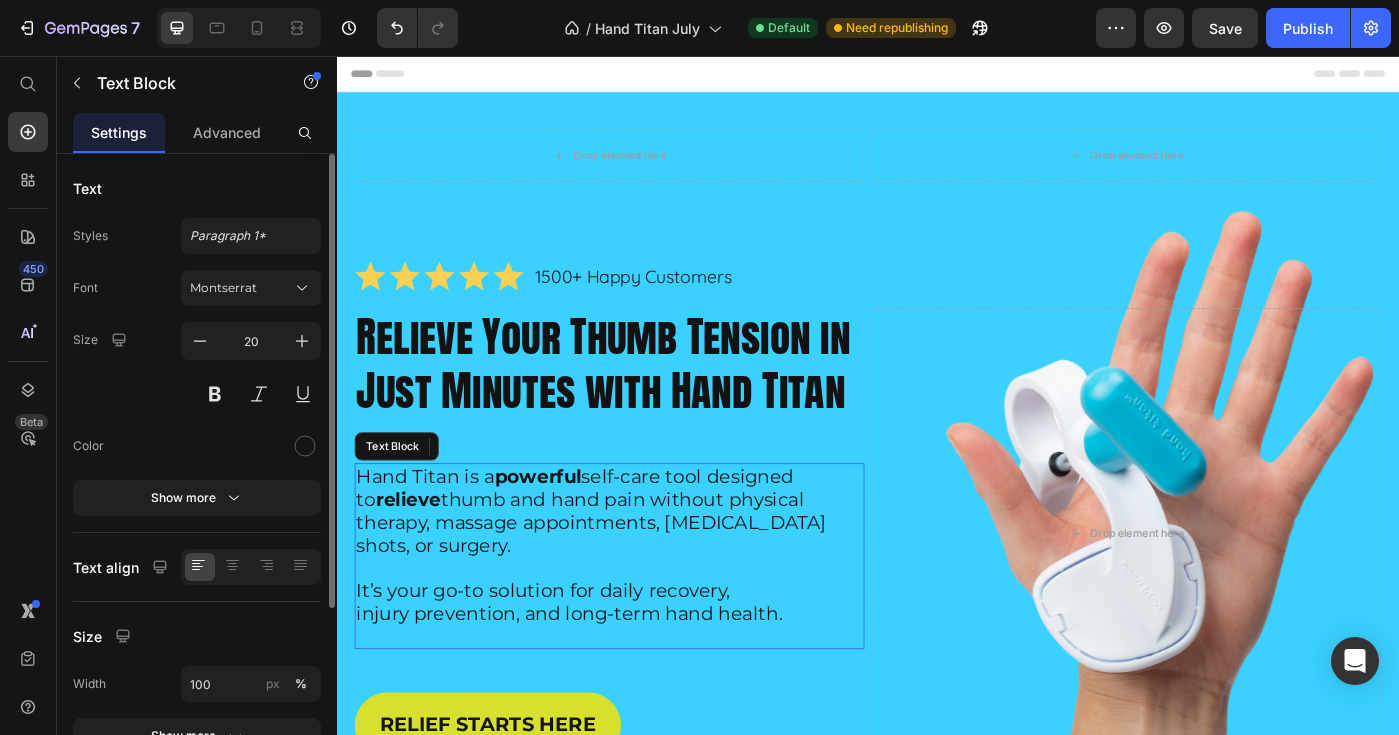 click on "Hand Titan is a  powerful  self-care tool designed to  relieve  thumb and hand pain without physical therapy, massage appointments, [MEDICAL_DATA] shots, or surgery." at bounding box center [624, 569] 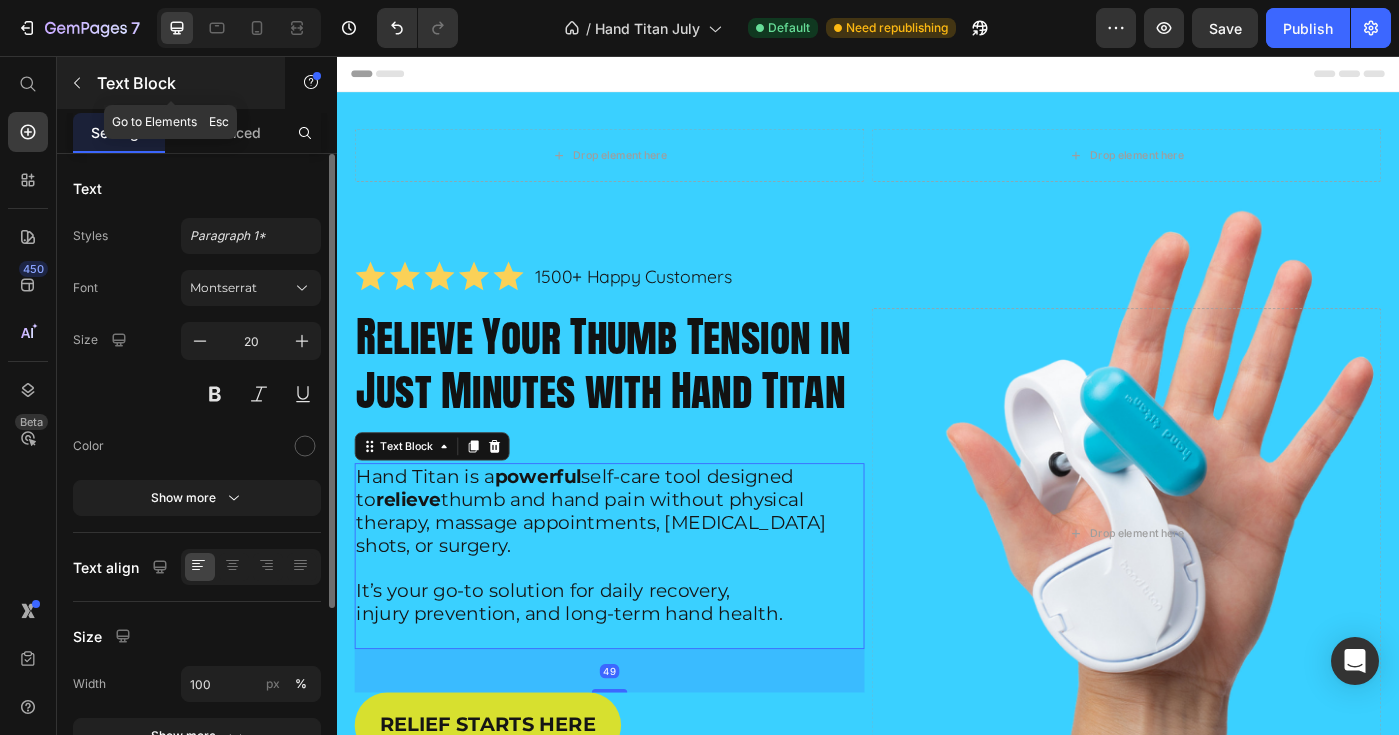click on "Text Block" at bounding box center (171, 83) 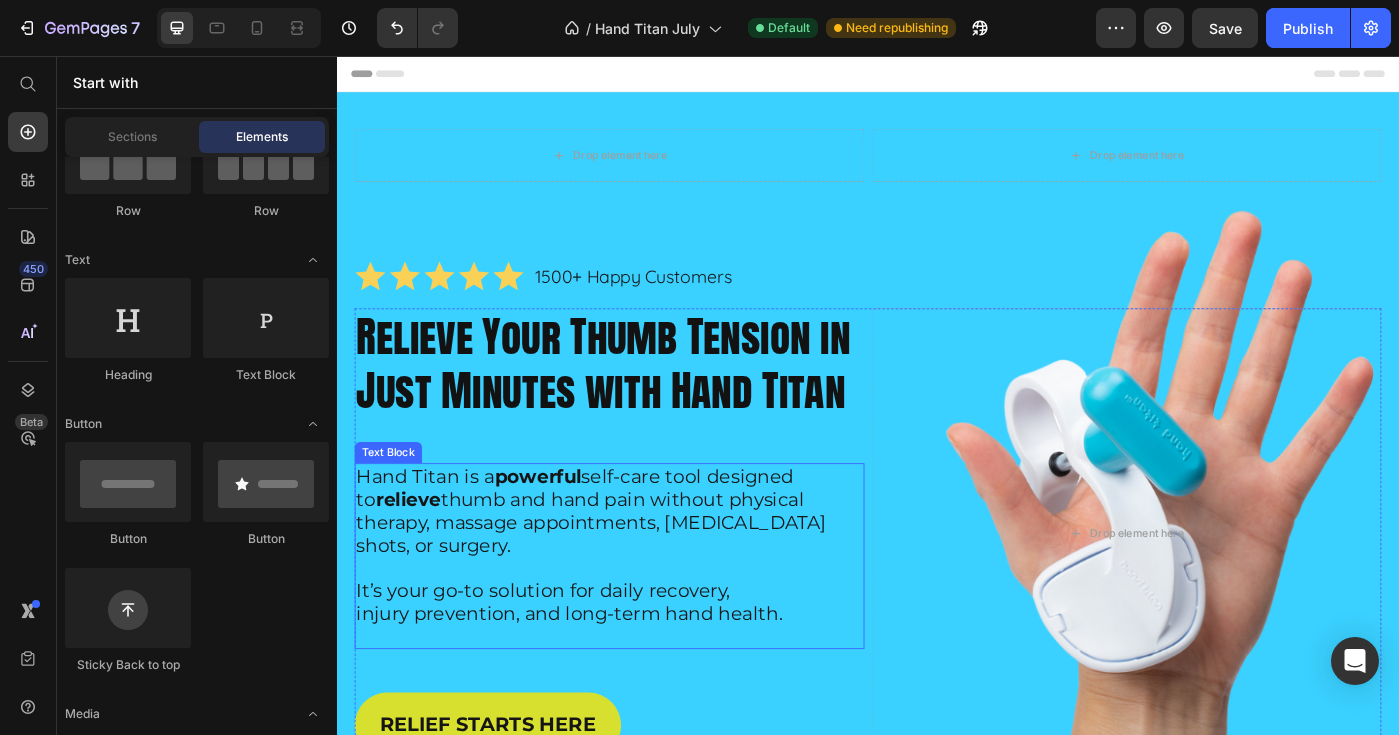 click on "Hand Titan is a  powerful  self-care tool designed to  relieve  thumb and hand pain without physical therapy, massage appointments, [MEDICAL_DATA] shots, or surgery." at bounding box center [645, 570] 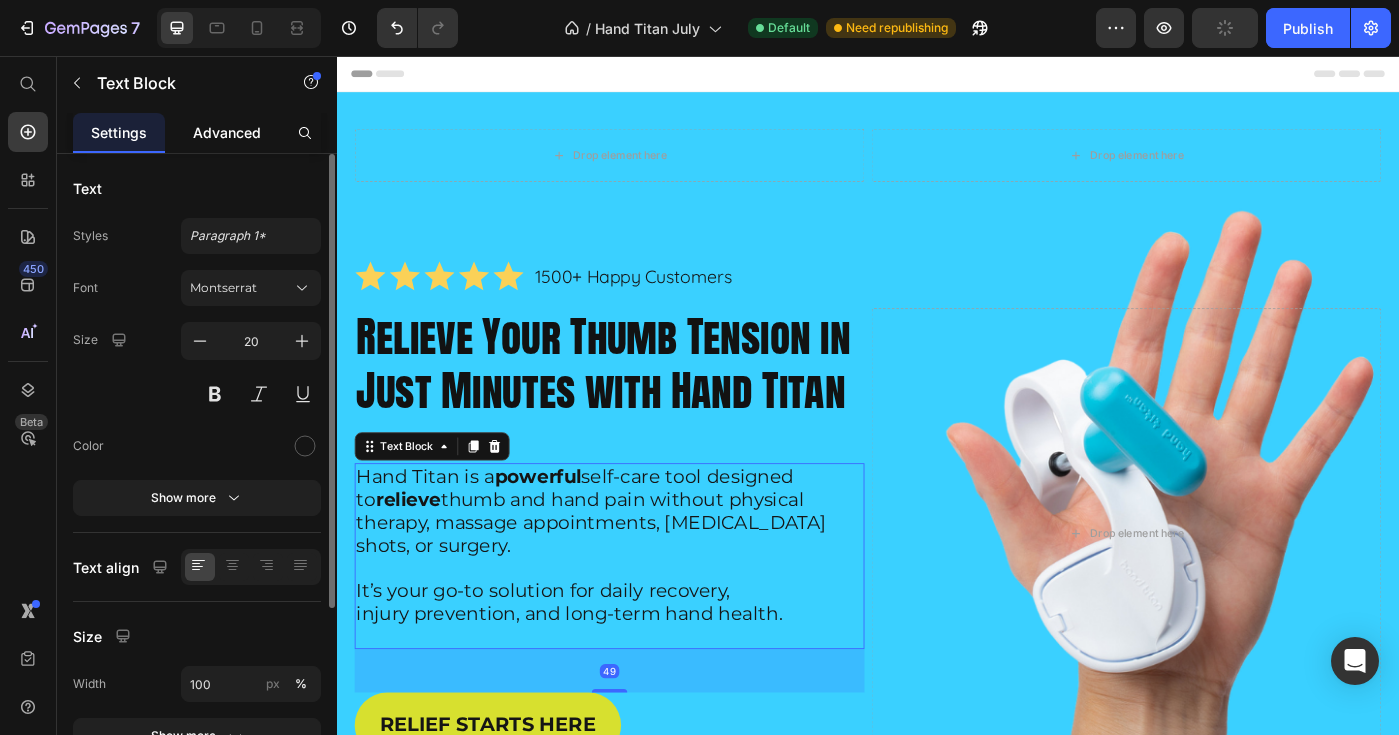 click on "Advanced" at bounding box center [227, 132] 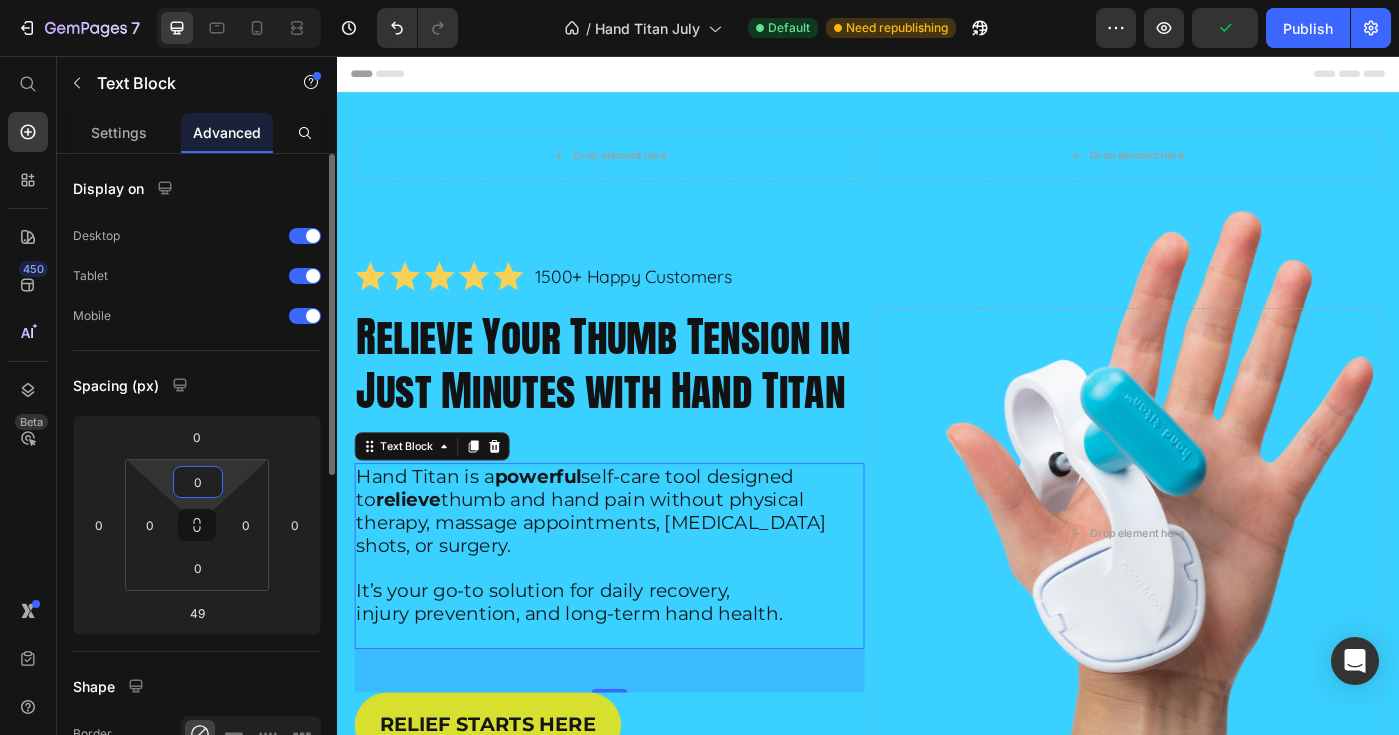click on "0" at bounding box center [198, 482] 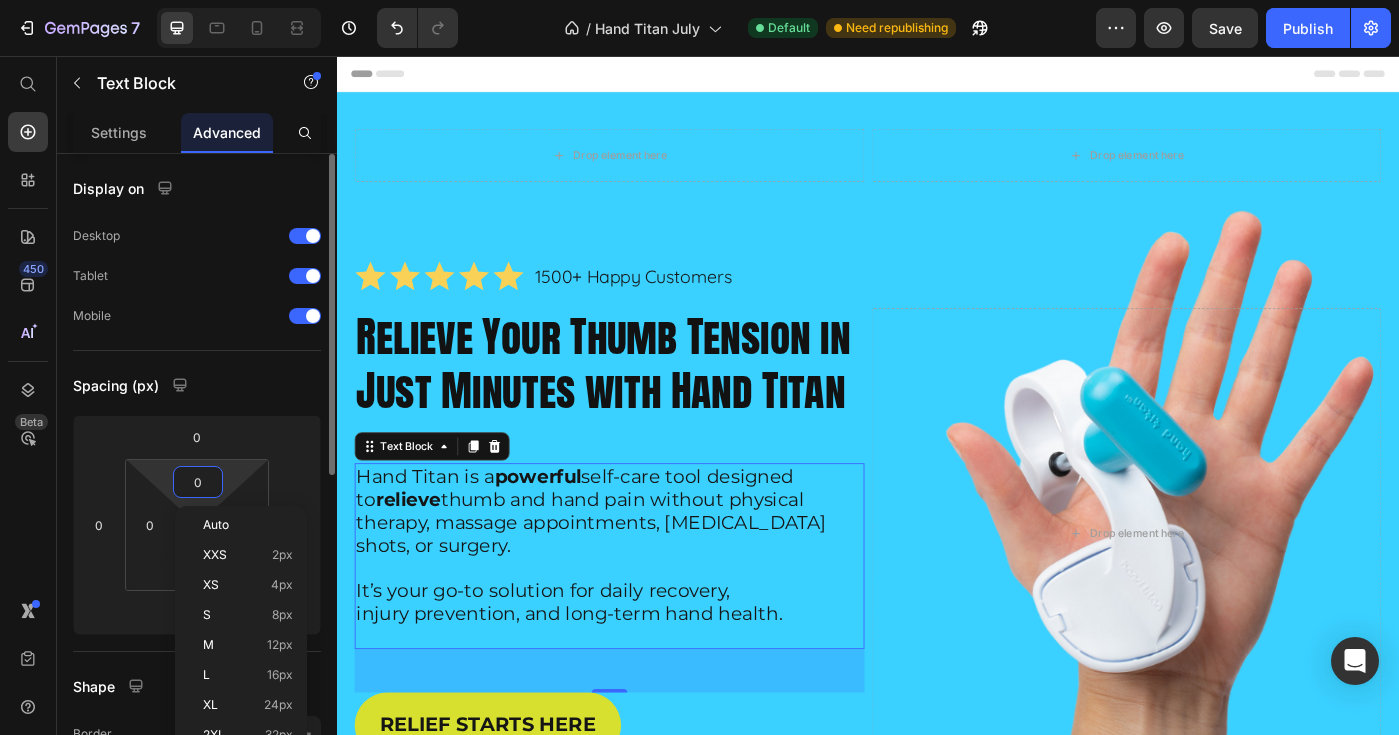 type 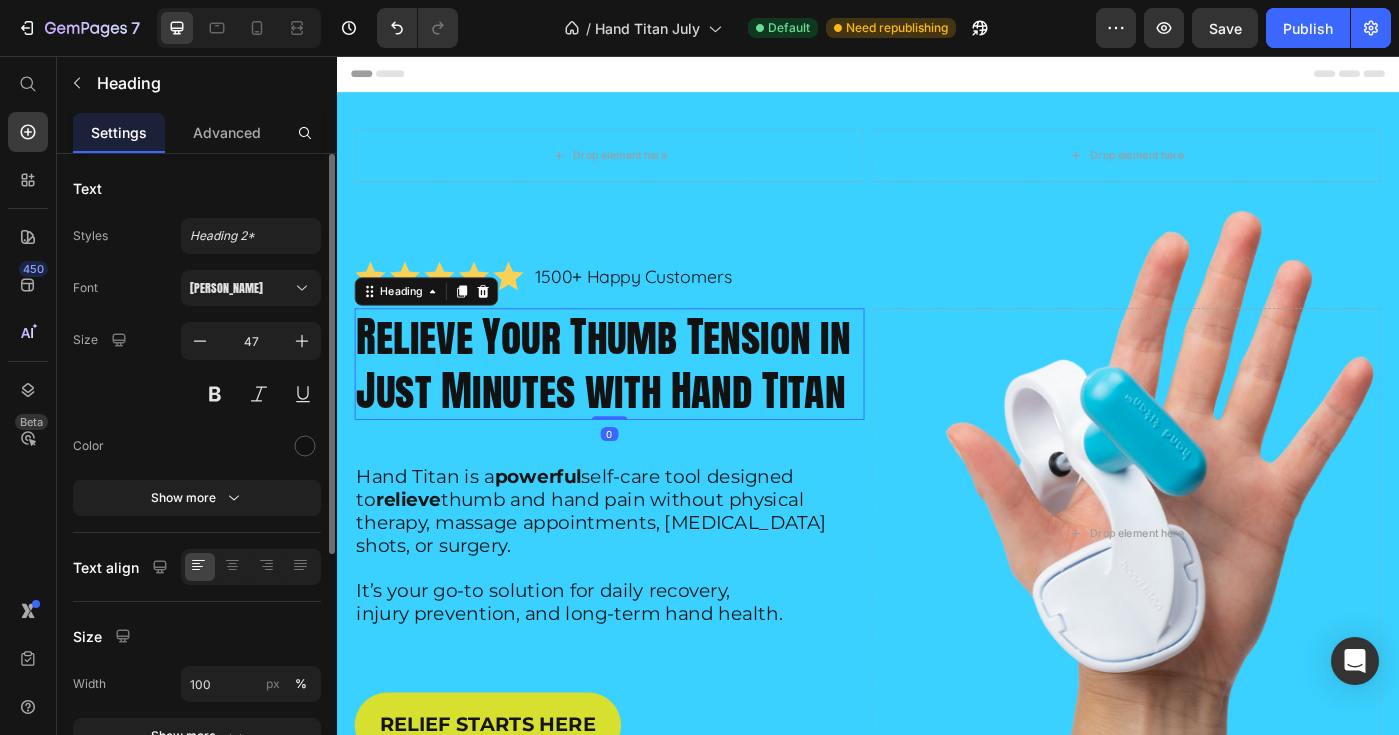 click on "Relieve Your Thumb Tension in Just Minutes with Hand Titan" at bounding box center [645, 404] 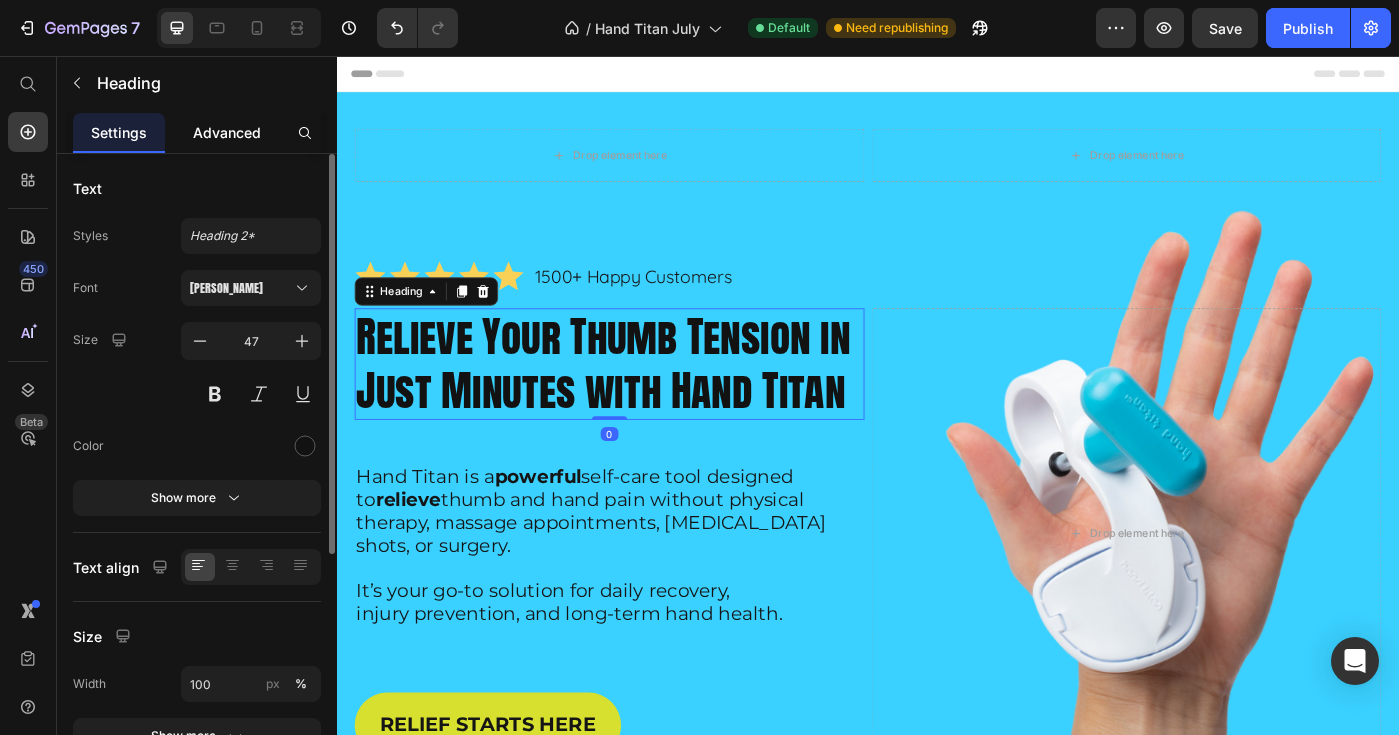 click on "Advanced" at bounding box center (227, 132) 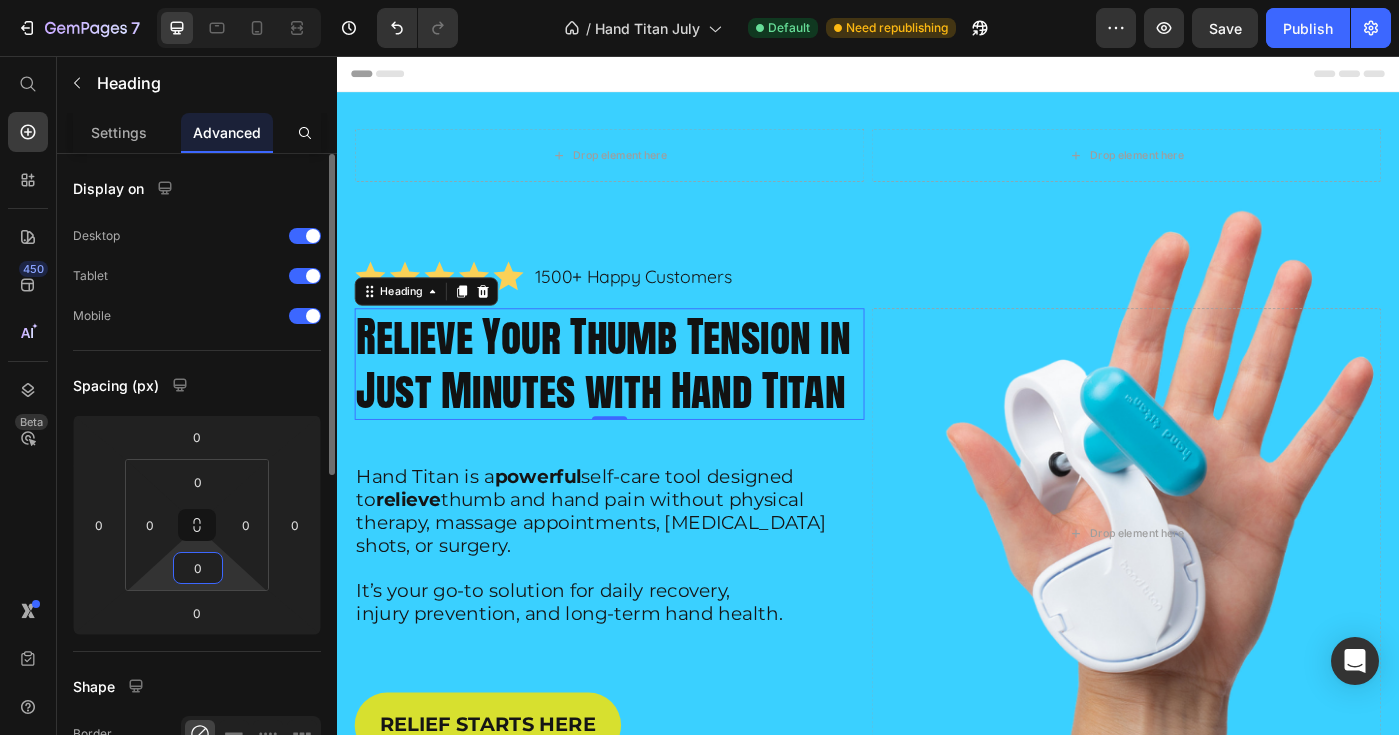 click on "0" at bounding box center [198, 568] 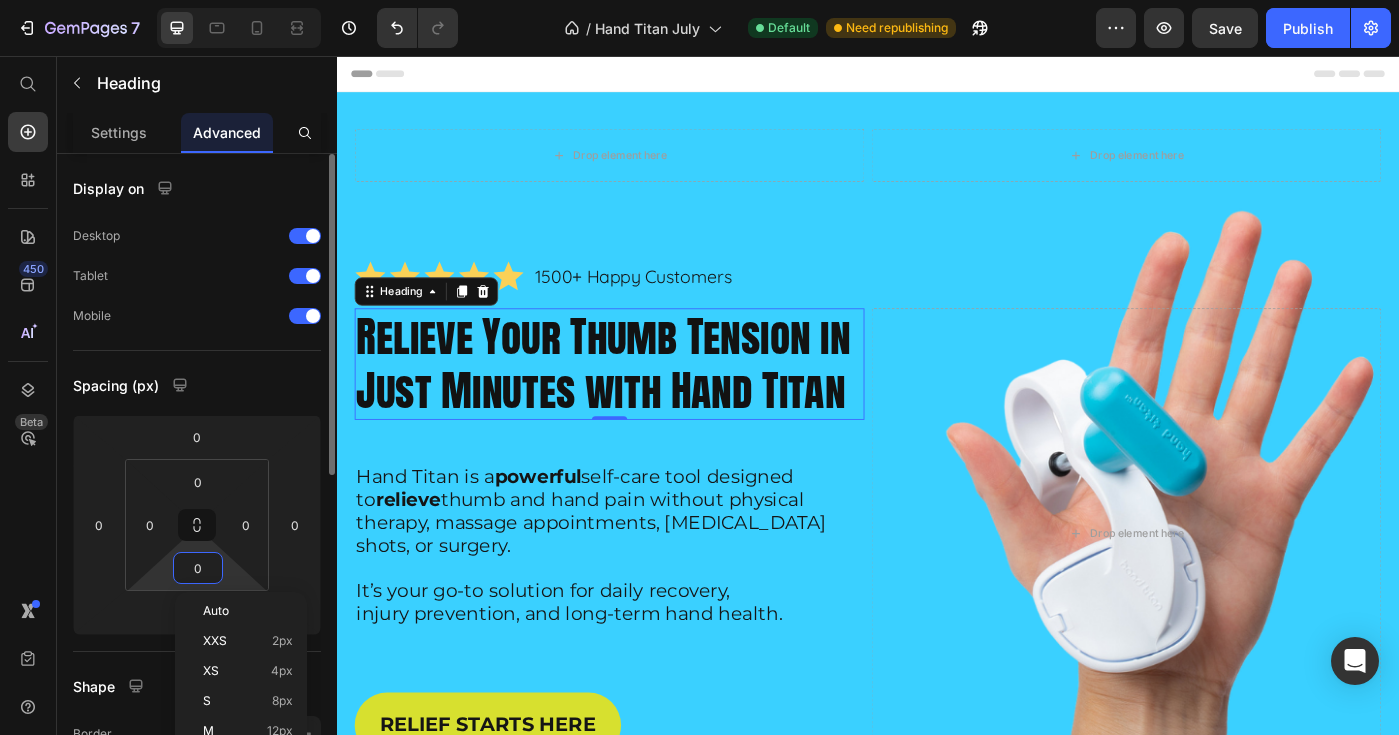type 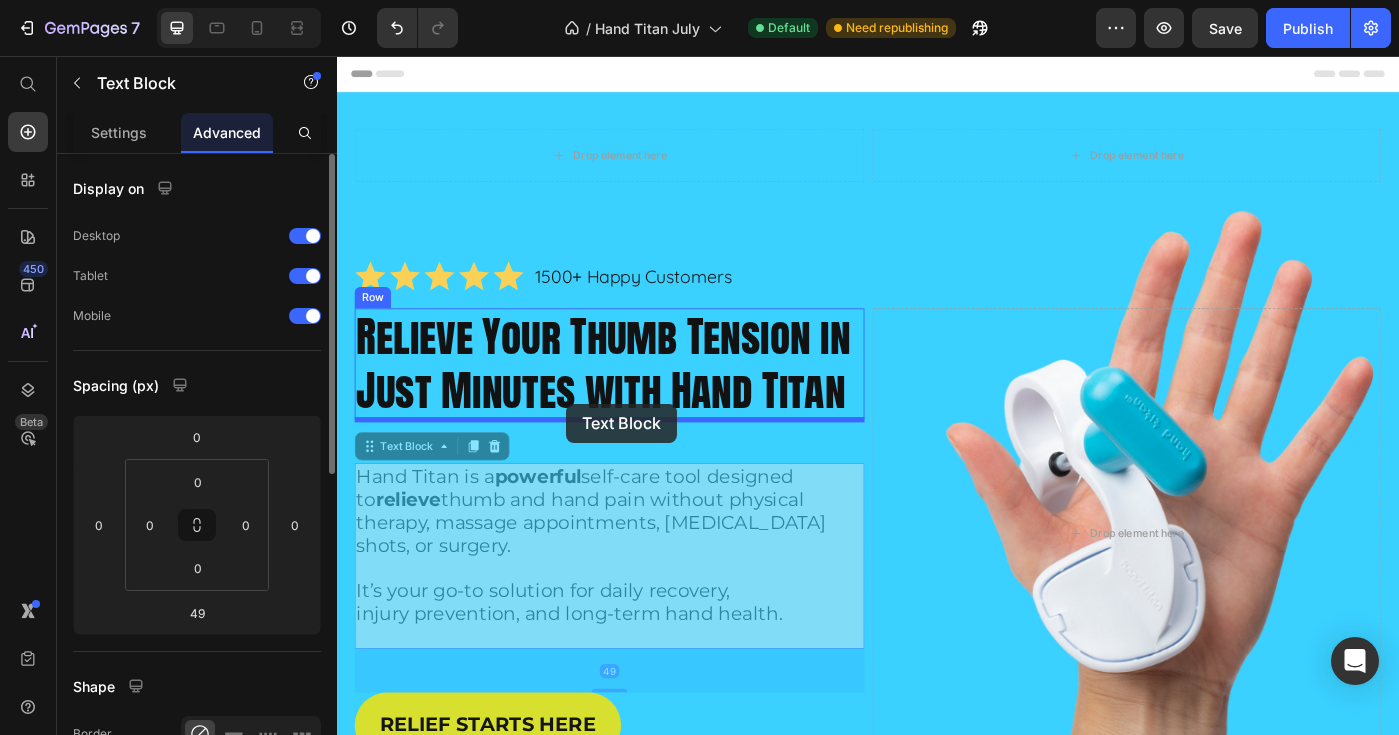 drag, startPoint x: 603, startPoint y: 587, endPoint x: 595, endPoint y: 448, distance: 139.23003 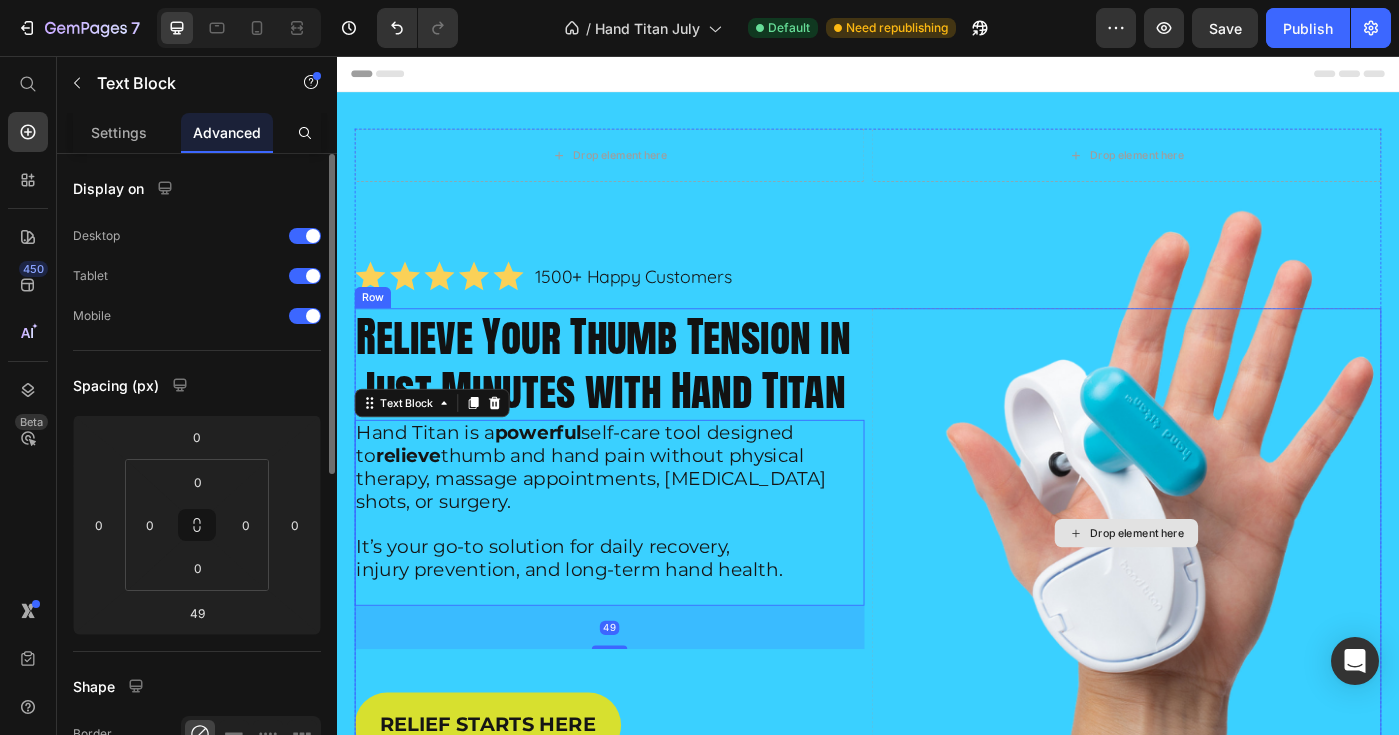 click on "Drop element here" at bounding box center (1229, 595) 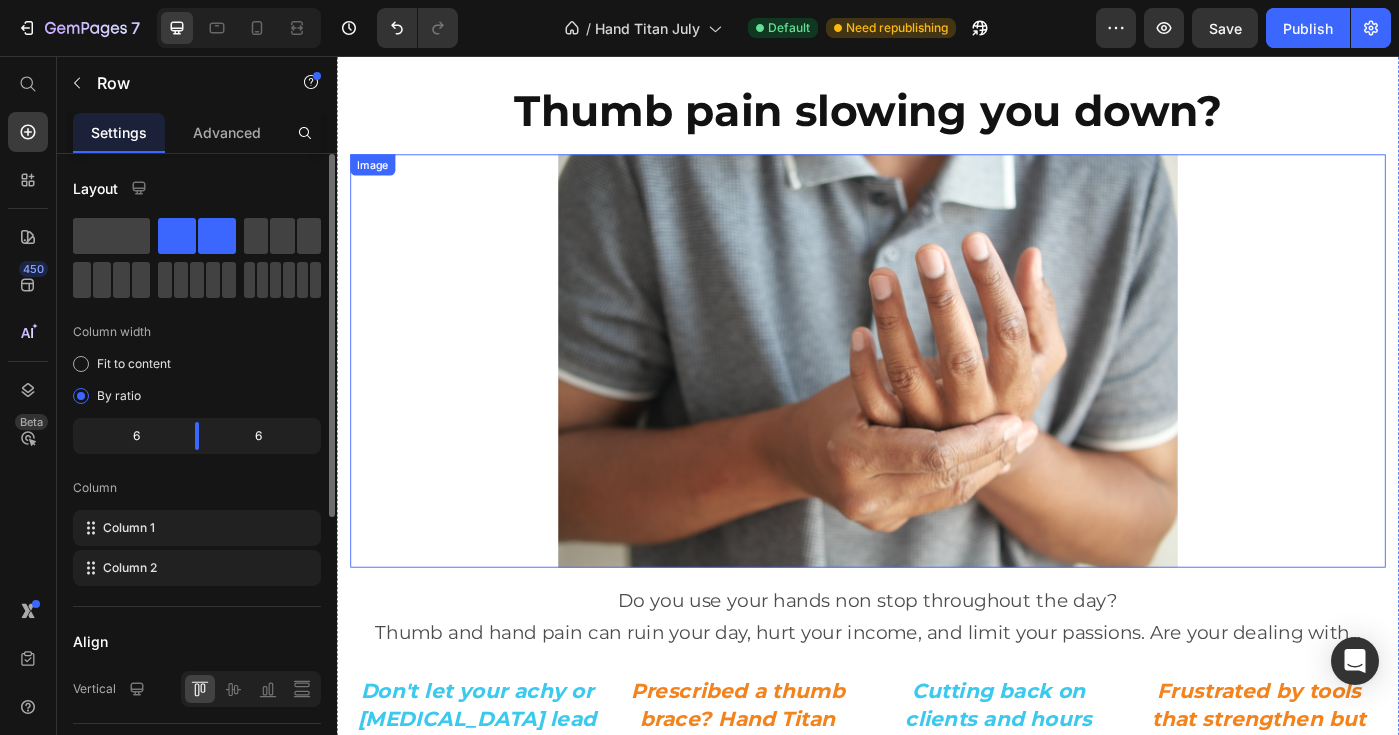 scroll, scrollTop: 1064, scrollLeft: 0, axis: vertical 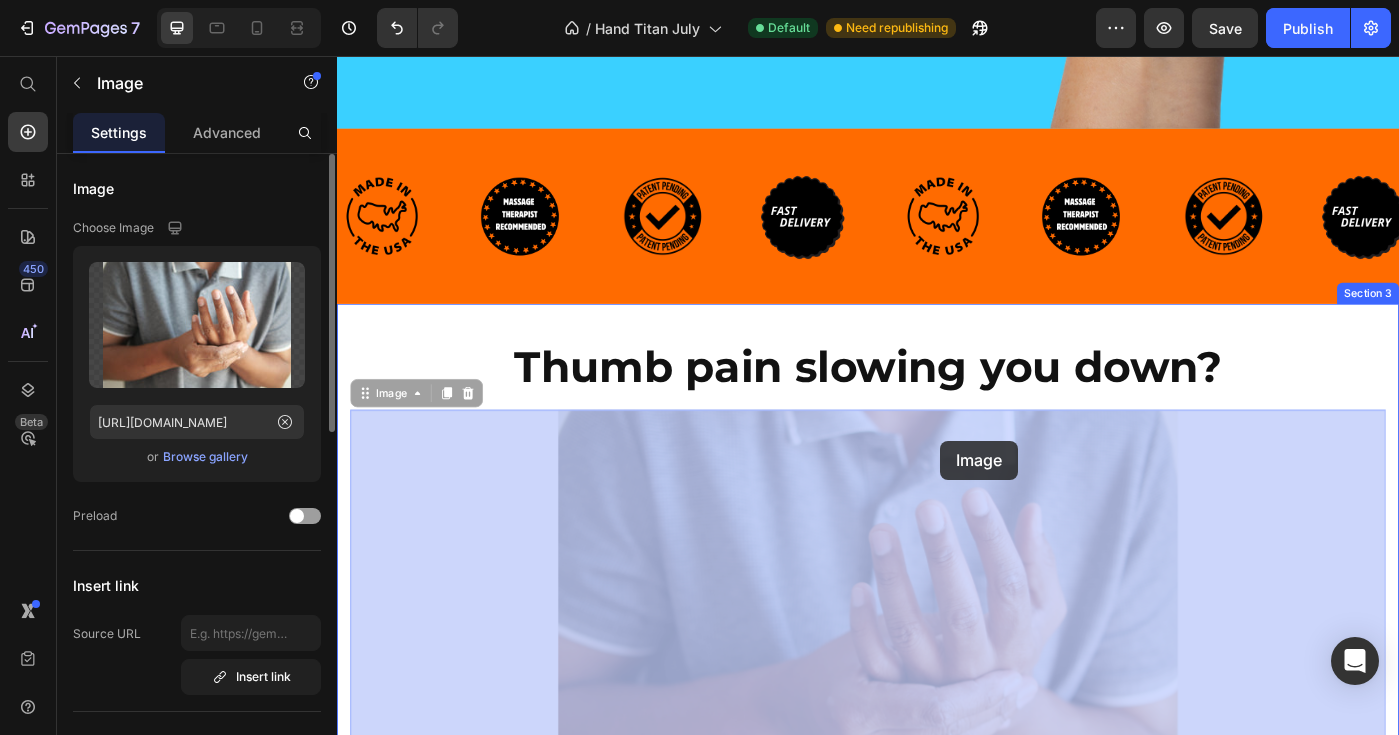 drag, startPoint x: 1066, startPoint y: 303, endPoint x: 1025, endPoint y: 496, distance: 197.30687 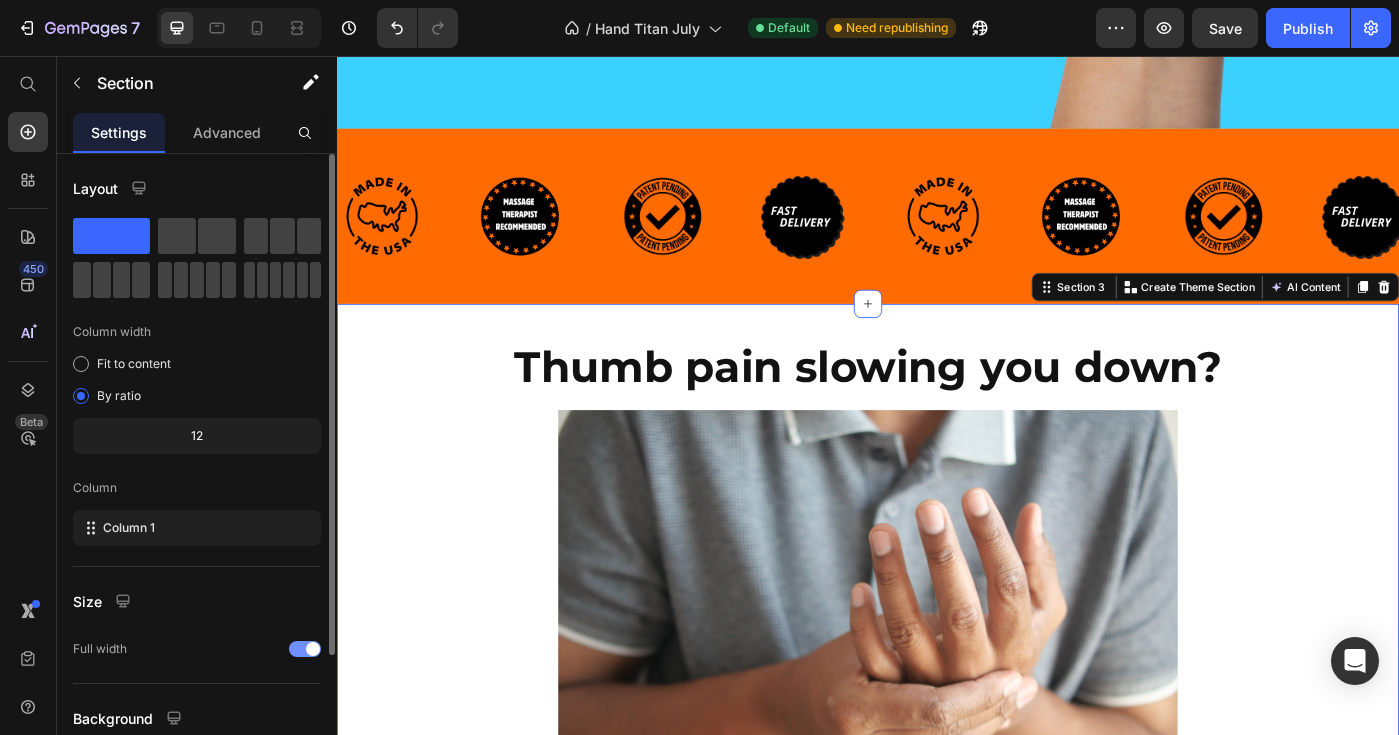 click on "Thumb pain slowing you down?  Heading Image Do you use your hands non stop throughout the day?  Thumb and hand pain can ruin your day, hurt your income, and limit your passions. Are your dealing with... Text Block Don't let your achy or [MEDICAL_DATA] lead to [MEDICAL_DATA] or lidocane injections. Text Block Prescribed a thumb brace? Hand Titan addresses tension now to prevent surgery and  over-use conditions. Text Block Cutting back on clients and hours because your hands can't keep up? Routine use of Hand Titan is here to help. Text Block Frustrated by tools that strengthen but don’t help you recover? Hand Titan does the hard work for you. Text Block Row Section 3   Create Theme Section AI Content Write with GemAI What would you like to describe here? Tone and Voice Persuasive Product Getting products... Show more Generate" at bounding box center [937, 821] 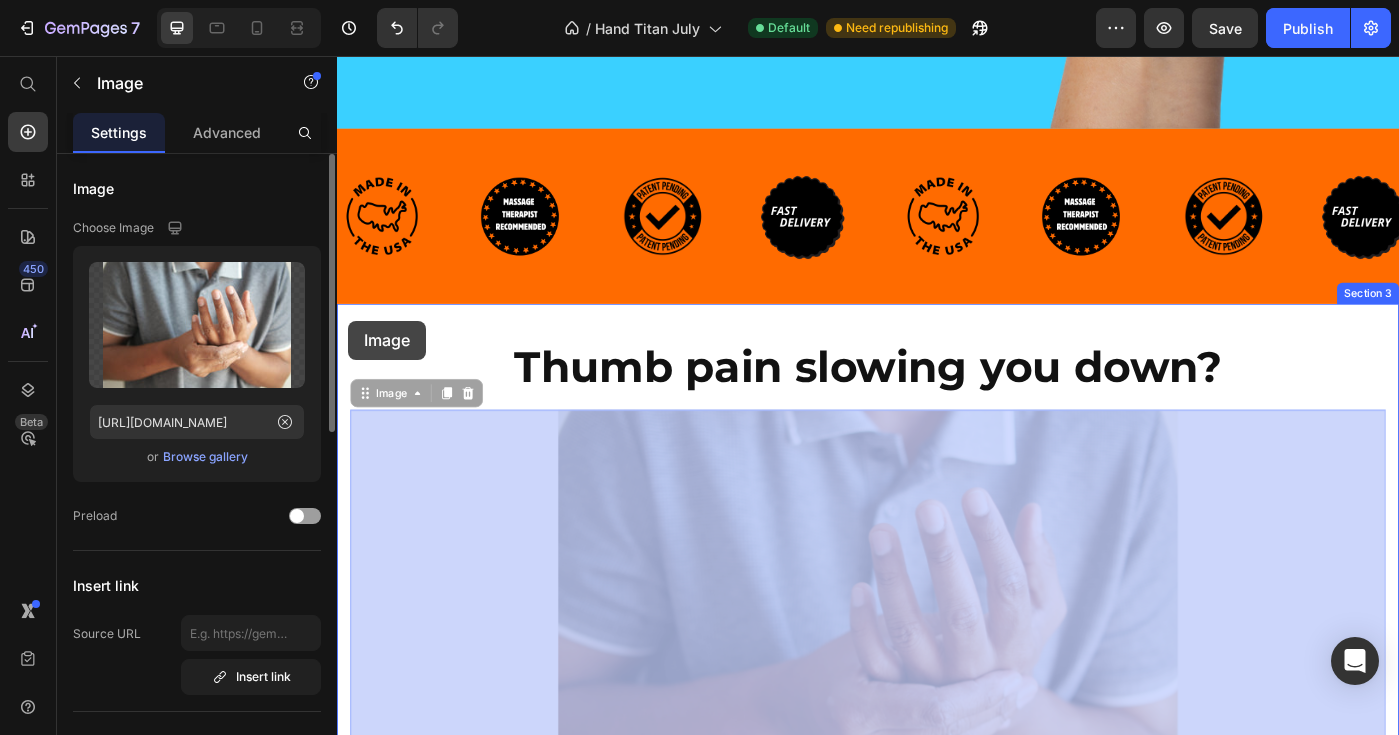 drag, startPoint x: 668, startPoint y: 523, endPoint x: 344, endPoint y: 352, distance: 366.35638 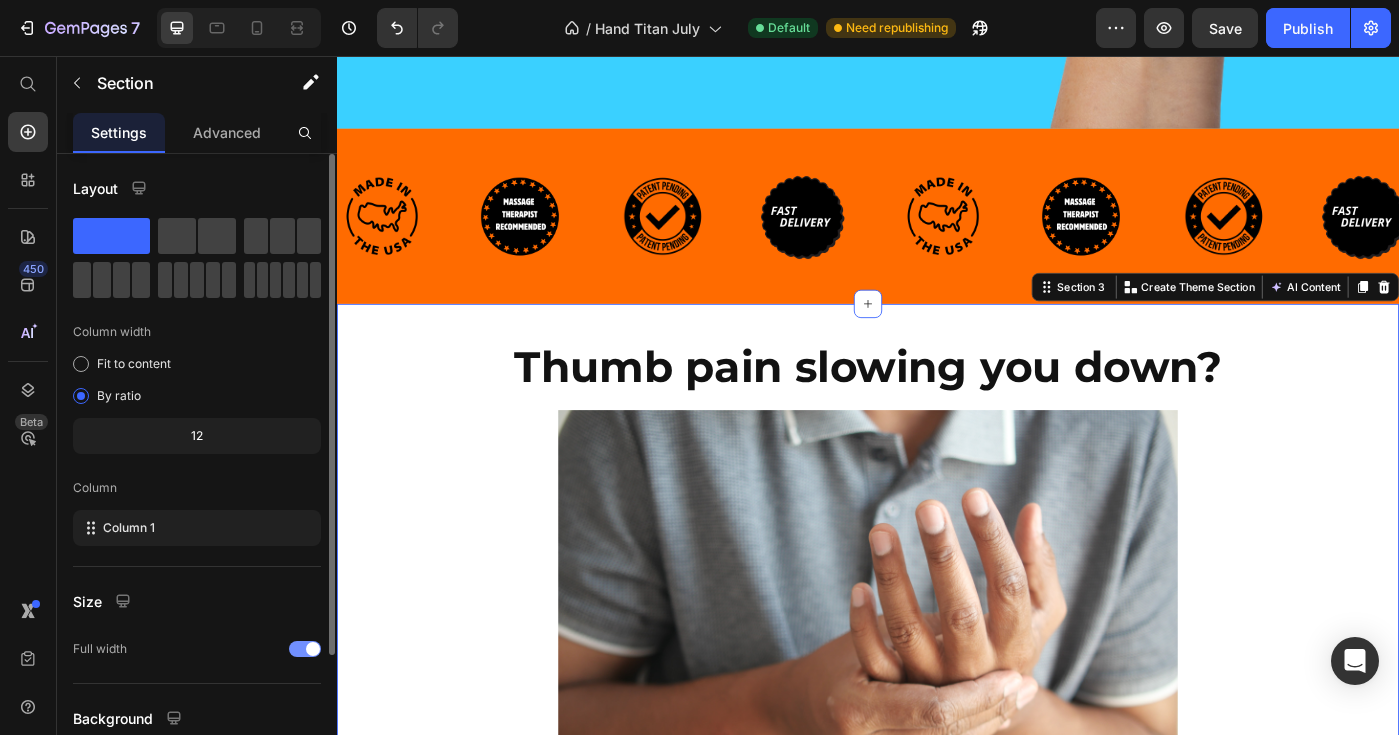click on "Thumb pain slowing you down?  Heading Image Do you use your hands non stop throughout the day?  Thumb and hand pain can ruin your day, hurt your income, and limit your passions. Are your dealing with... Text Block Don't let your achy or [MEDICAL_DATA] lead to [MEDICAL_DATA] or lidocane injections. Text Block Prescribed a thumb brace? Hand Titan addresses tension now to prevent surgery and  over-use conditions. Text Block Cutting back on clients and hours because your hands can't keep up? Routine use of Hand Titan is here to help. Text Block Frustrated by tools that strengthen but don’t help you recover? Hand Titan does the hard work for you. Text Block Row Section 3   Create Theme Section AI Content Write with GemAI What would you like to describe here? Tone and Voice Persuasive Product Hand Titan Show more Generate" at bounding box center [937, 821] 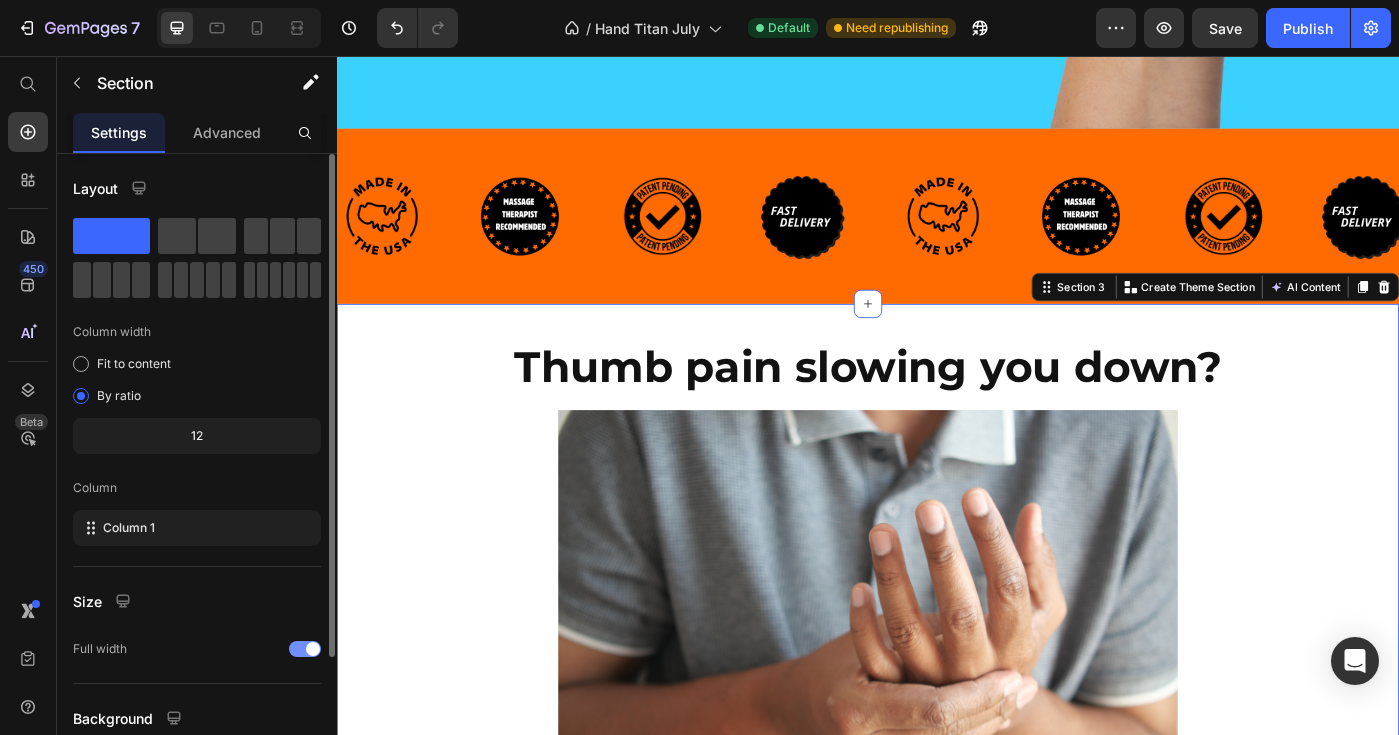click on "Thumb pain slowing you down?  Heading Image Do you use your hands non stop throughout the day?  Thumb and hand pain can ruin your day, hurt your income, and limit your passions. Are your dealing with... Text Block Don't let your achy or [MEDICAL_DATA] lead to [MEDICAL_DATA] or lidocane injections. Text Block Prescribed a thumb brace? Hand Titan addresses tension now to prevent surgery and  over-use conditions. Text Block Cutting back on clients and hours because your hands can't keep up? Routine use of Hand Titan is here to help. Text Block Frustrated by tools that strengthen but don’t help you recover? Hand Titan does the hard work for you. Text Block Row Section 3   Create Theme Section AI Content Write with GemAI What would you like to describe here? Tone and Voice Persuasive Product Hand Titan Show more Generate" at bounding box center (937, 821) 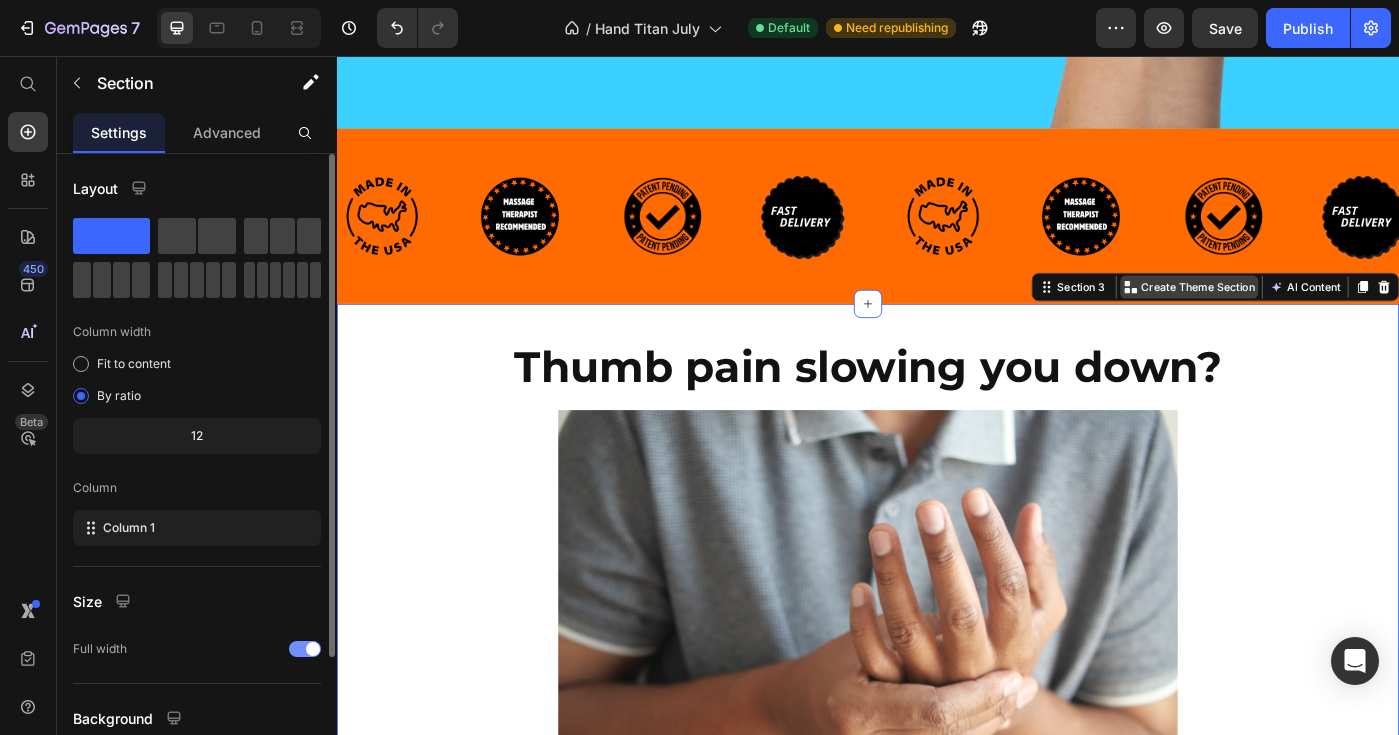 click on "Create Theme Section" at bounding box center (1310, 317) 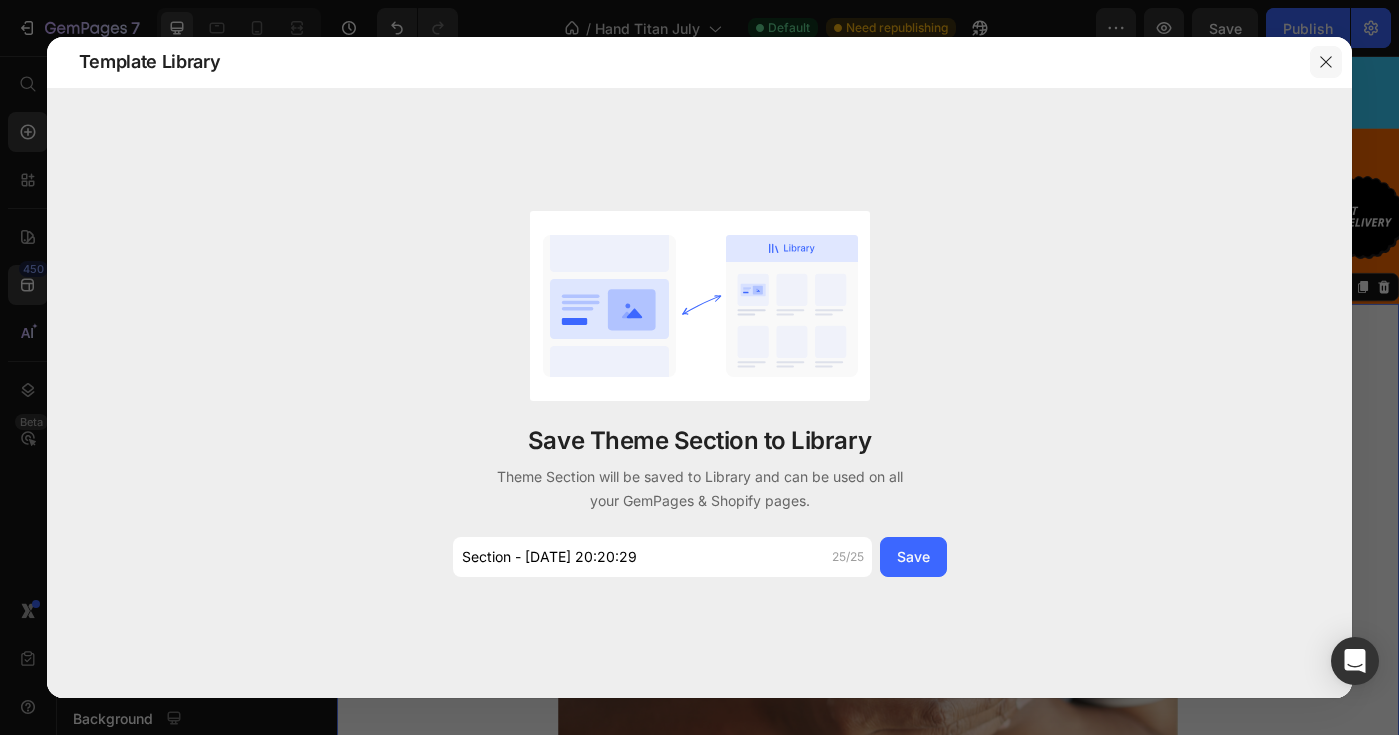 click 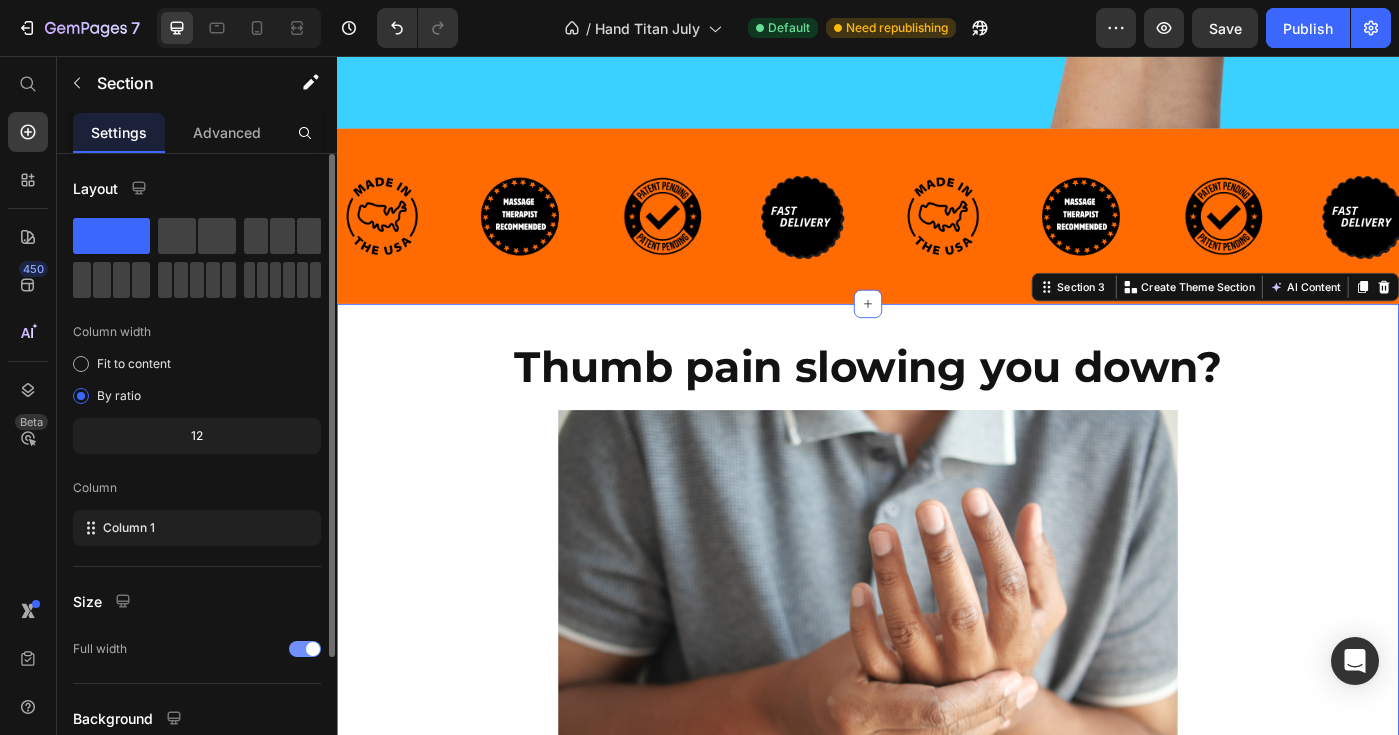 click on "Section 3   Create Theme Section AI Content Write with GemAI What would you like to describe here? Tone and Voice Persuasive Product Hand Titan Show more Generate" at bounding box center (1329, 317) 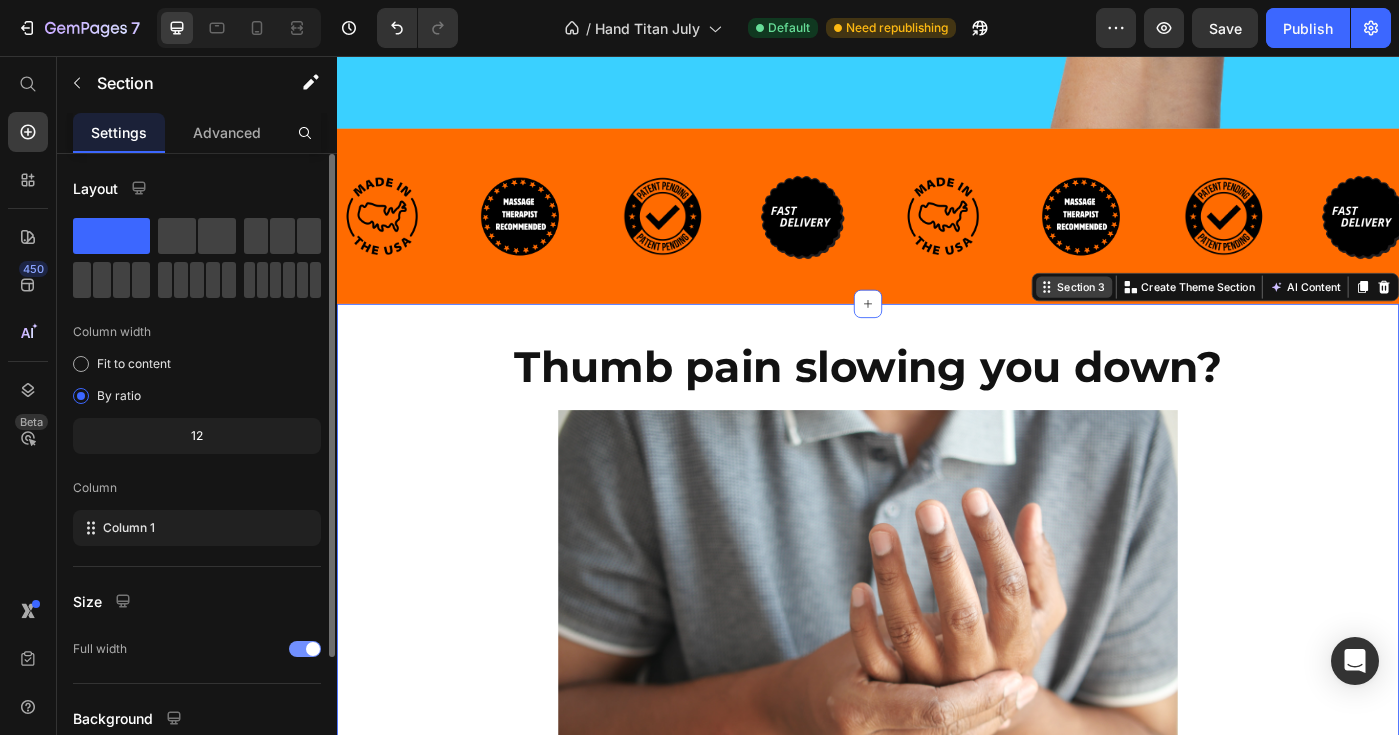 click on "Section 3" at bounding box center (1178, 317) 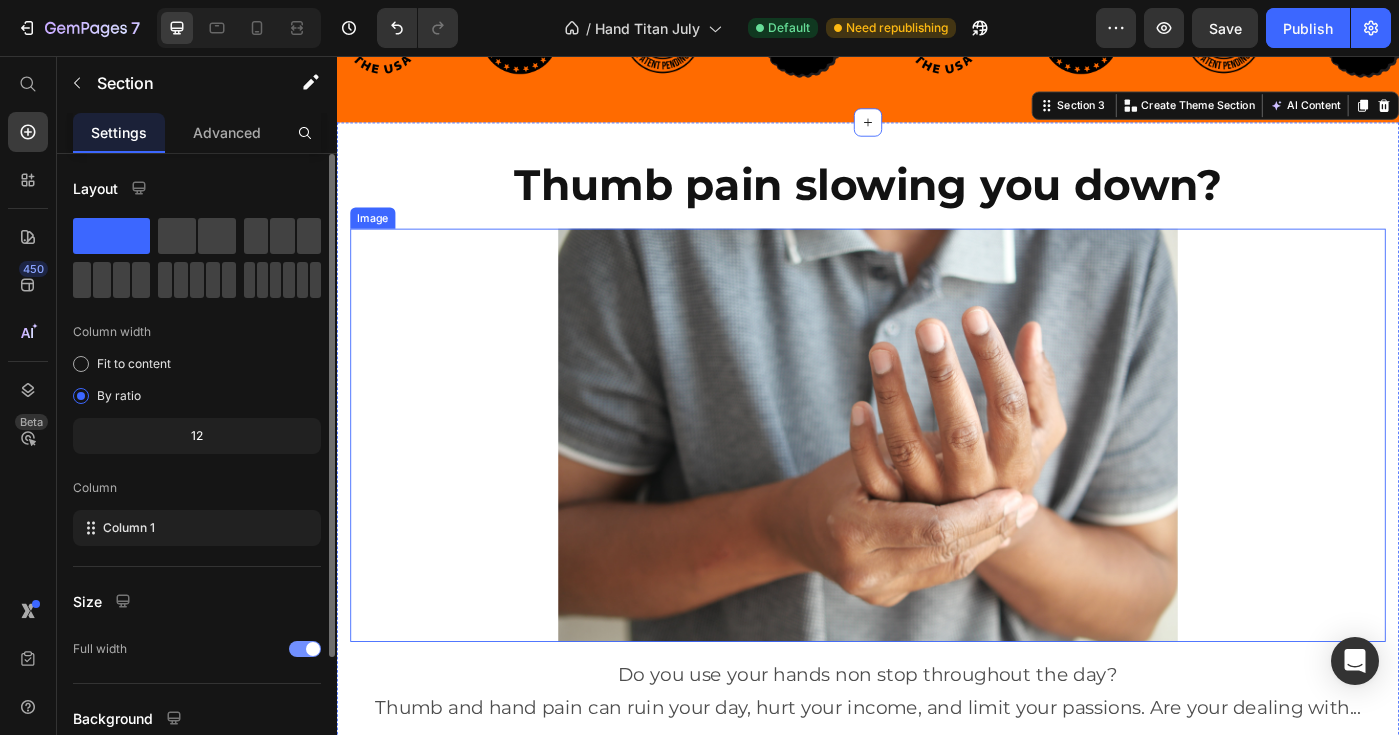 scroll, scrollTop: 1006, scrollLeft: 0, axis: vertical 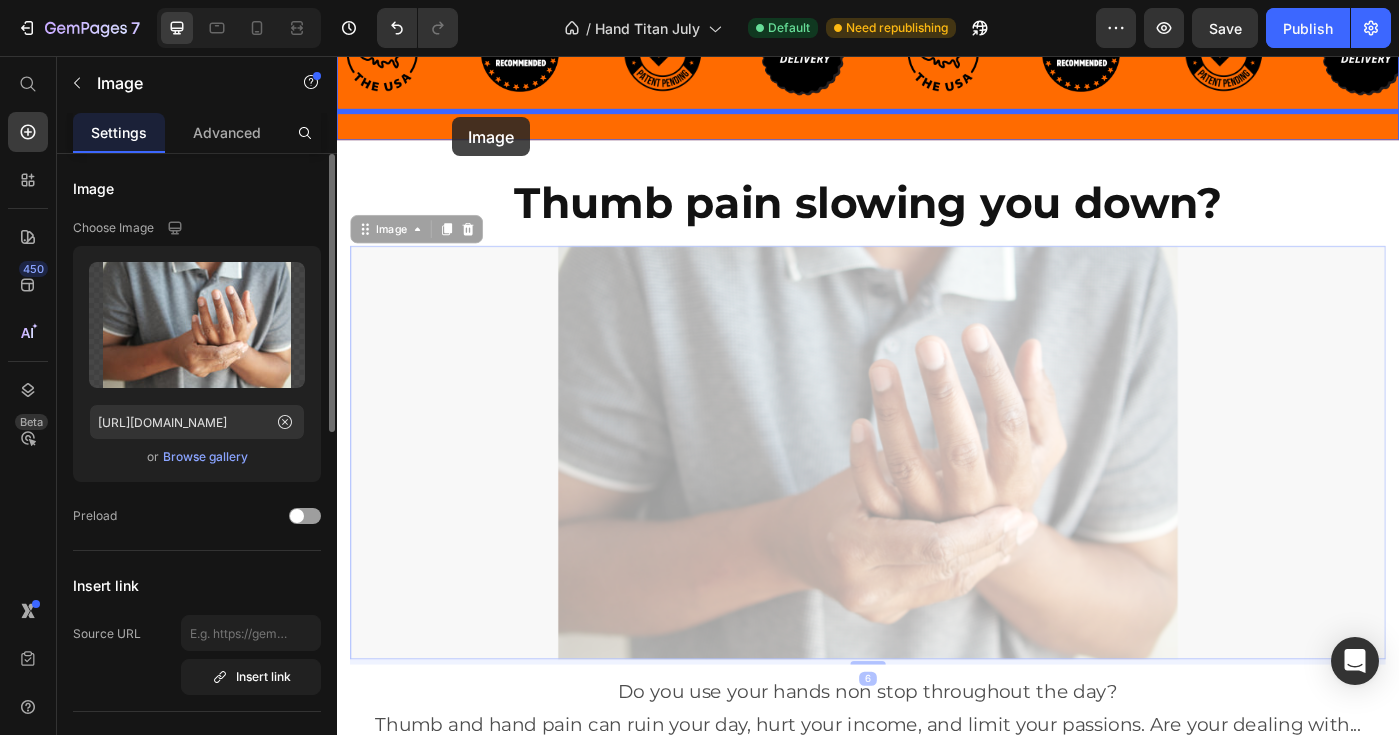 drag, startPoint x: 956, startPoint y: 453, endPoint x: 467, endPoint y: 125, distance: 588.8166 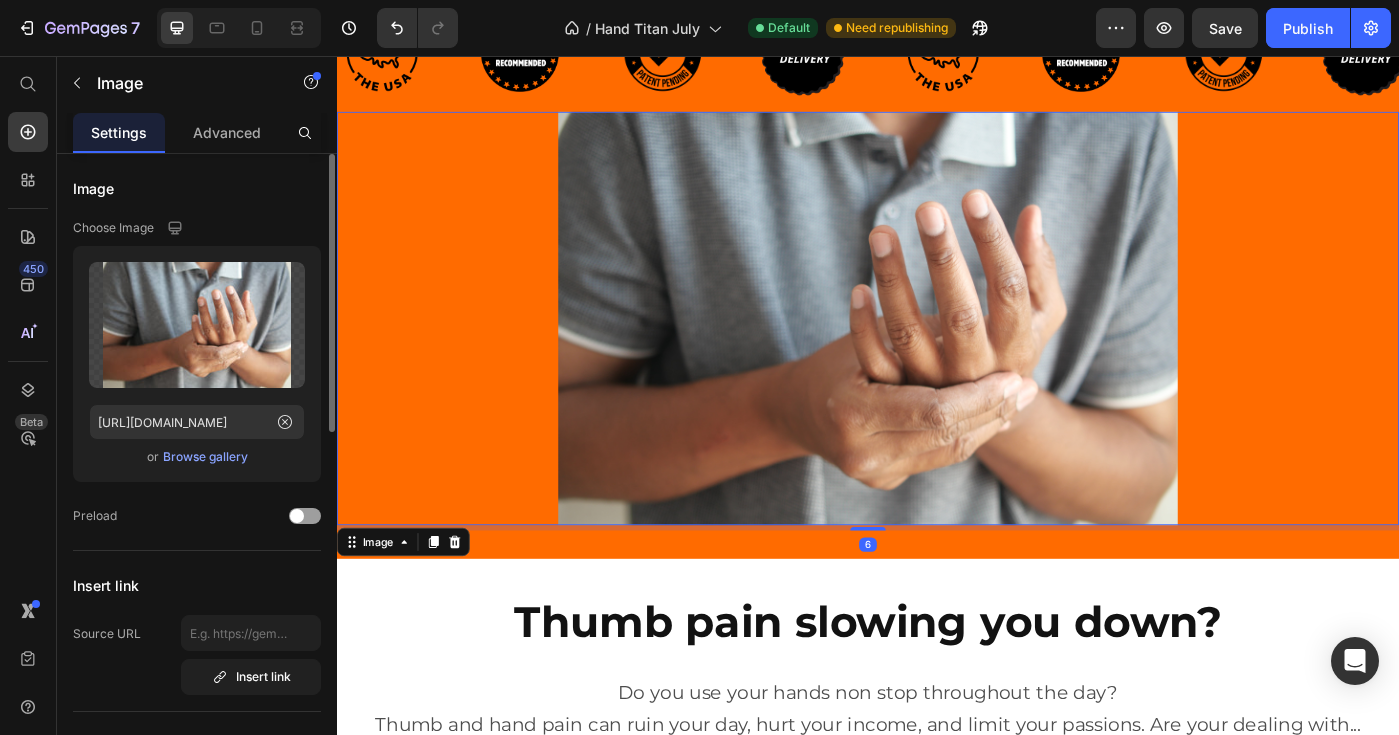 scroll, scrollTop: 981, scrollLeft: 0, axis: vertical 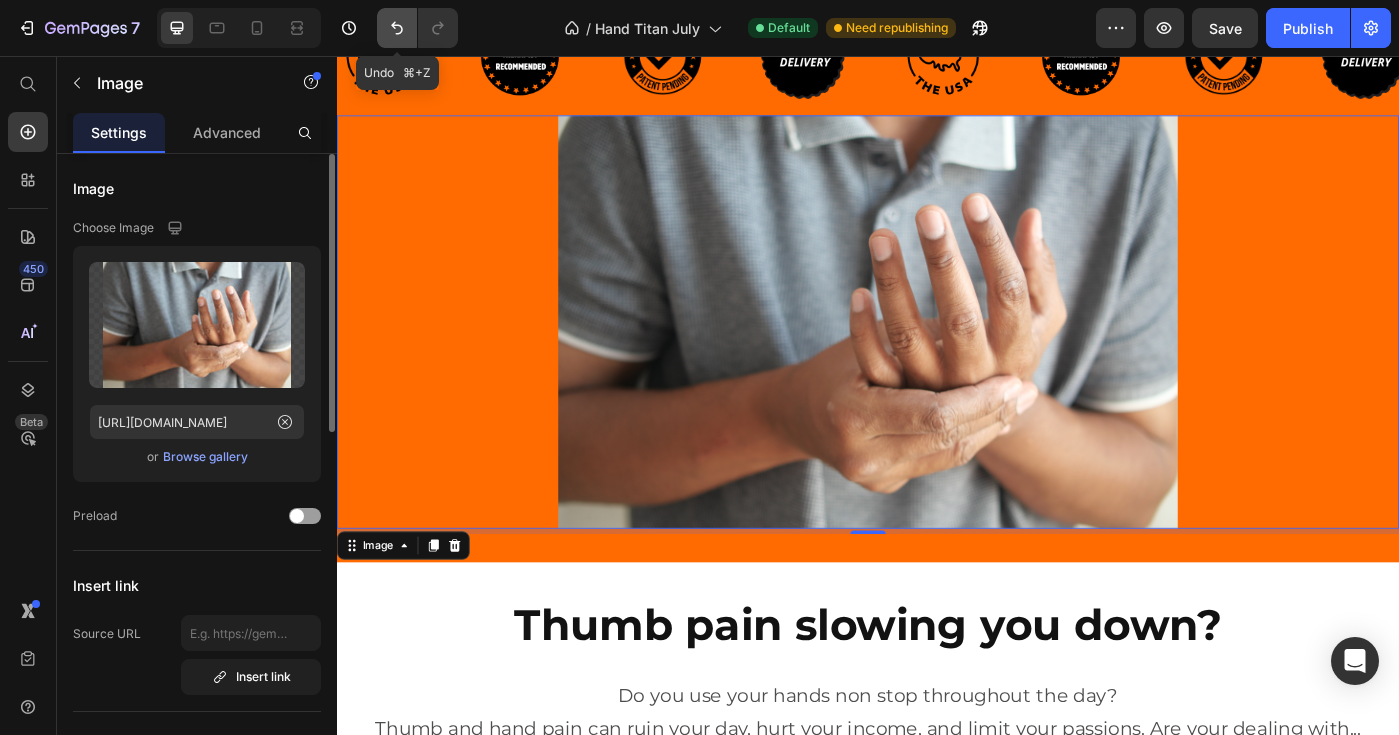 click 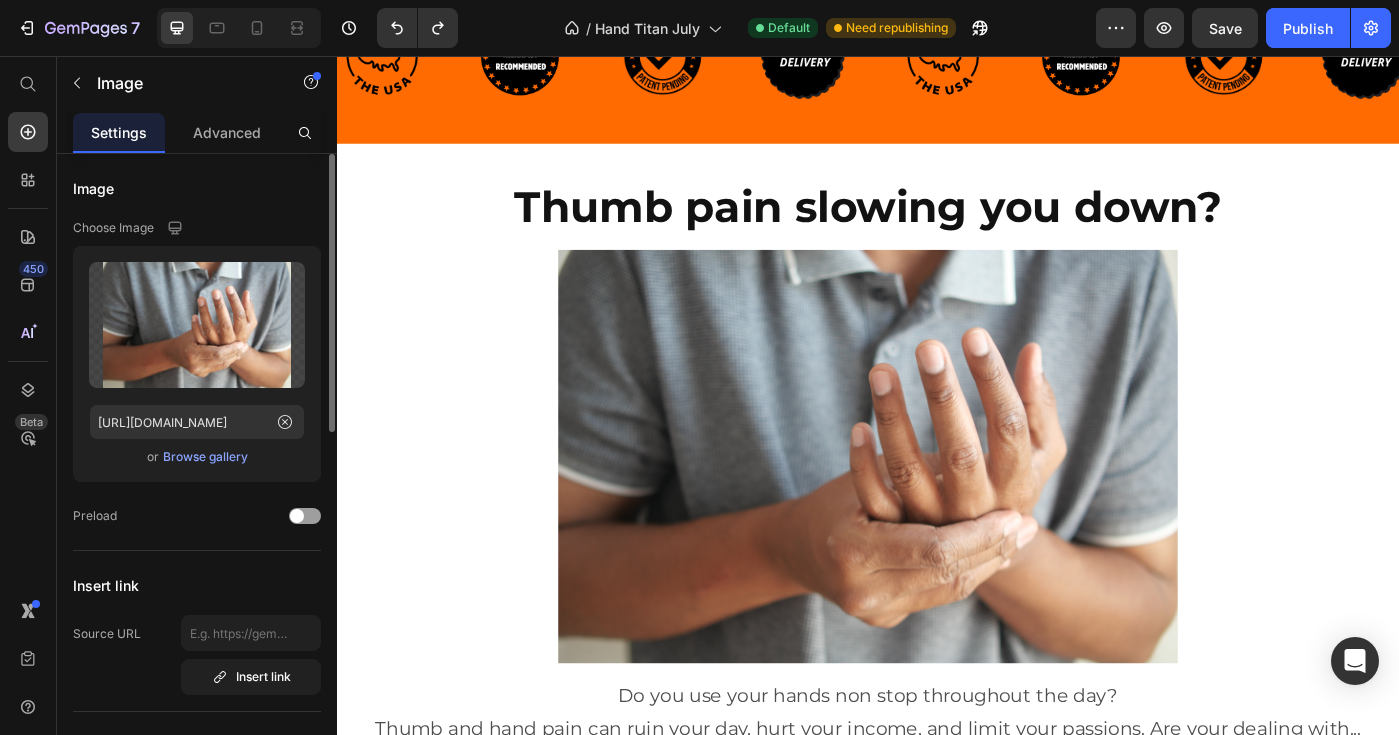 click at bounding box center [937, 508] 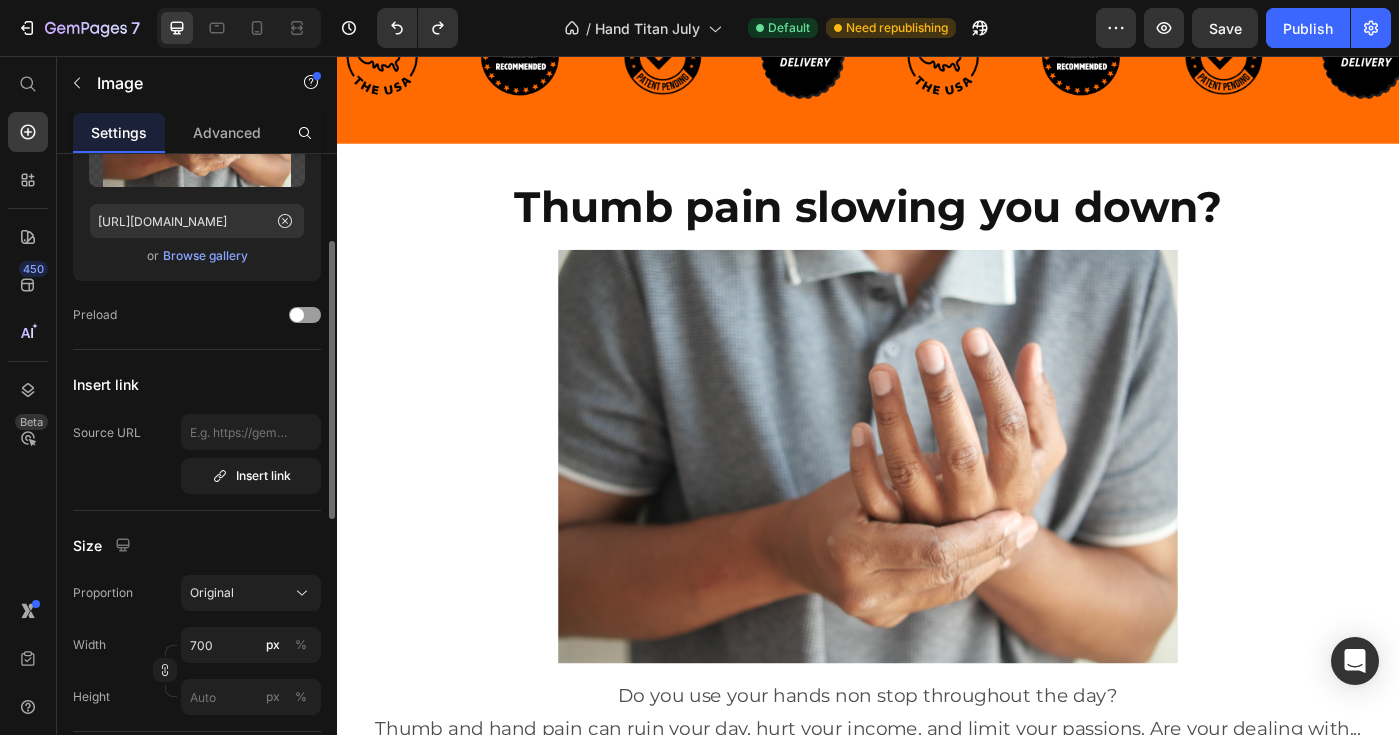 scroll, scrollTop: 202, scrollLeft: 0, axis: vertical 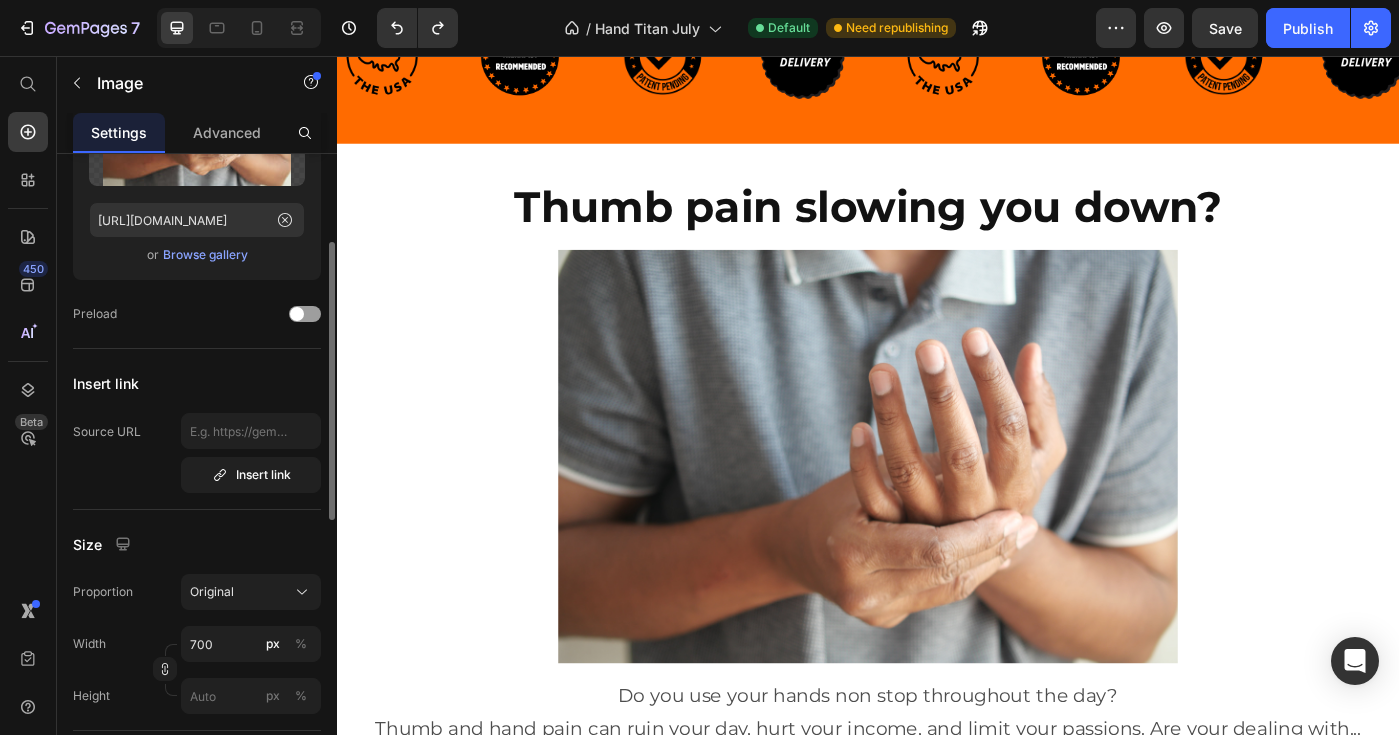 click at bounding box center [937, 508] 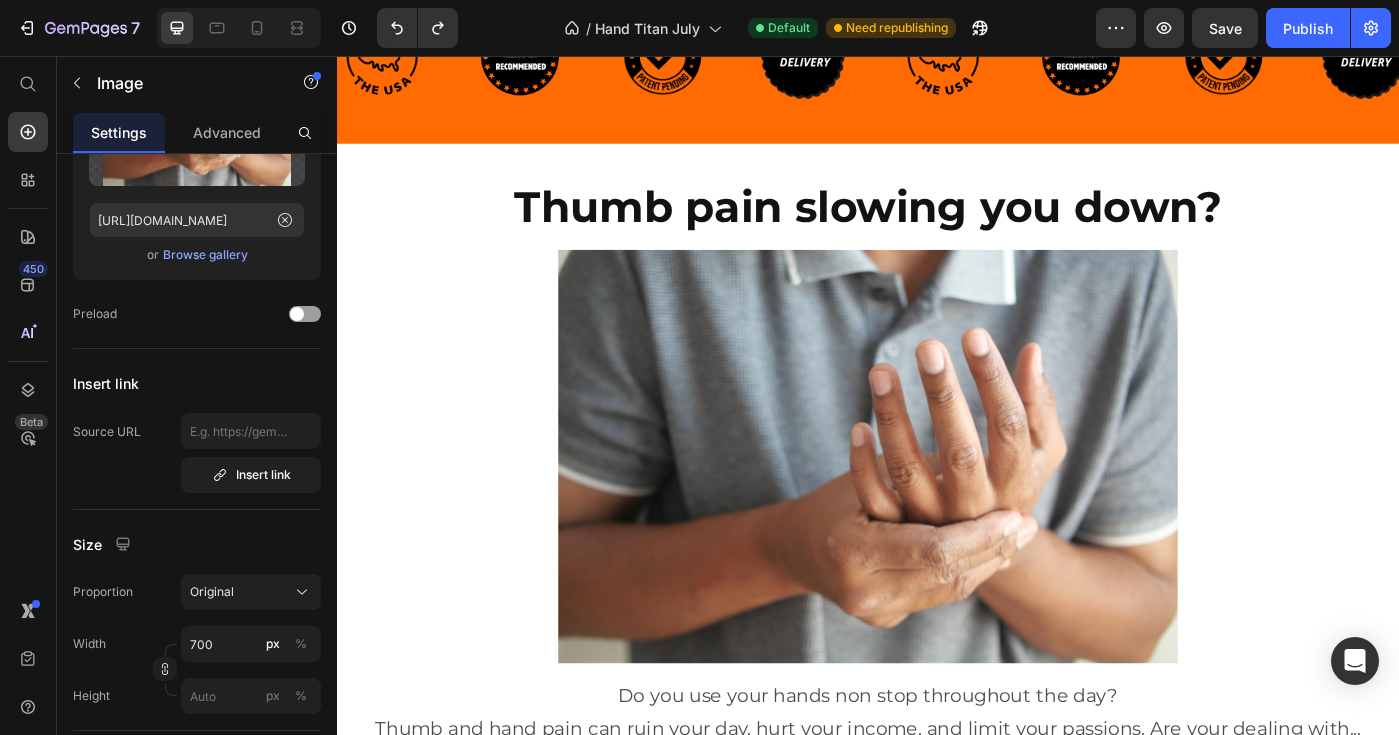 click at bounding box center (937, 508) 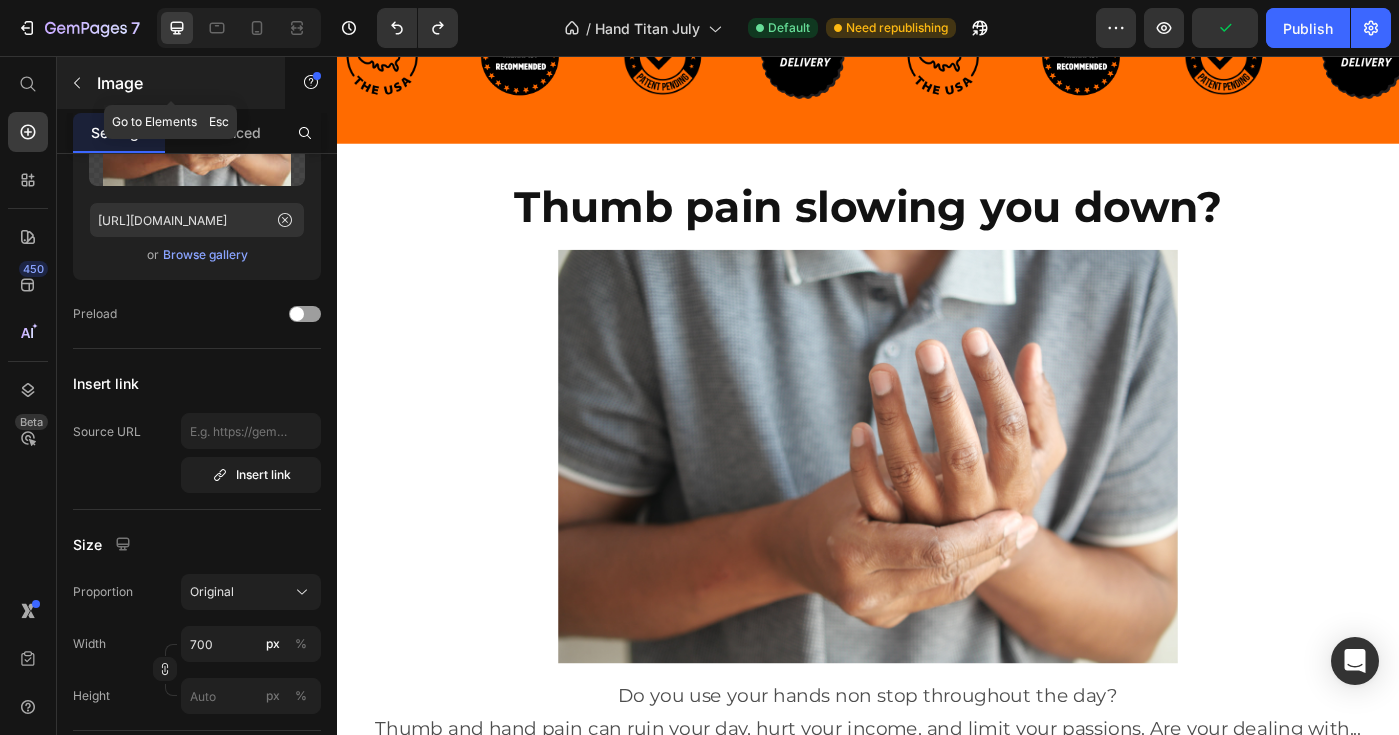 click at bounding box center (77, 83) 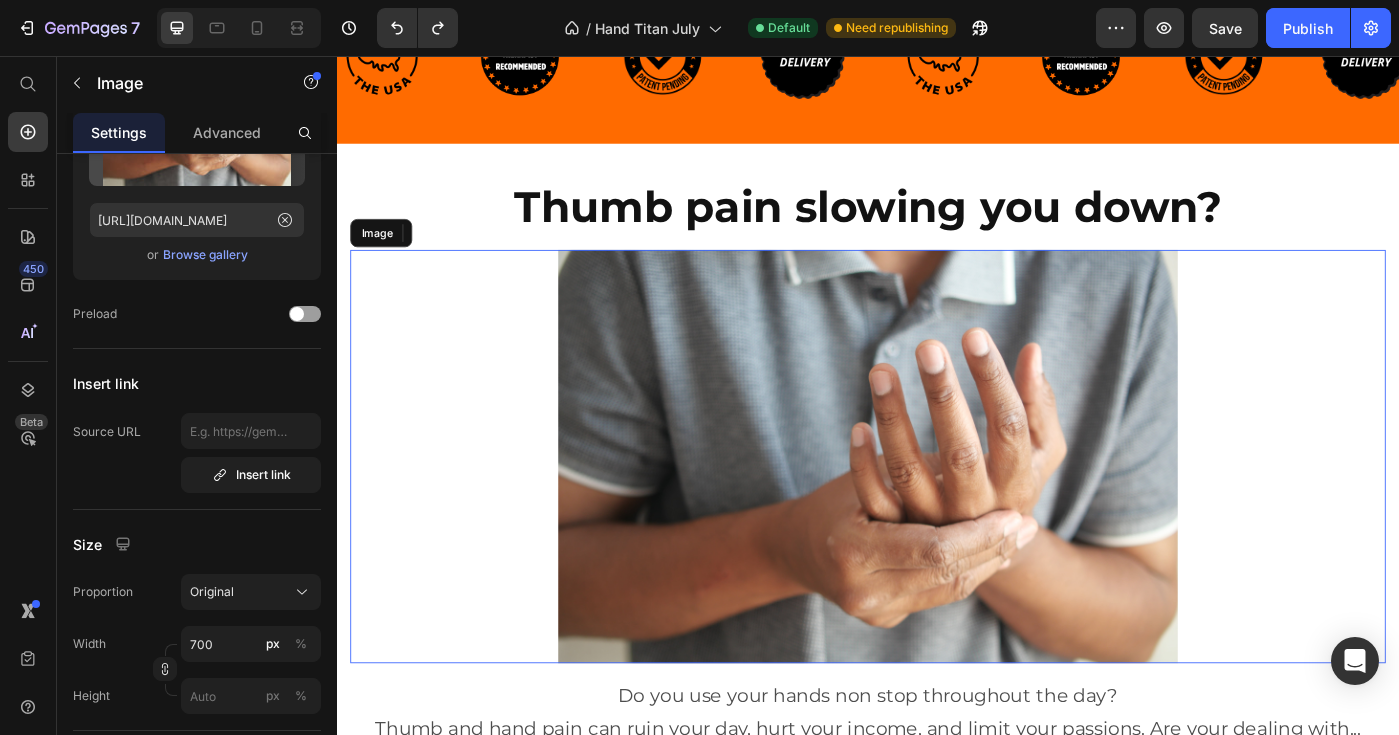 click at bounding box center (937, 508) 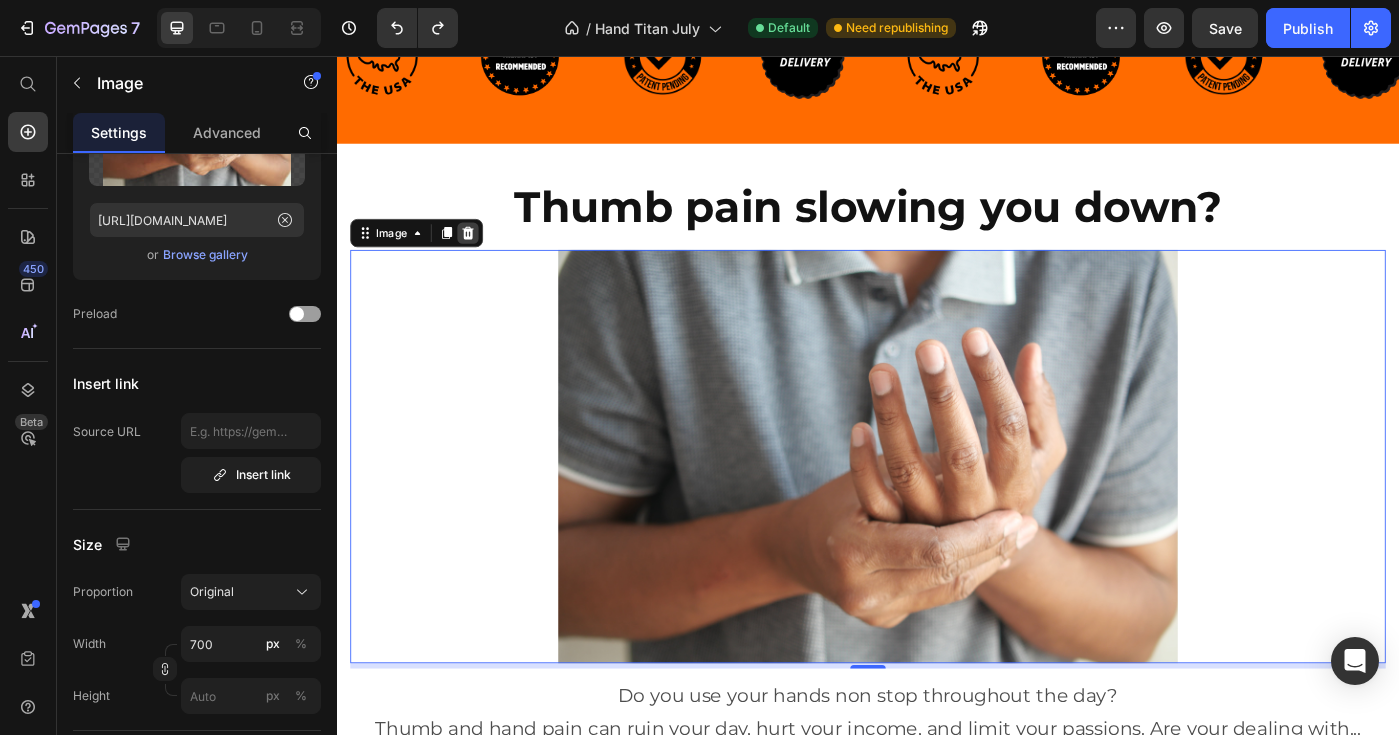click 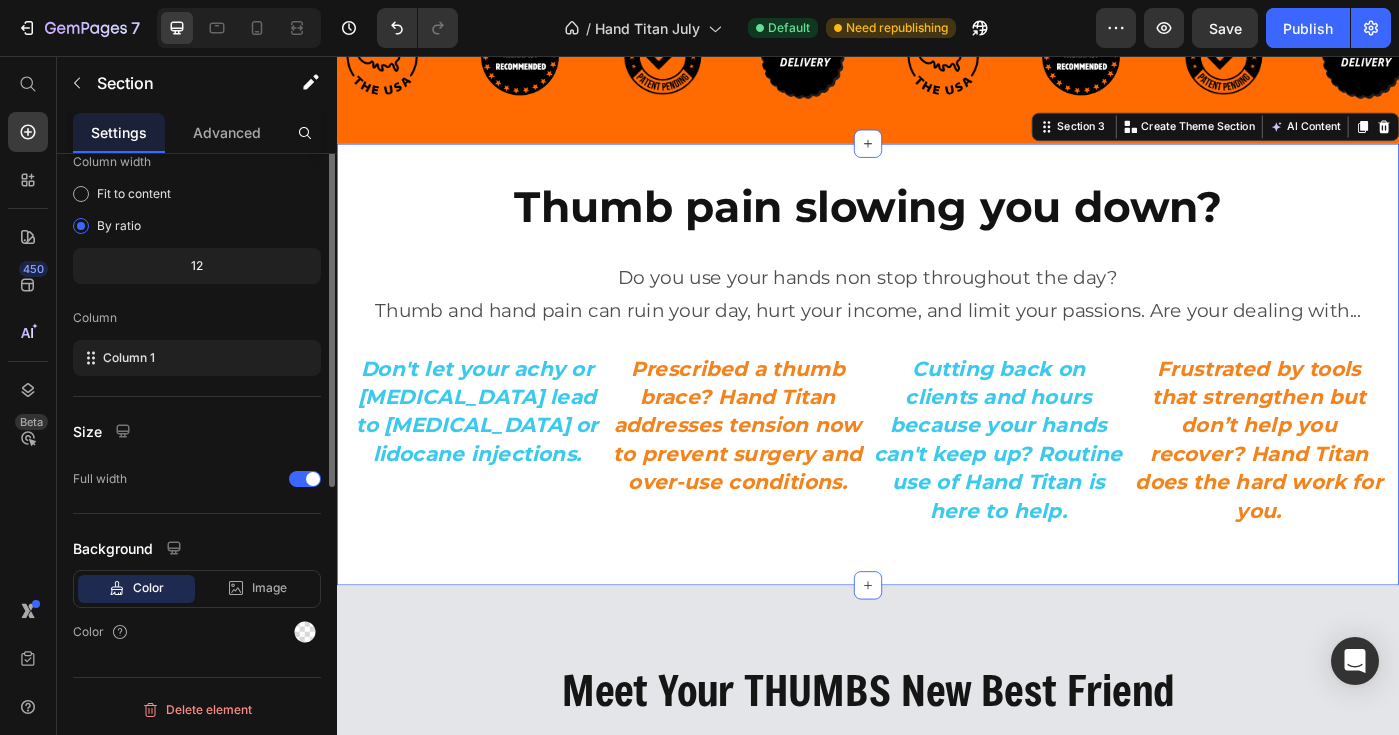 click on "Thumb pain slowing you down?  Heading Do you use your hands non stop throughout the day?  Thumb and hand pain can ruin your day, hurt your income, and limit your passions. Are your dealing with... Text Block Don't let your achy or [MEDICAL_DATA] lead to [MEDICAL_DATA] or lidocane injections. Text Block Prescribed a thumb brace? Hand Titan addresses tension now to prevent surgery and  over-use conditions. Text Block Cutting back on clients and hours because your hands can't keep up? Routine use of Hand Titan is here to help. Text Block Frustrated by tools that strengthen but don’t help you recover? Hand Titan does the hard work for you. Text Block Row Section 3   Create Theme Section AI Content Write with GemAI What would you like to describe here? Tone and Voice Persuasive Product Hand Titan Show more Generate" at bounding box center (937, 404) 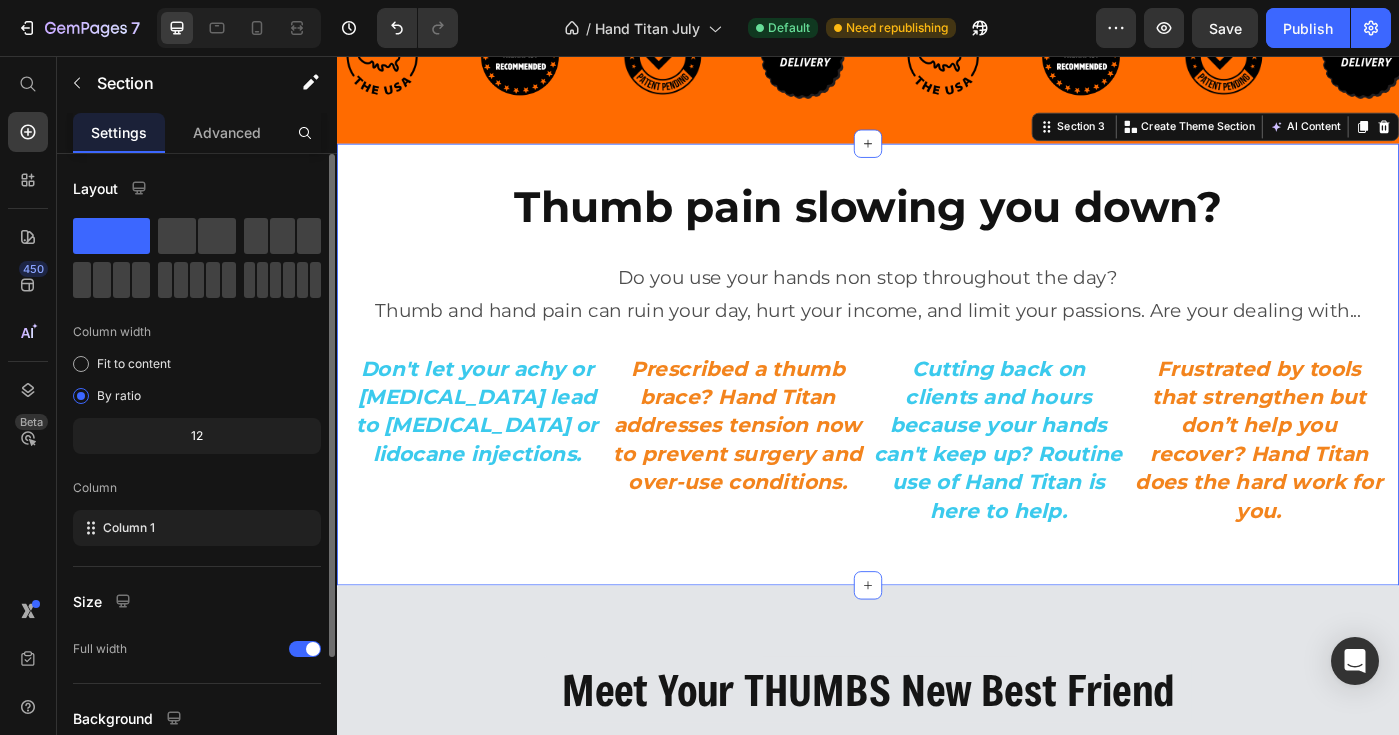 click on "Thumb pain slowing you down?  Heading Do you use your hands non stop throughout the day?  Thumb and hand pain can ruin your day, hurt your income, and limit your passions. Are your dealing with... Text Block Don't let your achy or [MEDICAL_DATA] lead to [MEDICAL_DATA] or lidocane injections. Text Block Prescribed a thumb brace? Hand Titan addresses tension now to prevent surgery and  over-use conditions. Text Block Cutting back on clients and hours because your hands can't keep up? Routine use of Hand Titan is here to help. Text Block Frustrated by tools that strengthen but don’t help you recover? Hand Titan does the hard work for you. Text Block Row Section 3   Create Theme Section AI Content Write with GemAI What would you like to describe here? Tone and Voice Persuasive Product Hand Titan Show more Generate" at bounding box center [937, 404] 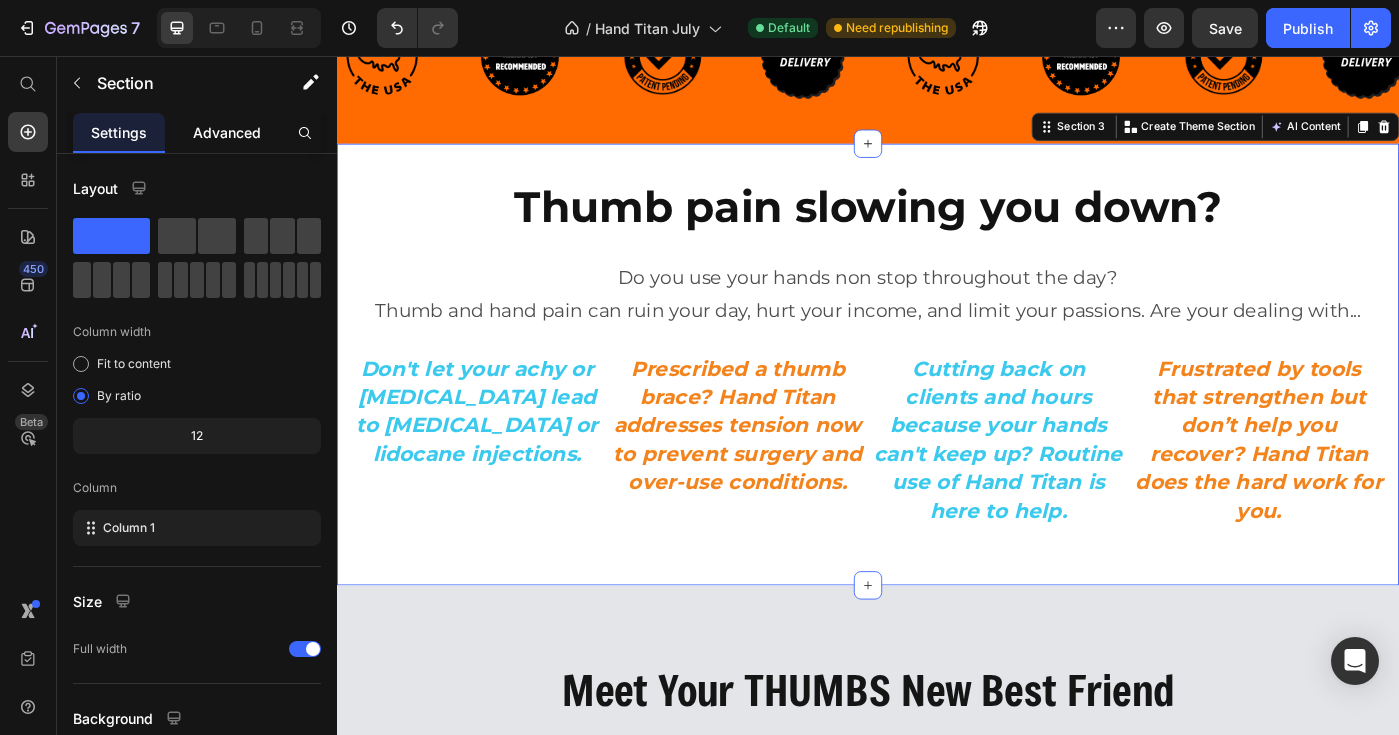 click on "Advanced" at bounding box center (227, 132) 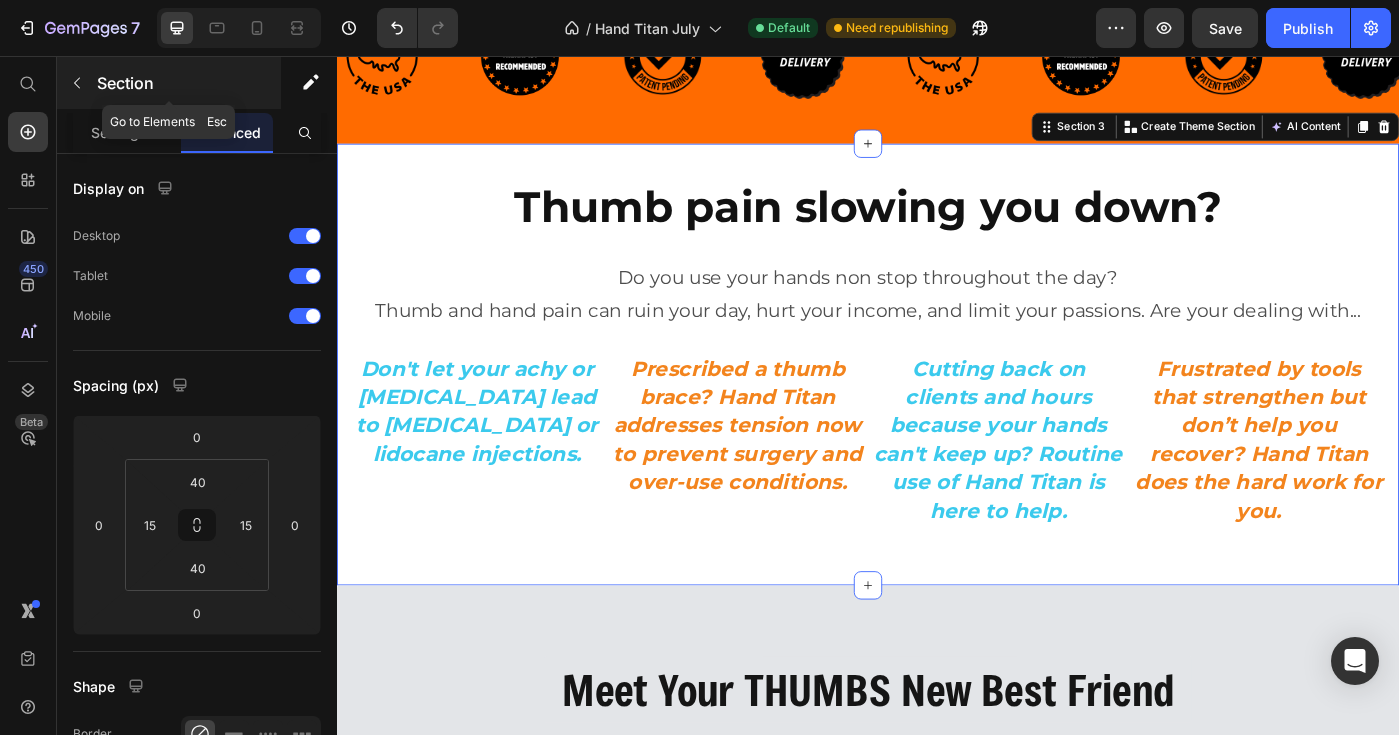 click 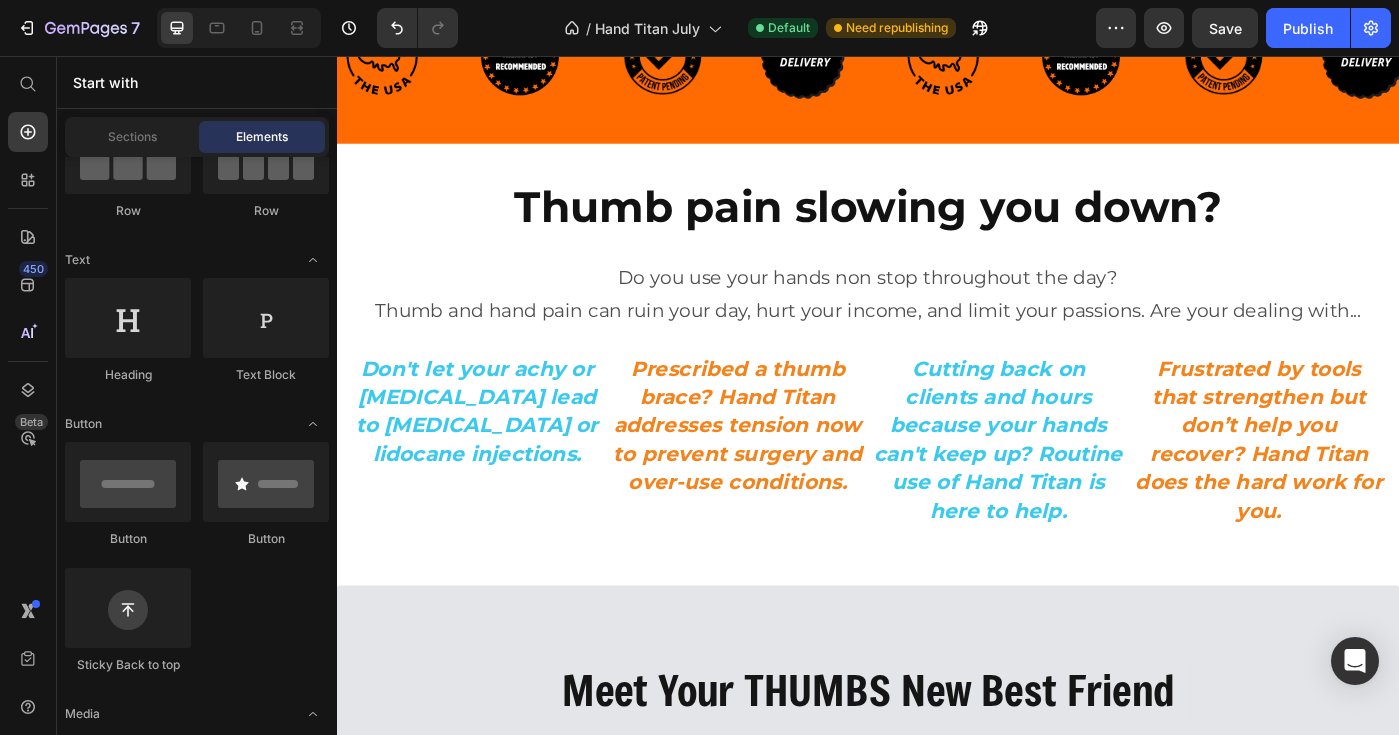 click on "Start with" at bounding box center (197, 82) 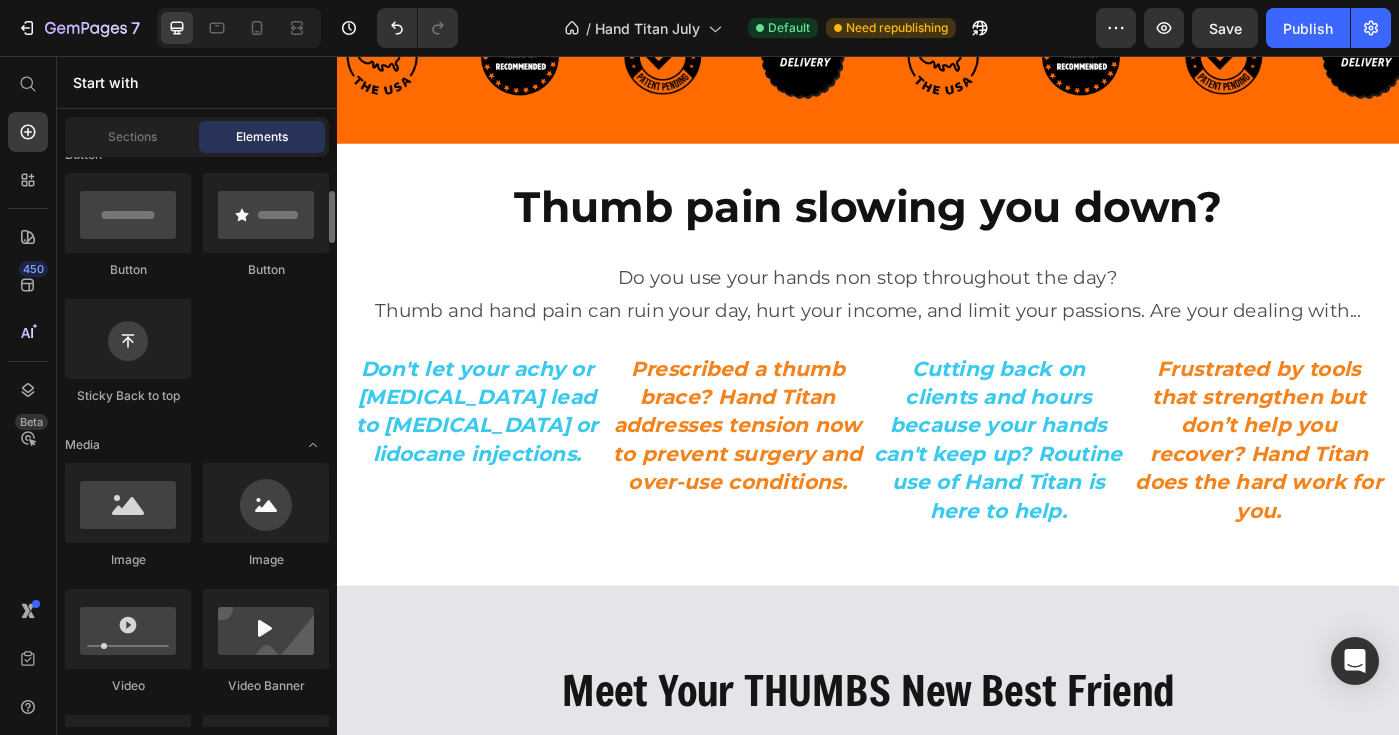 scroll, scrollTop: 492, scrollLeft: 0, axis: vertical 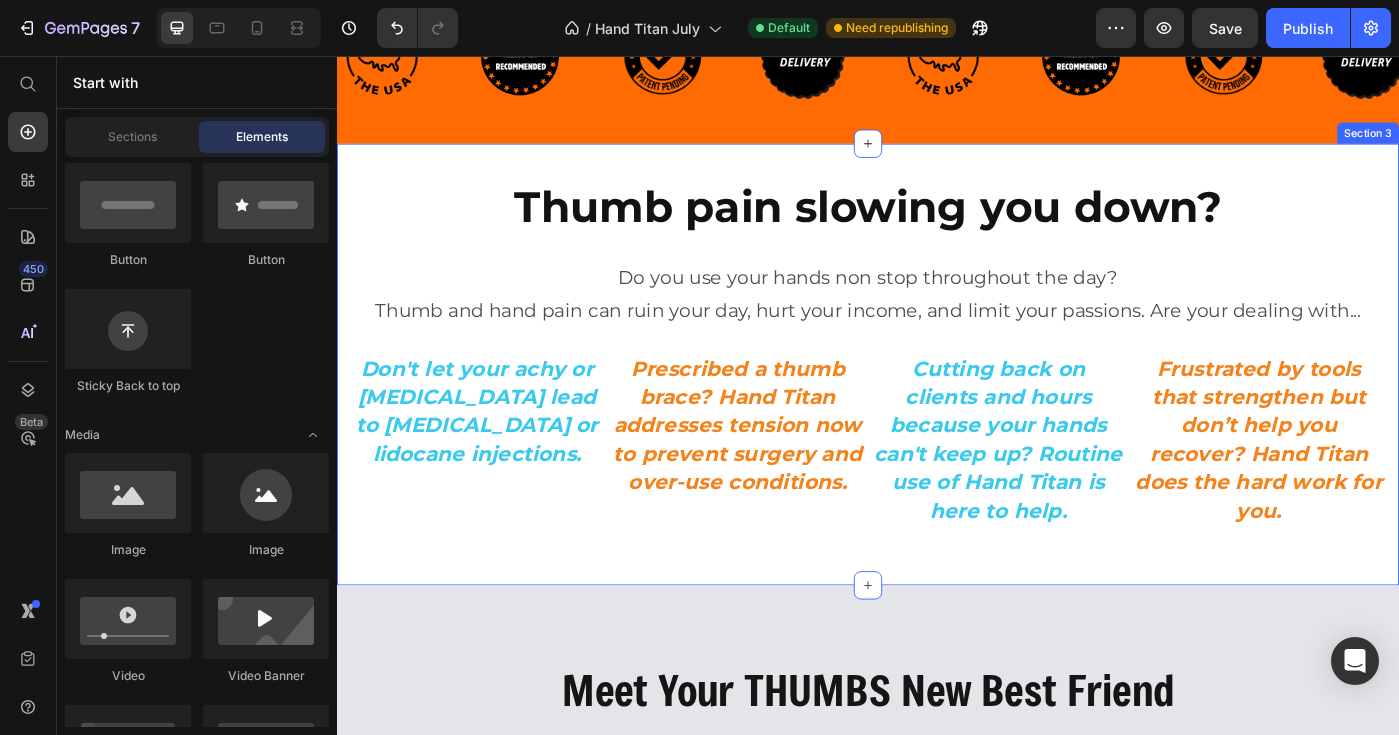 click on "Thumb pain slowing you down?  Heading Do you use your hands non stop throughout the day?  Thumb and hand pain can ruin your day, hurt your income, and limit your passions. Are your dealing with... Text Block Don't let your achy or [MEDICAL_DATA] lead to [MEDICAL_DATA] or lidocane injections. Text Block Prescribed a thumb brace? Hand Titan addresses tension now to prevent surgery and  over-use conditions. Text Block Cutting back on clients and hours because your hands can't keep up? Routine use of Hand Titan is here to help. Text Block Frustrated by tools that strengthen but don’t help you recover? Hand Titan does the hard work for you. Text Block Row Section 3" at bounding box center (937, 404) 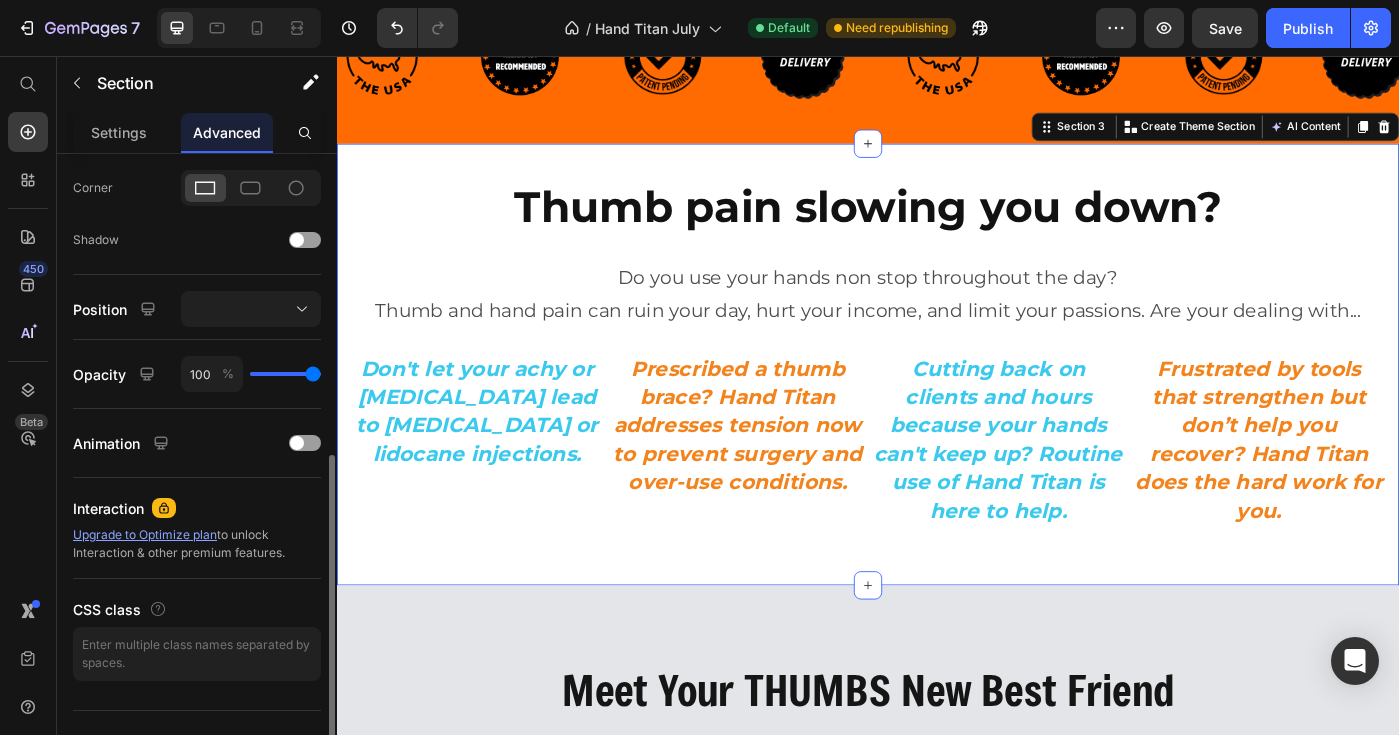 scroll, scrollTop: 631, scrollLeft: 0, axis: vertical 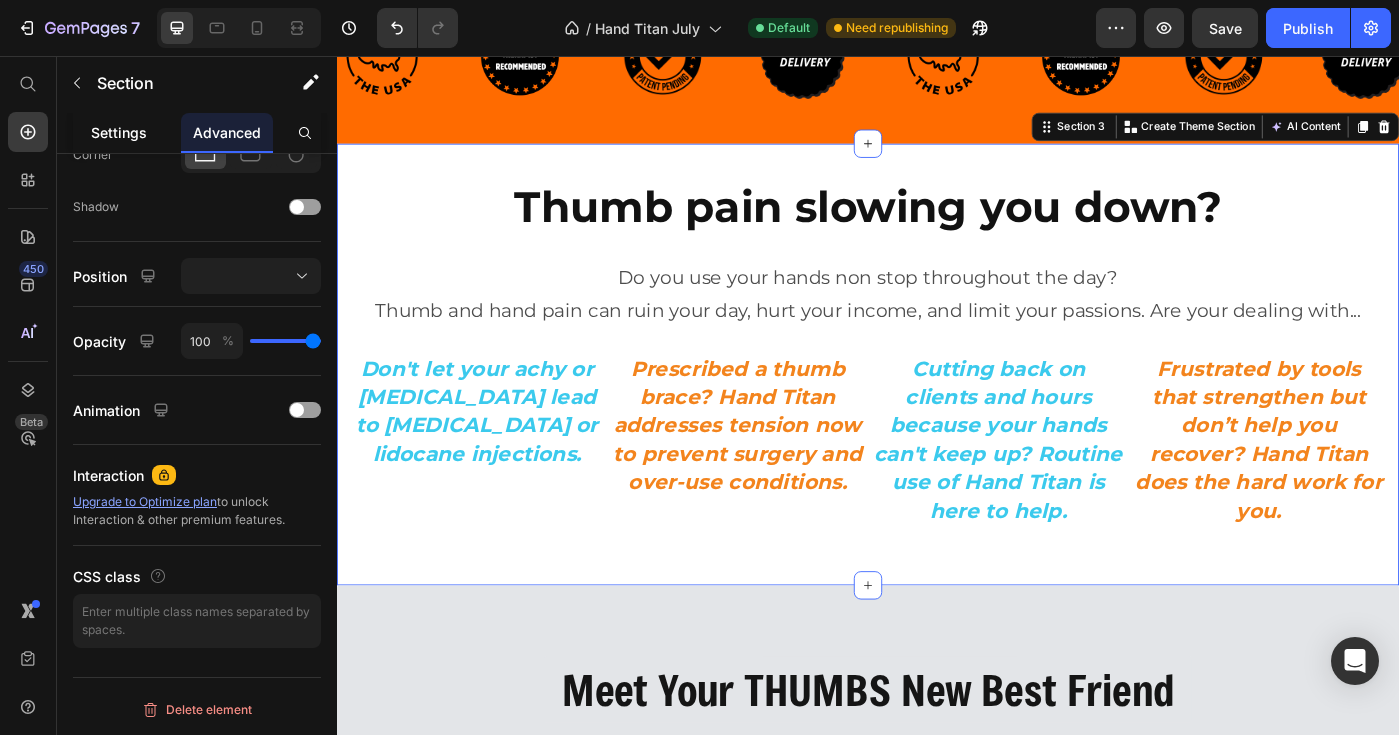 click on "Settings" at bounding box center [119, 132] 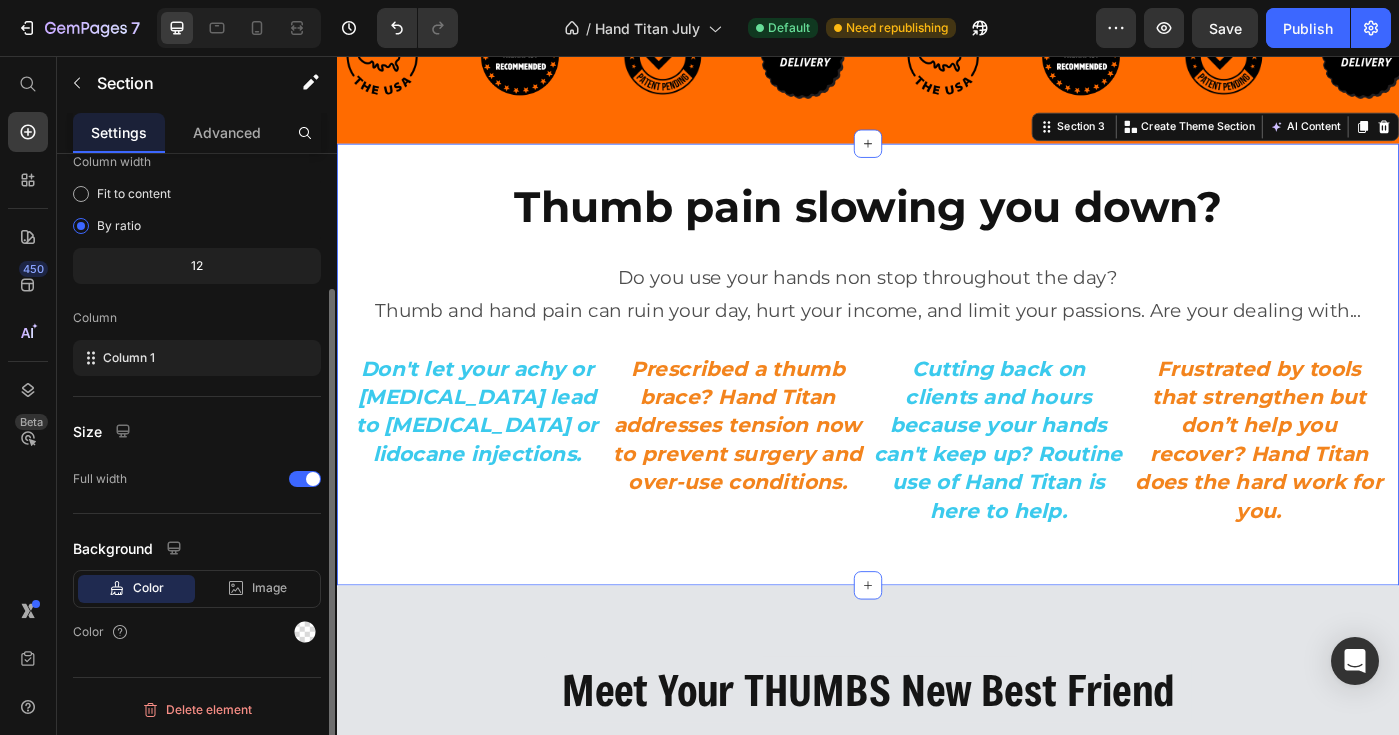 scroll, scrollTop: 170, scrollLeft: 0, axis: vertical 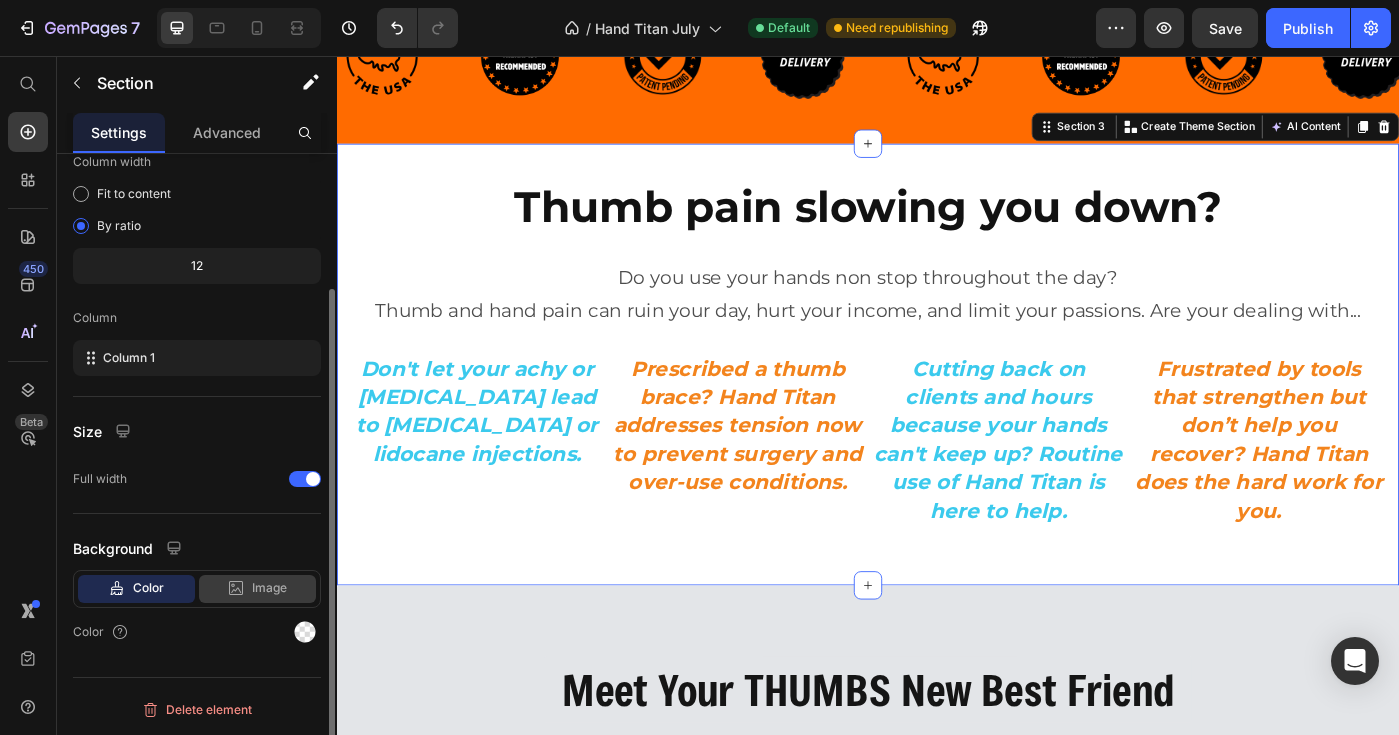 click on "Image" at bounding box center [269, 588] 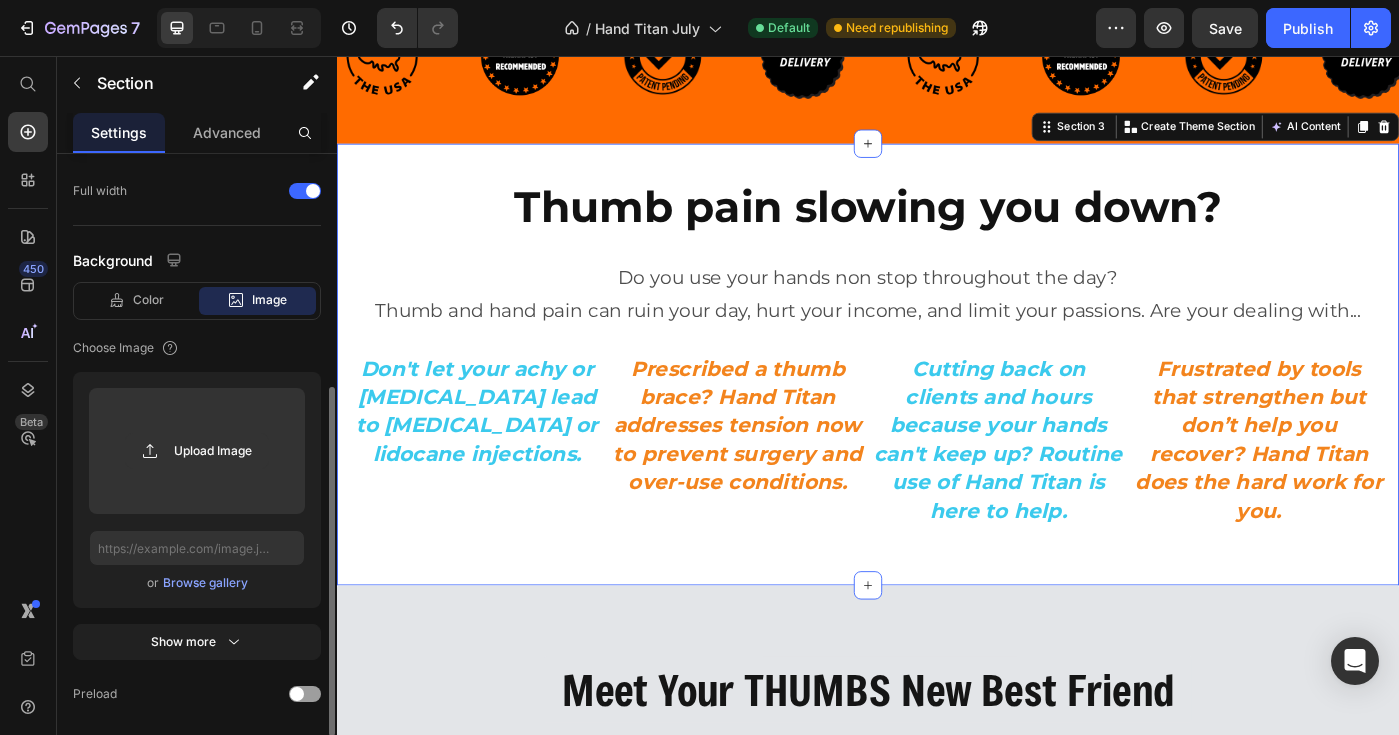 scroll, scrollTop: 463, scrollLeft: 0, axis: vertical 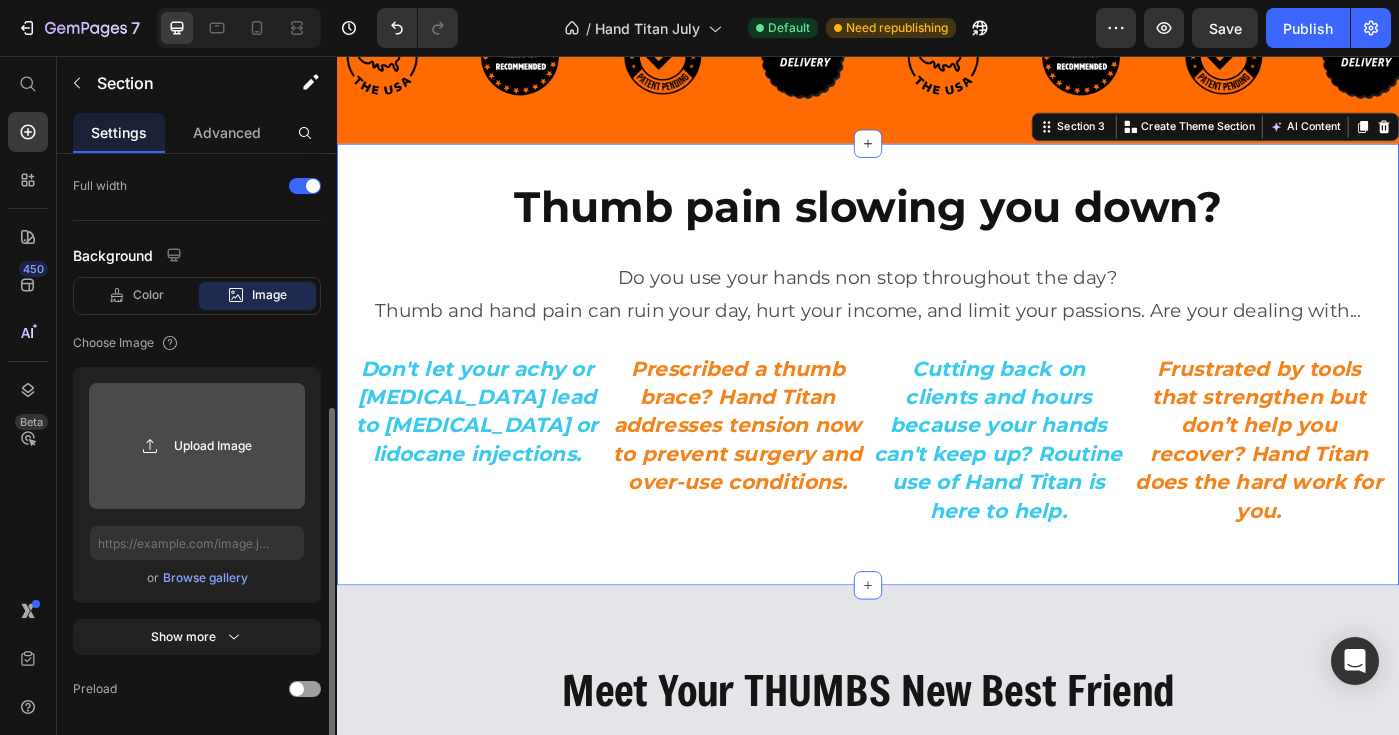 click 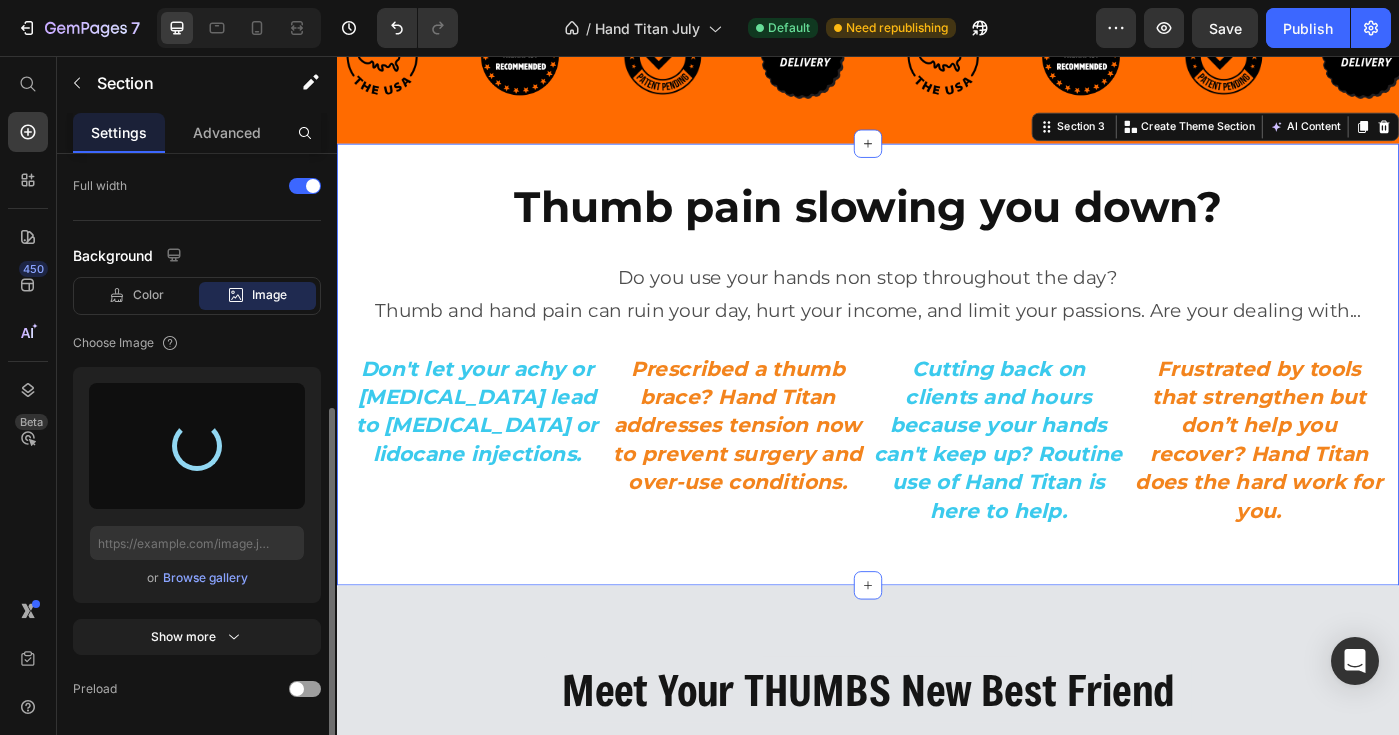 type on "[URL][DOMAIN_NAME]" 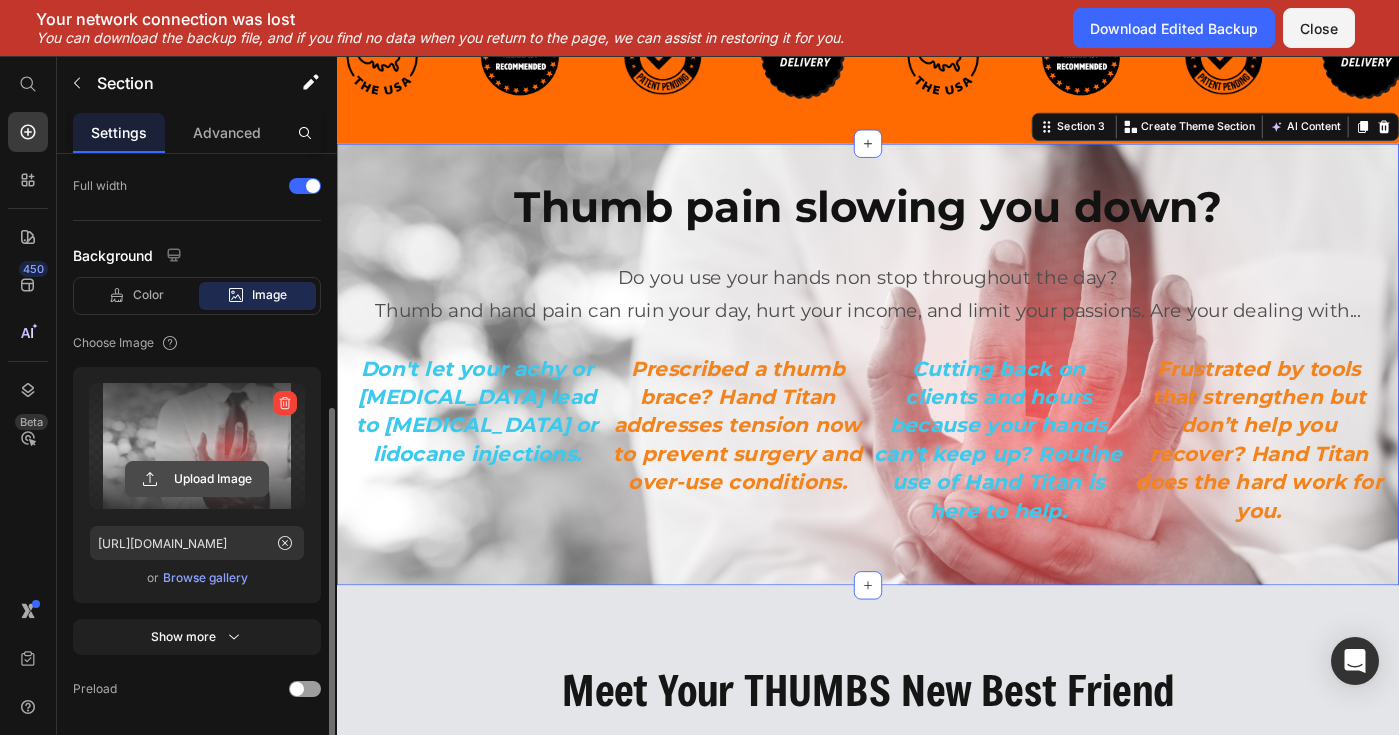 click 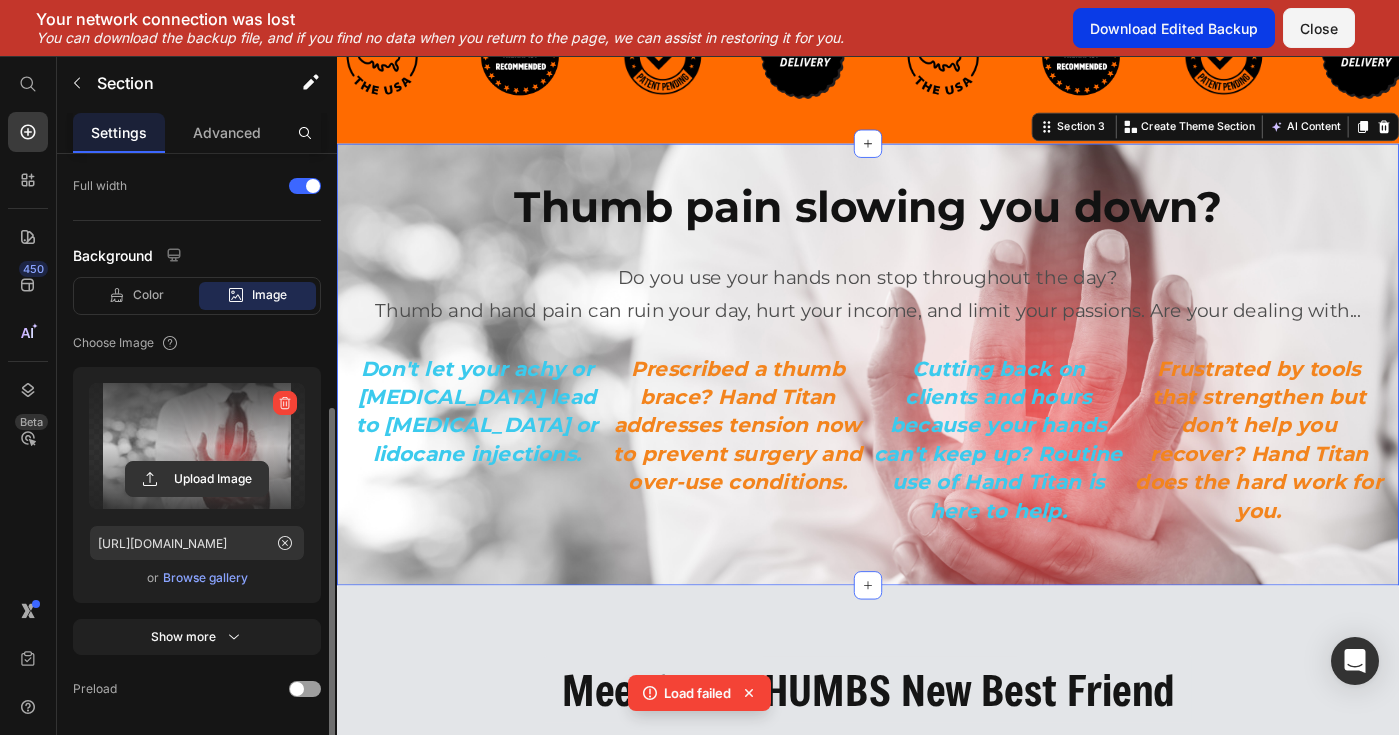 click on "Download Edited Backup" at bounding box center [1174, 28] 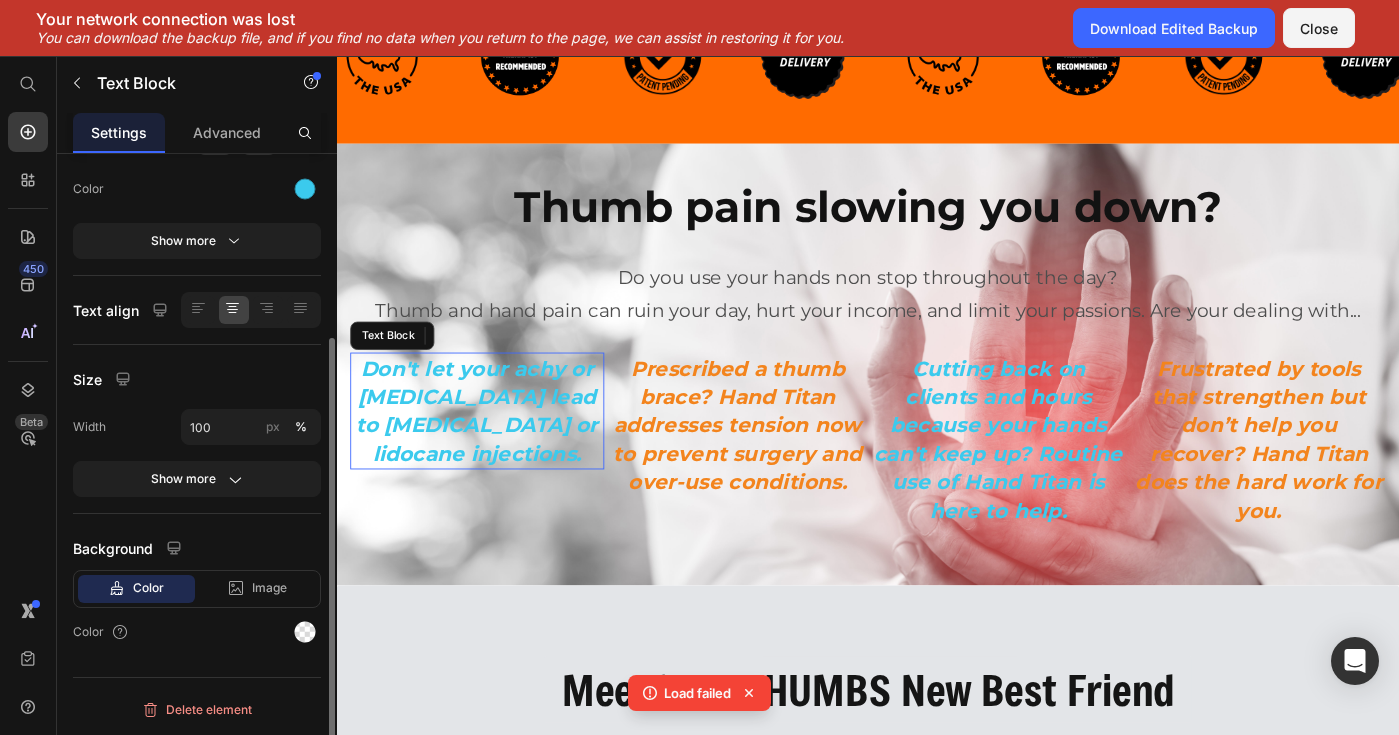 click on "Don't let your achy or [MEDICAL_DATA] lead to [MEDICAL_DATA] or lidocane injections." at bounding box center (495, 457) 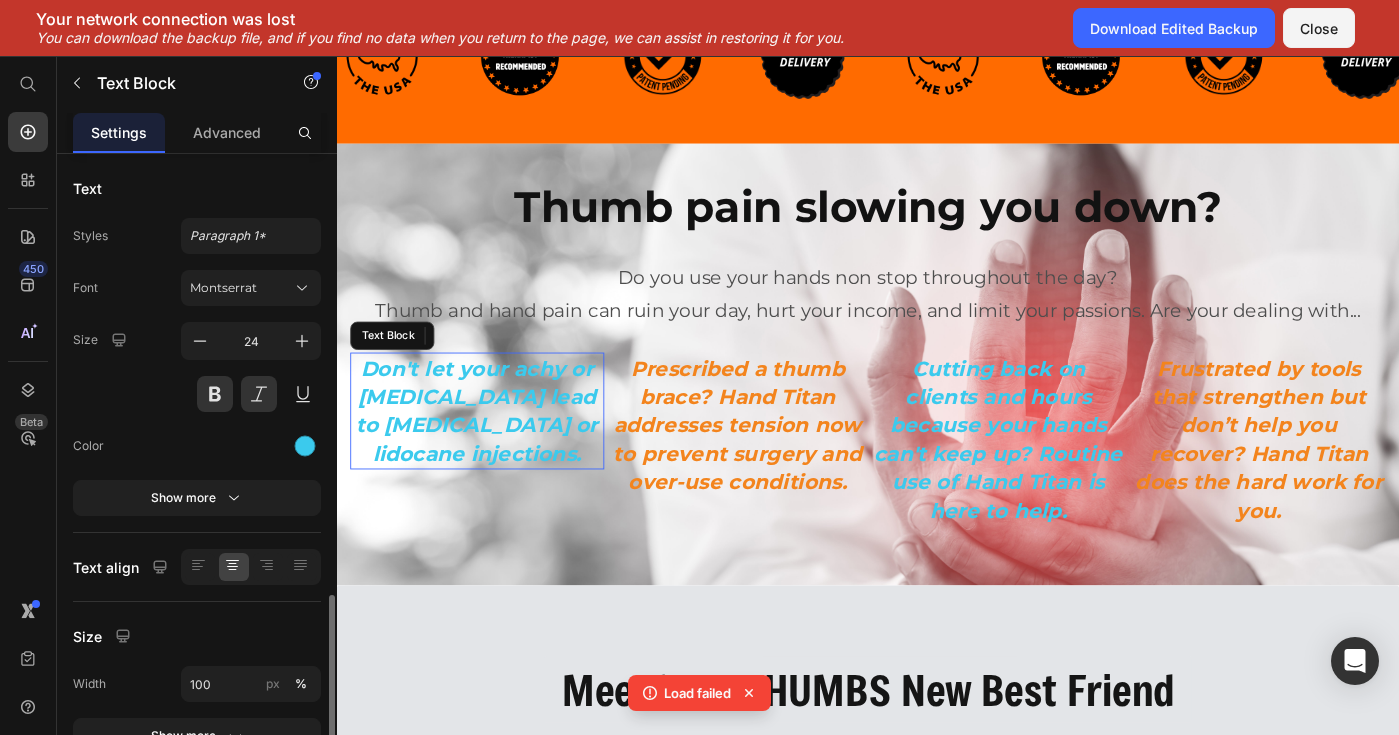 click on "Don't let your achy or [MEDICAL_DATA] lead to [MEDICAL_DATA] or lidocane injections." at bounding box center [495, 457] 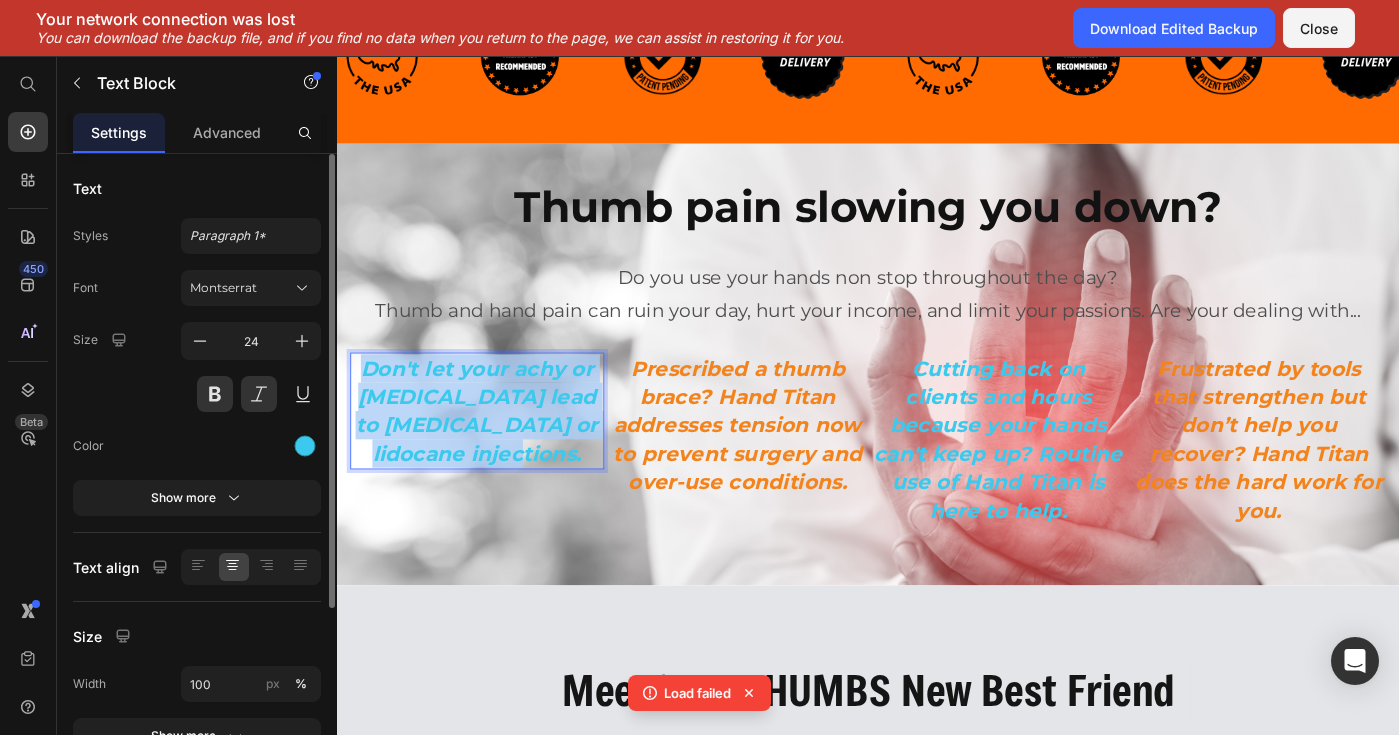 click on "Don't let your achy or [MEDICAL_DATA] lead to [MEDICAL_DATA] or lidocane injections." at bounding box center [495, 457] 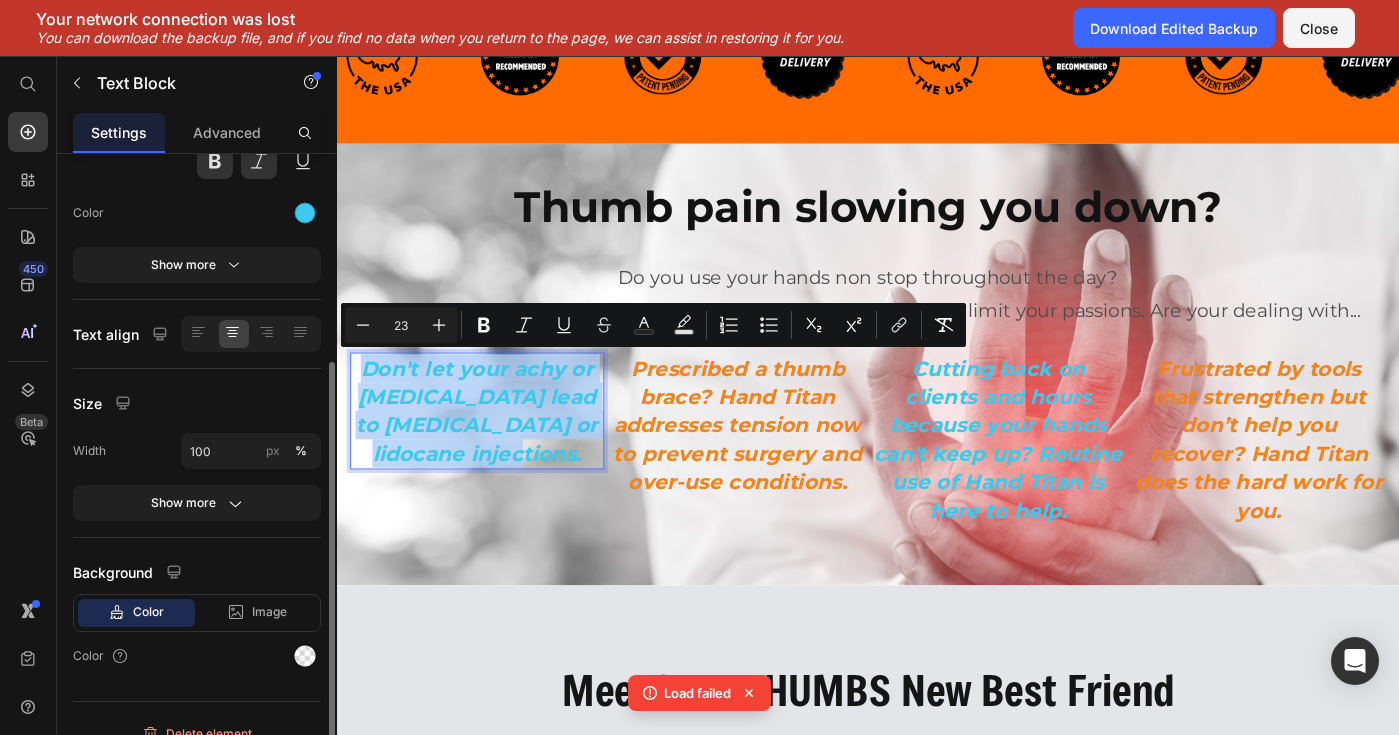 scroll, scrollTop: 257, scrollLeft: 0, axis: vertical 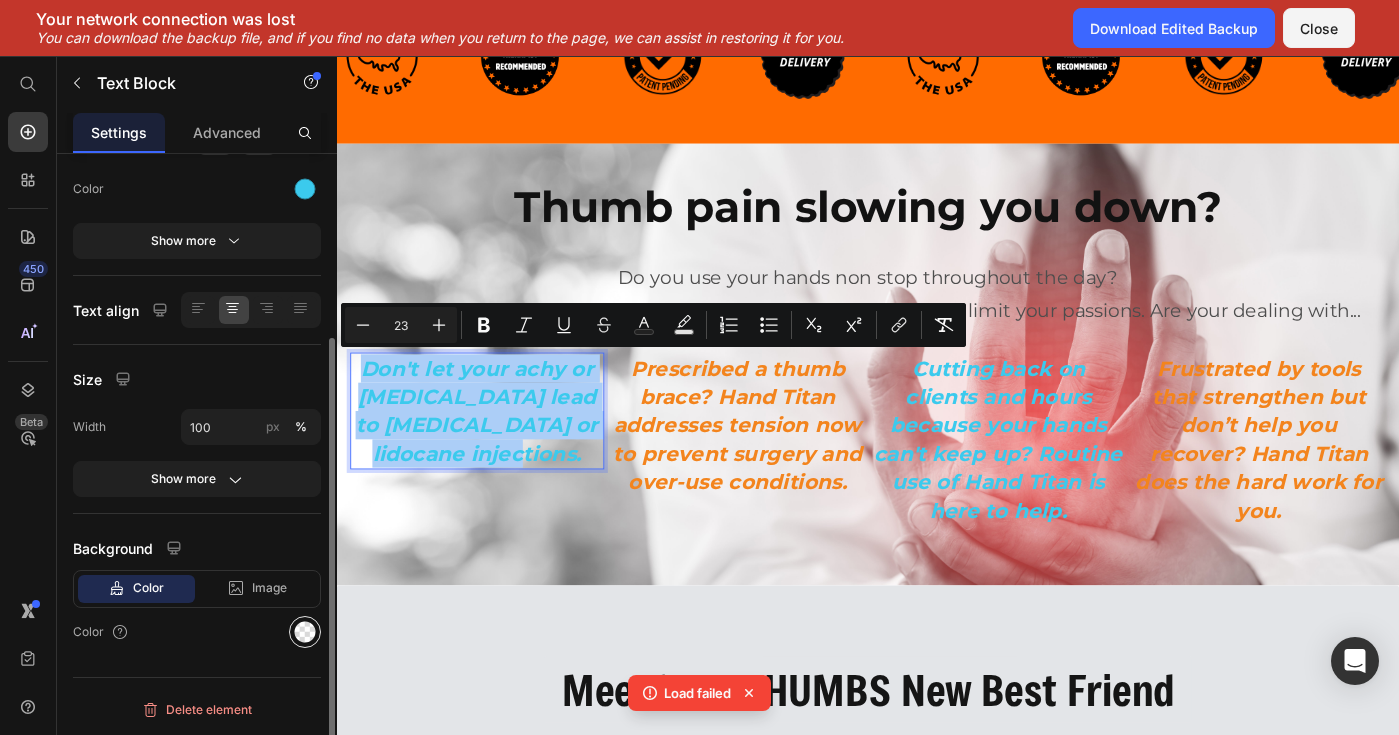 click at bounding box center (305, 632) 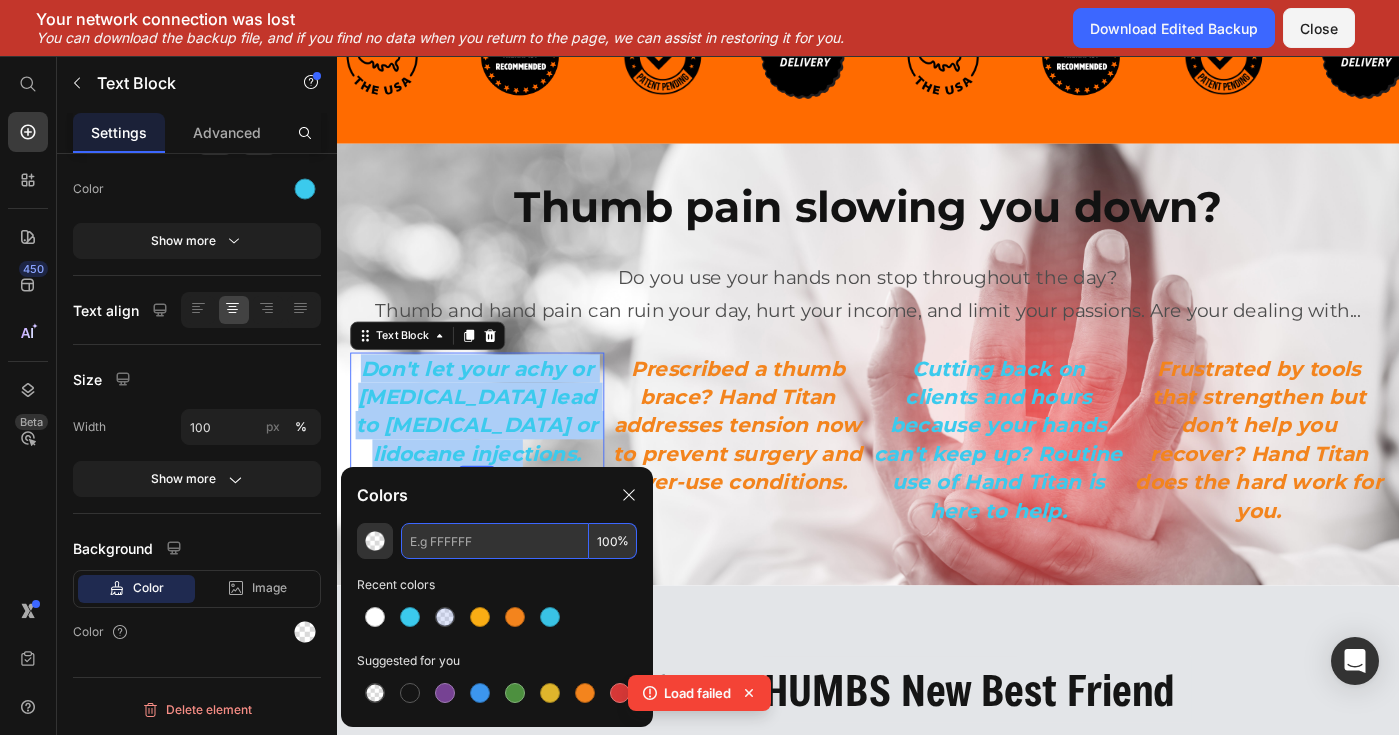 click at bounding box center (495, 541) 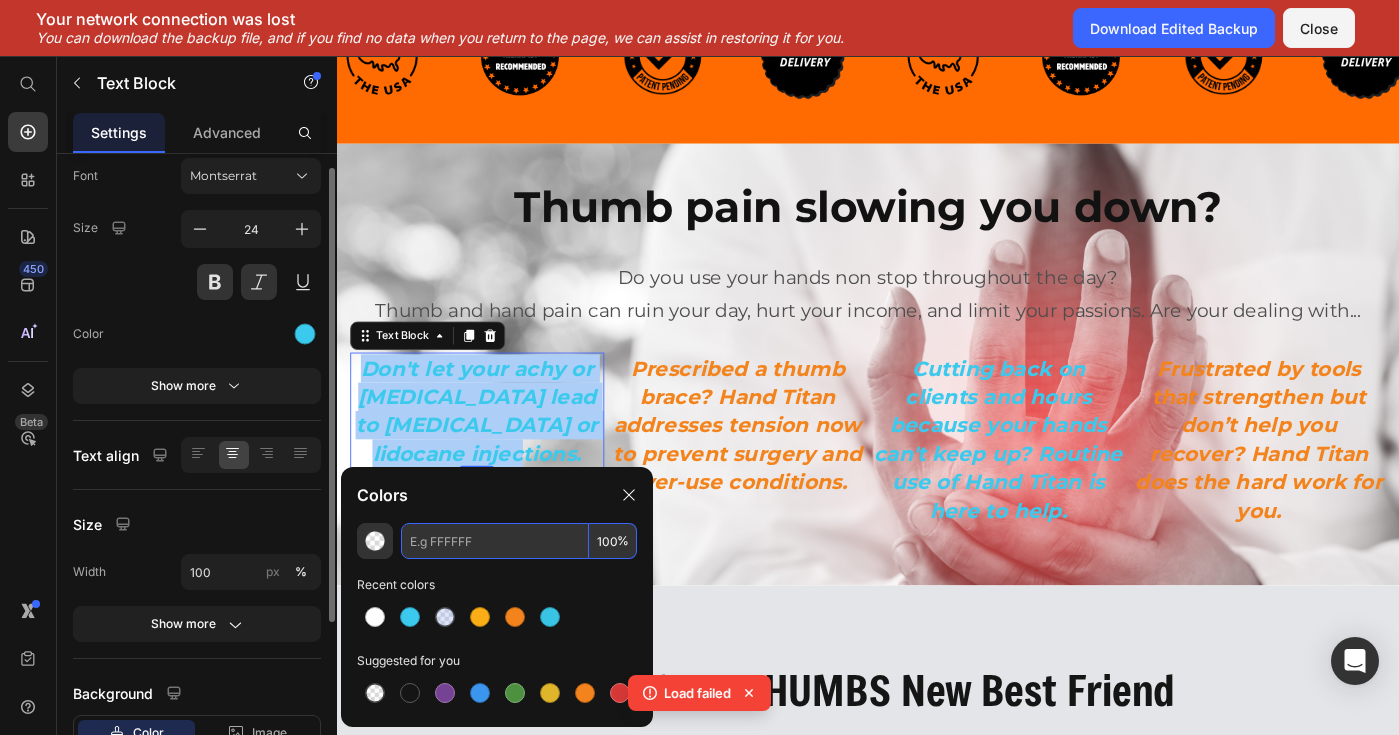 scroll, scrollTop: 130, scrollLeft: 0, axis: vertical 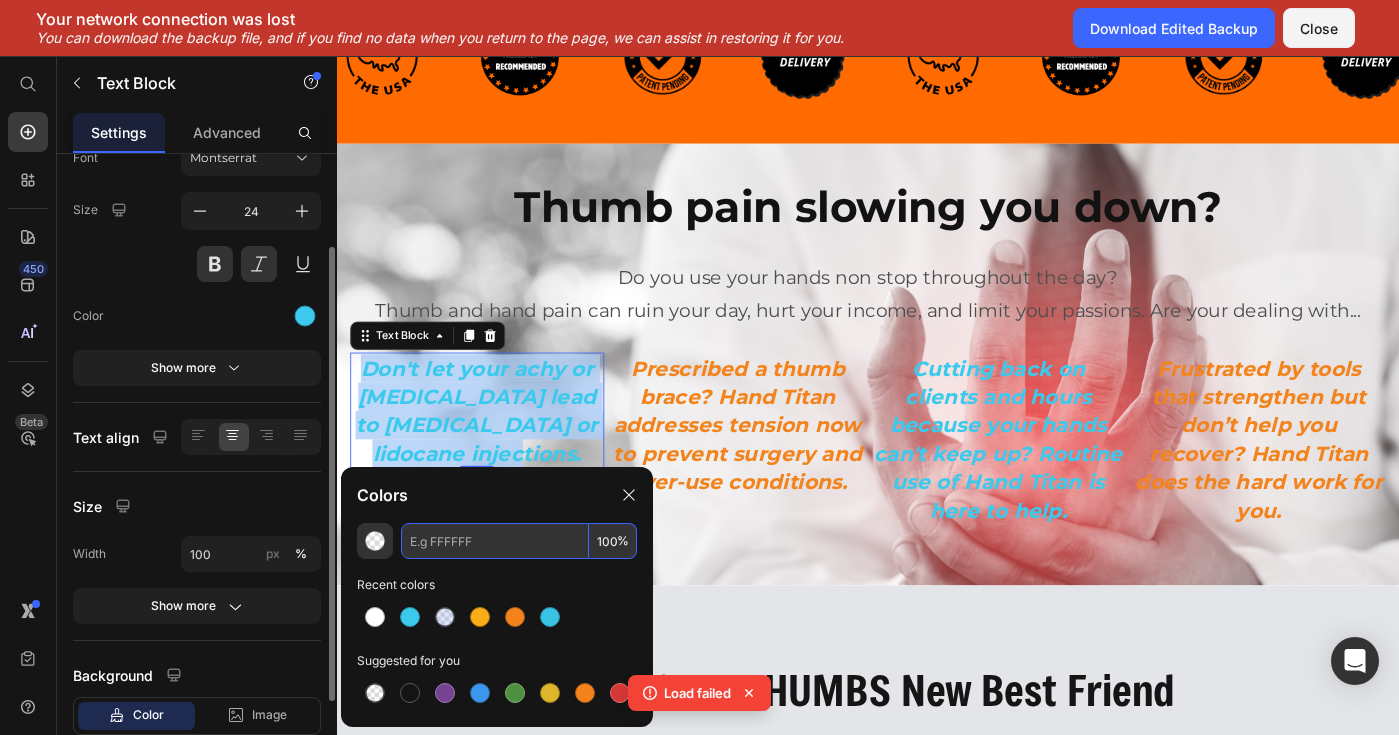 click on "Don't let your achy or [MEDICAL_DATA] lead to [MEDICAL_DATA] or lidocane injections." at bounding box center [495, 457] 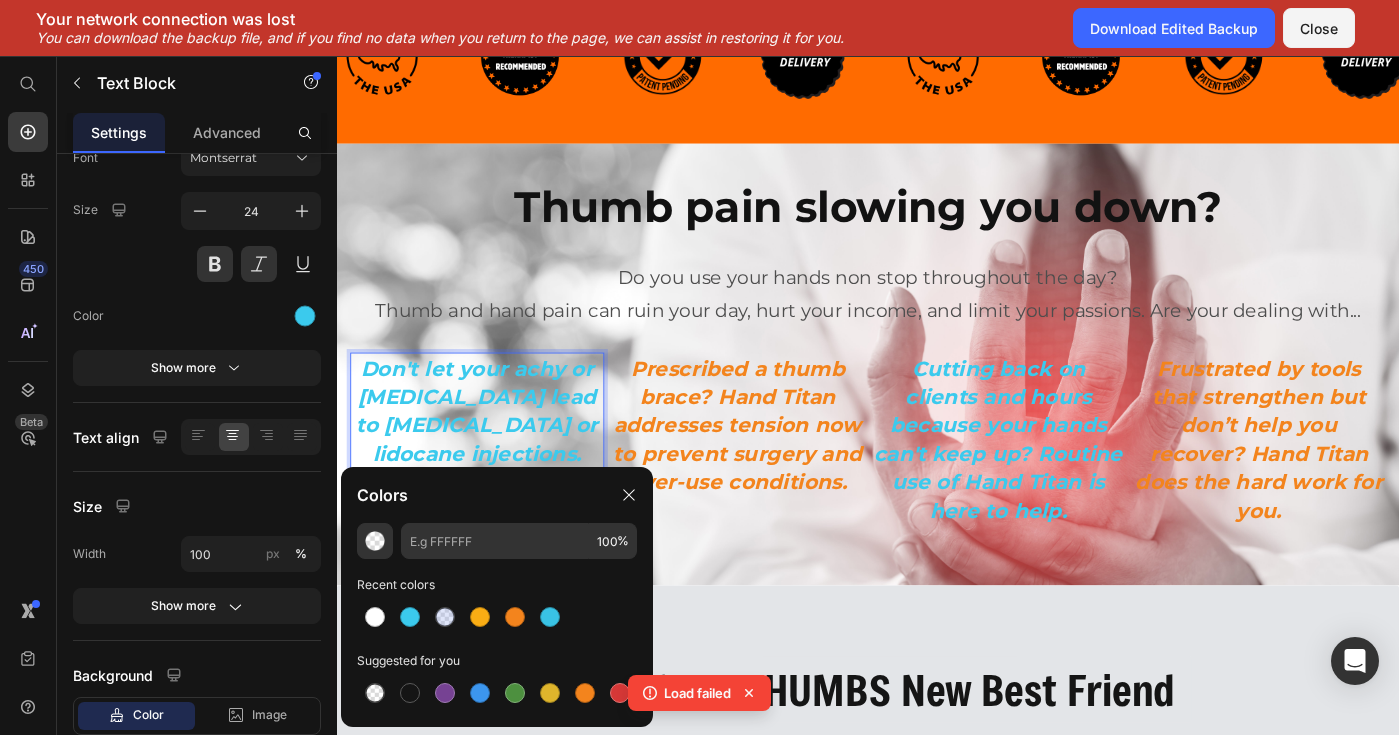 click on "Don't let your achy or [MEDICAL_DATA] lead to [MEDICAL_DATA] or lidocane injections." at bounding box center [495, 457] 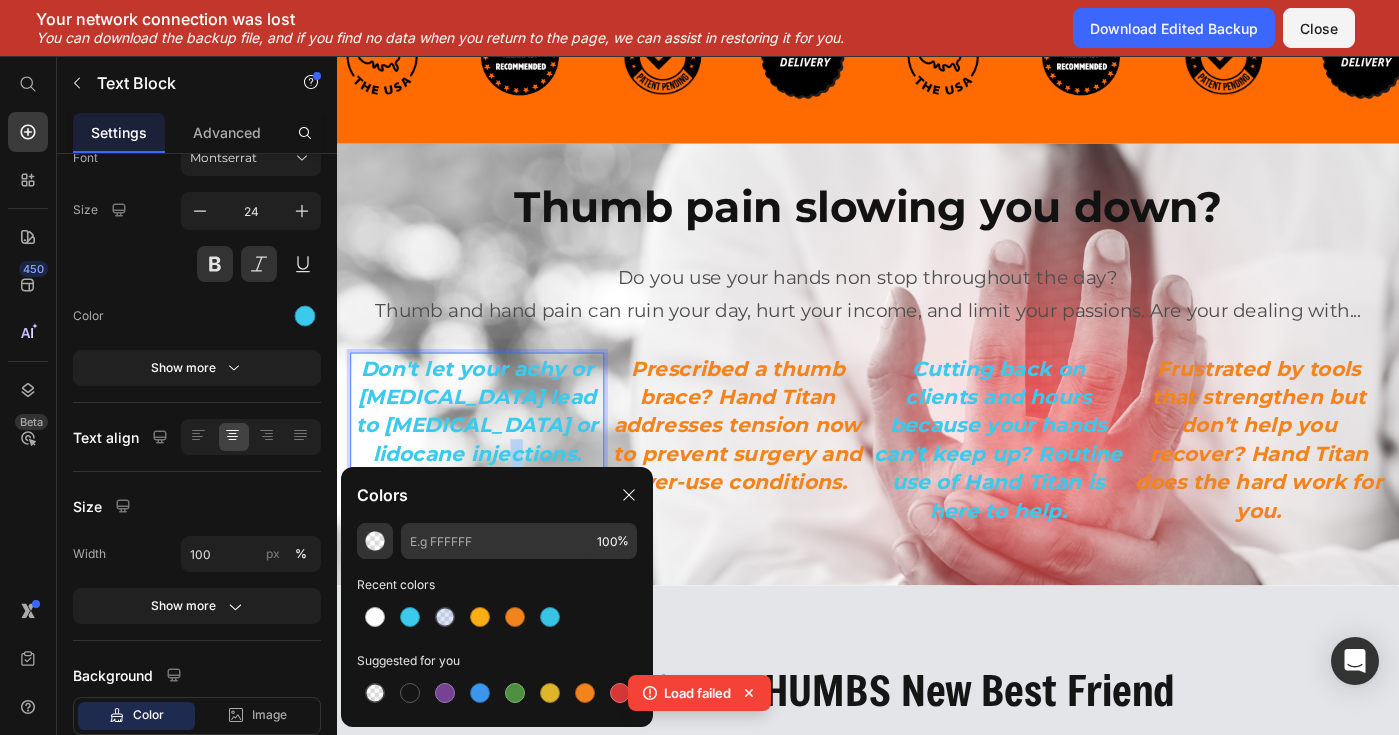 click on "Don't let your achy or [MEDICAL_DATA] lead to [MEDICAL_DATA] or lidocane injections." at bounding box center (495, 457) 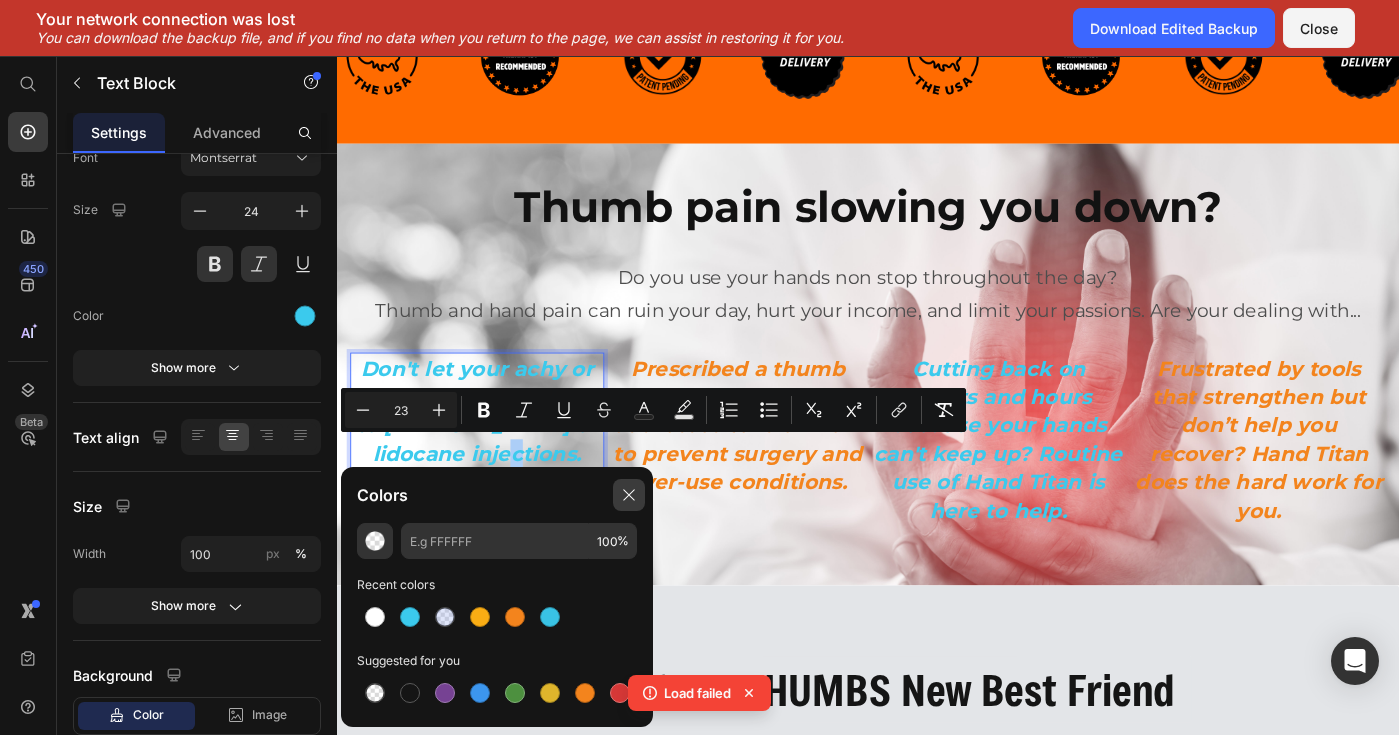 click 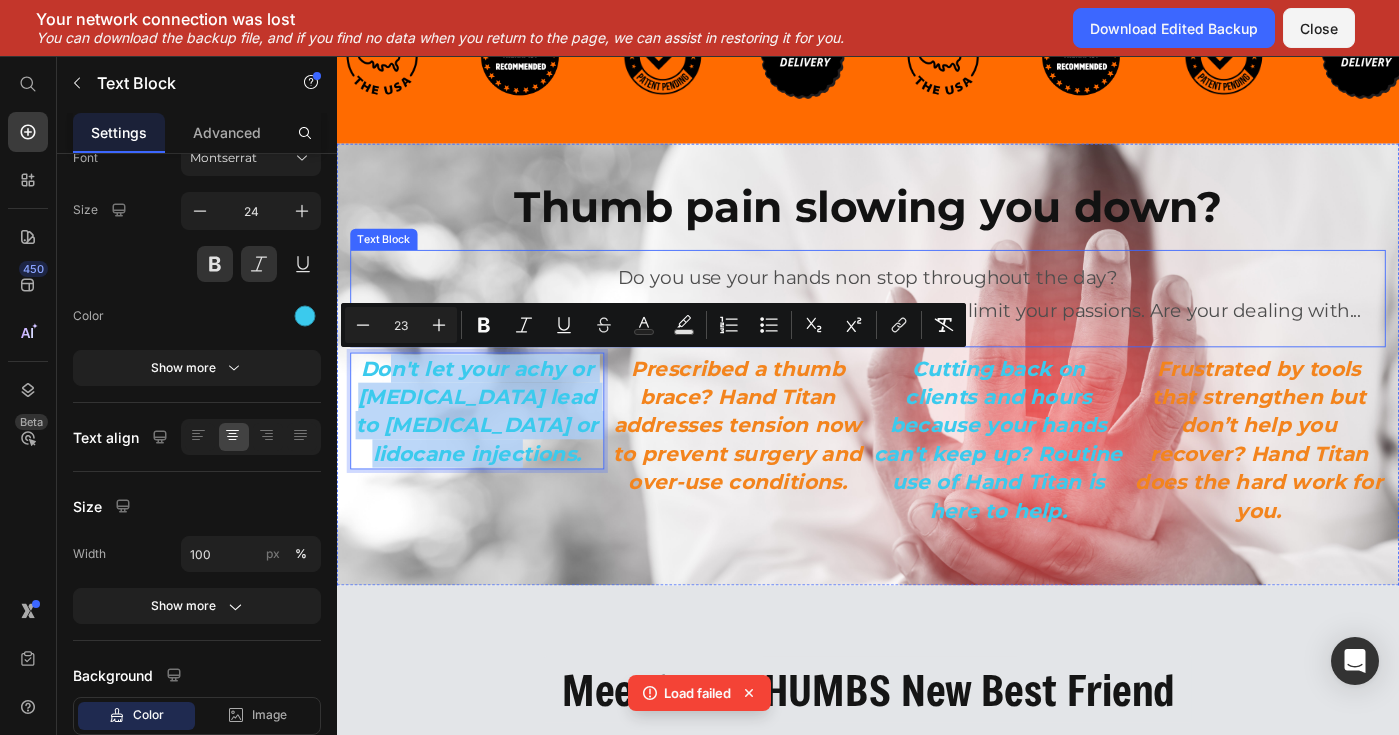 drag, startPoint x: 575, startPoint y: 499, endPoint x: 372, endPoint y: 385, distance: 232.81967 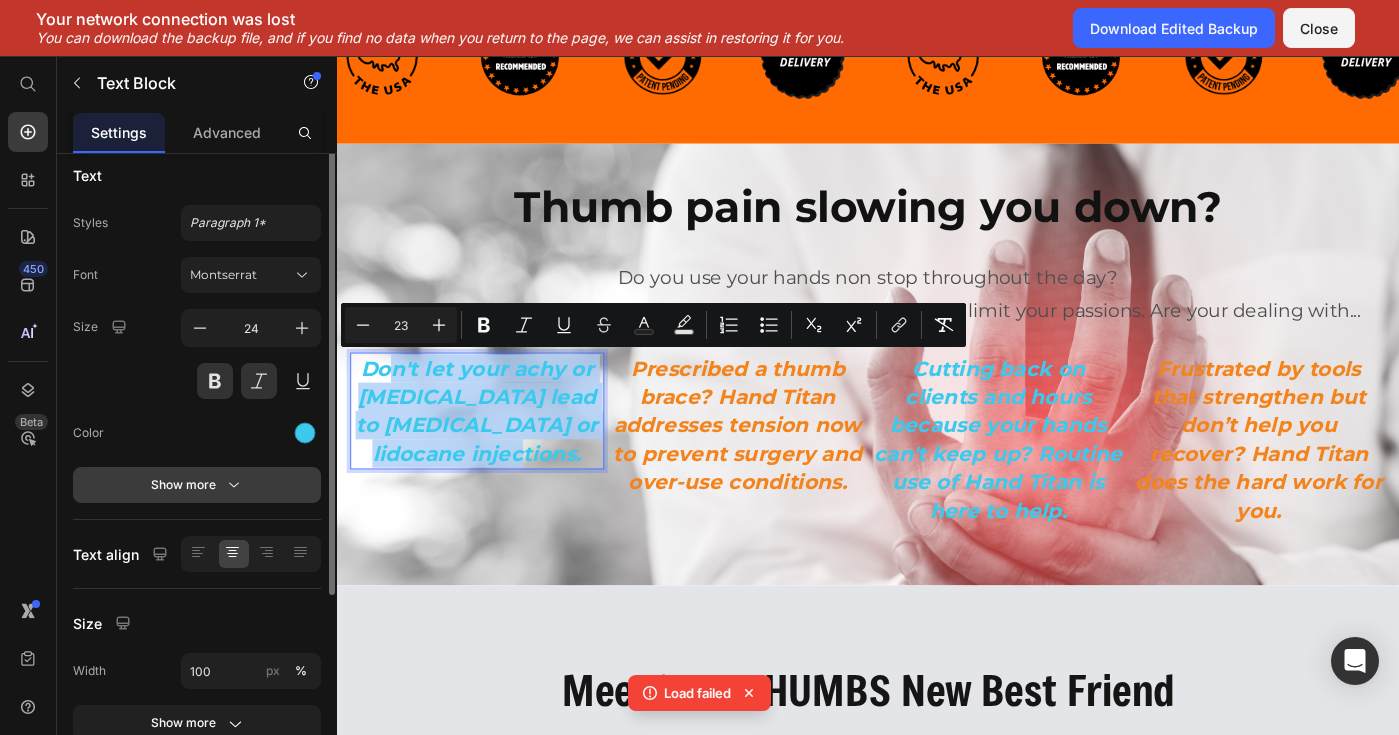 scroll, scrollTop: 0, scrollLeft: 0, axis: both 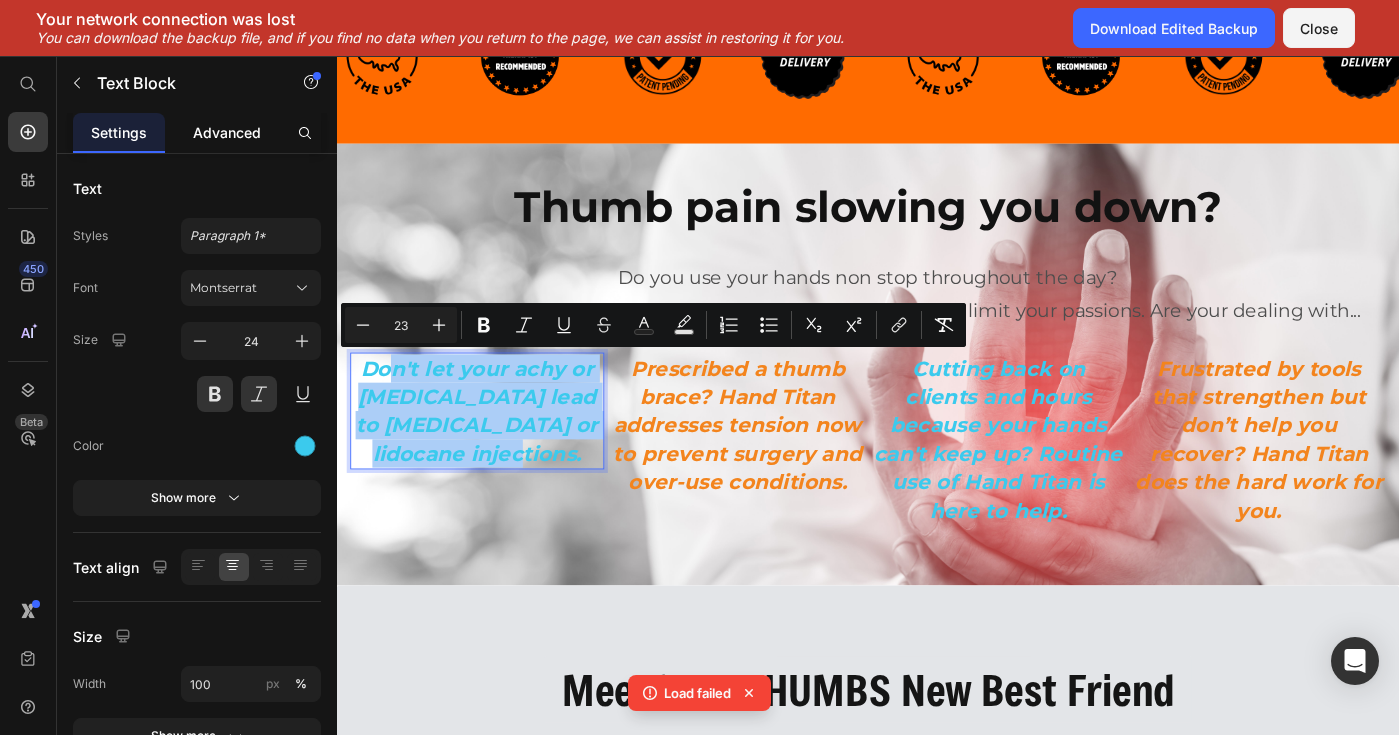 click on "Advanced" at bounding box center [227, 132] 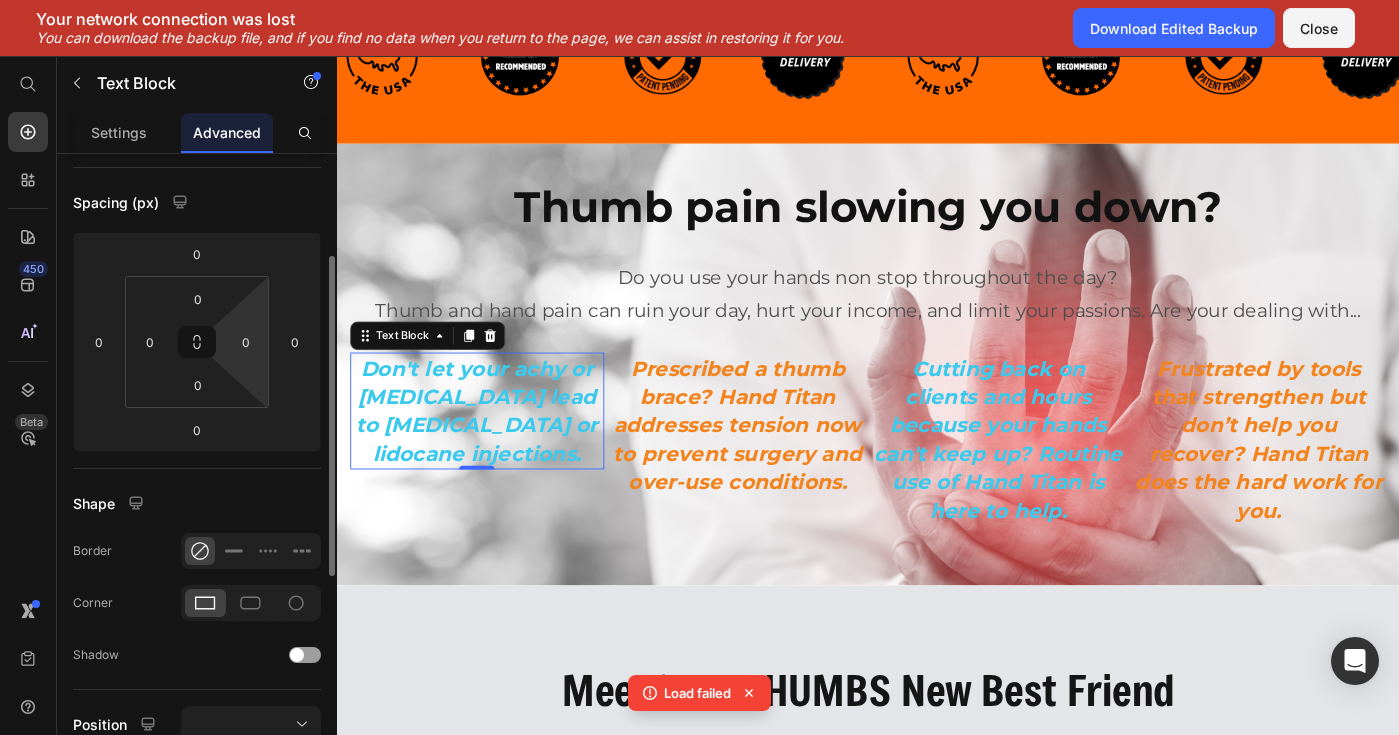 scroll, scrollTop: 192, scrollLeft: 0, axis: vertical 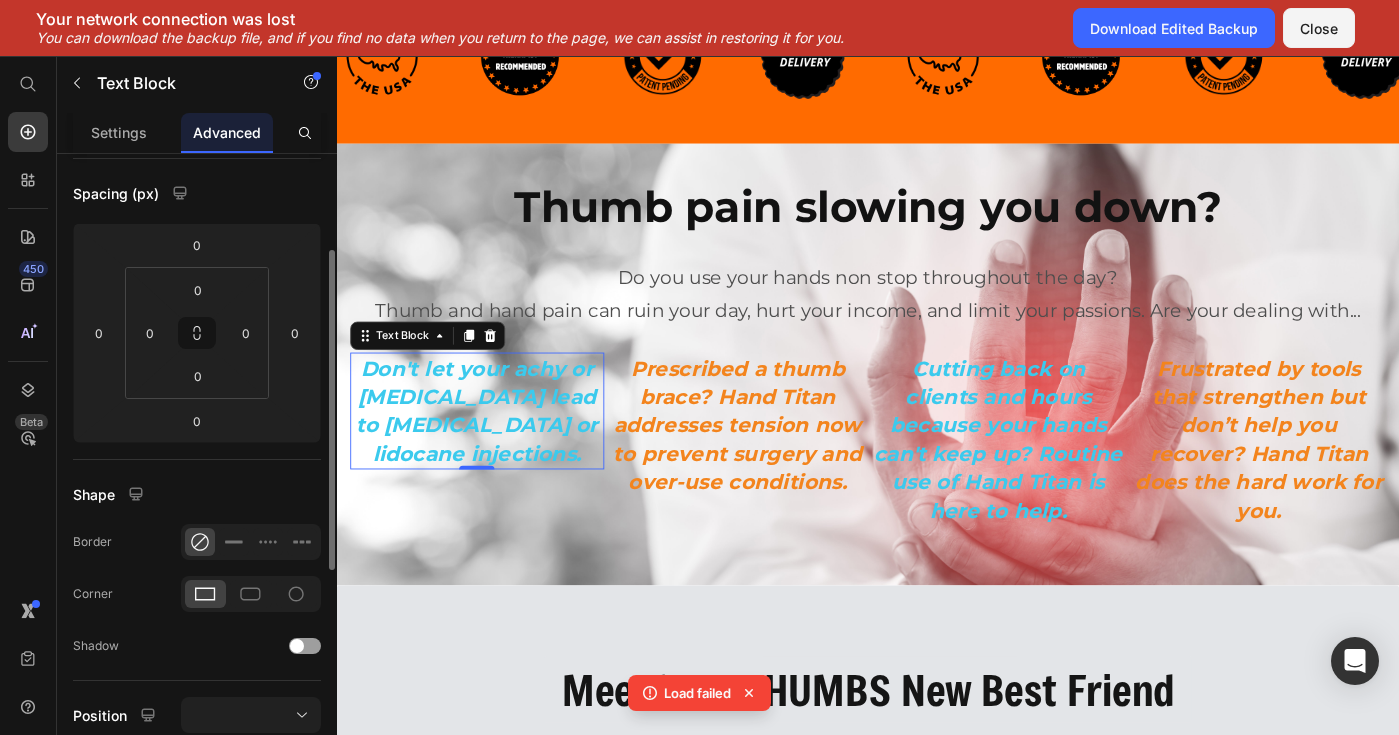 click 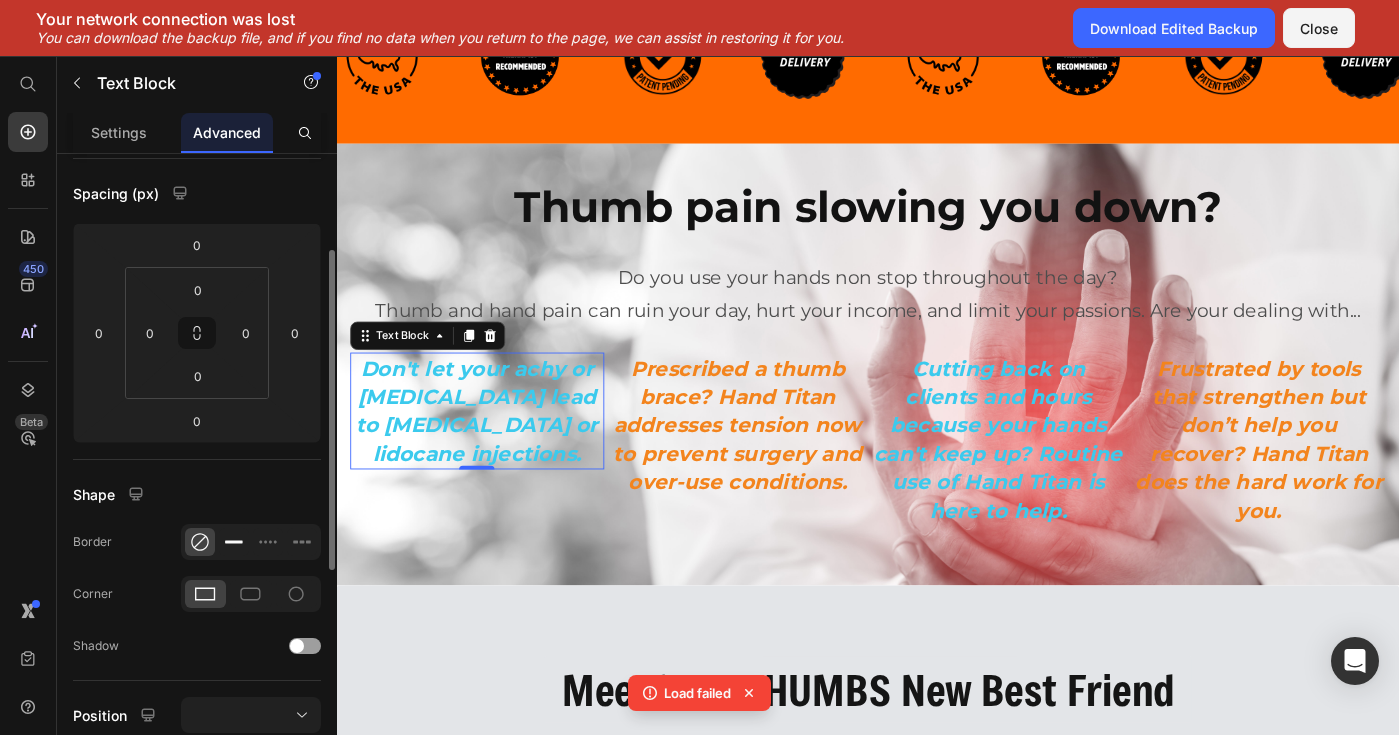 click 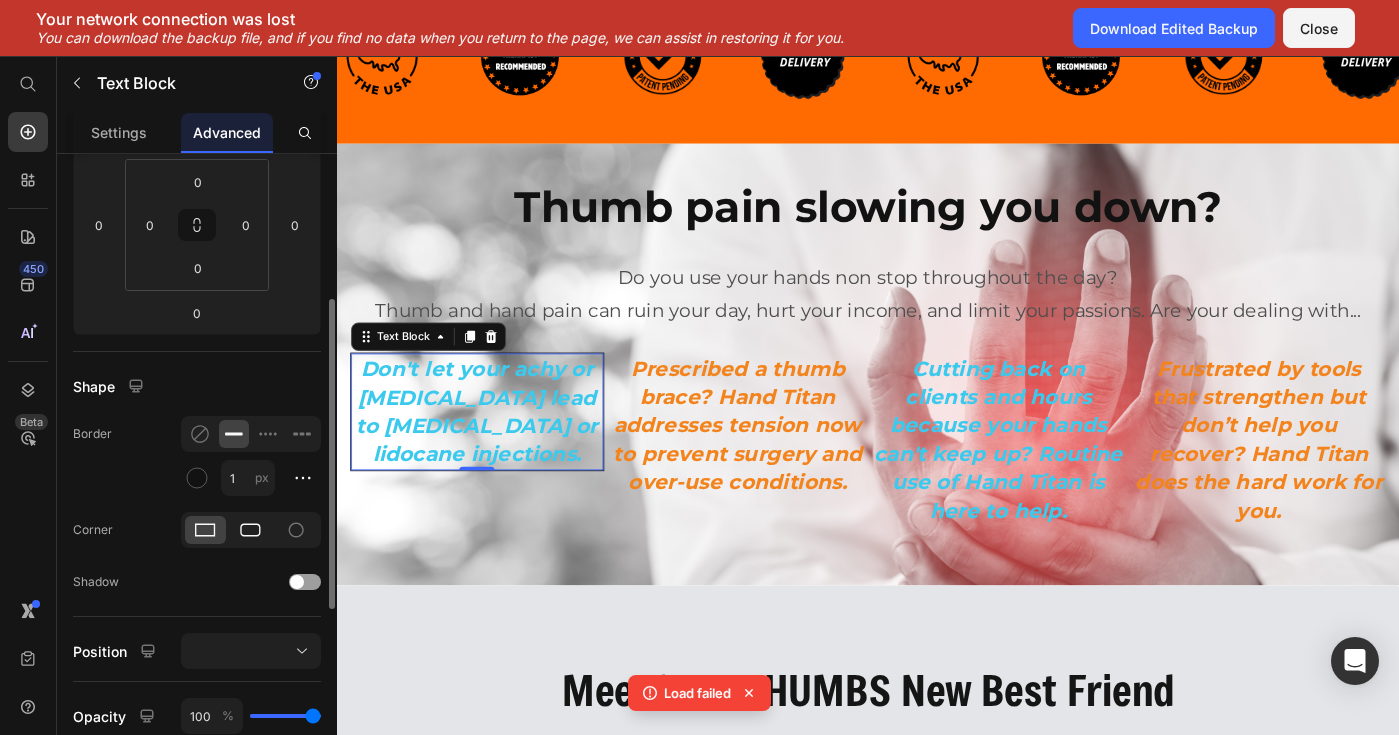 scroll, scrollTop: 300, scrollLeft: 0, axis: vertical 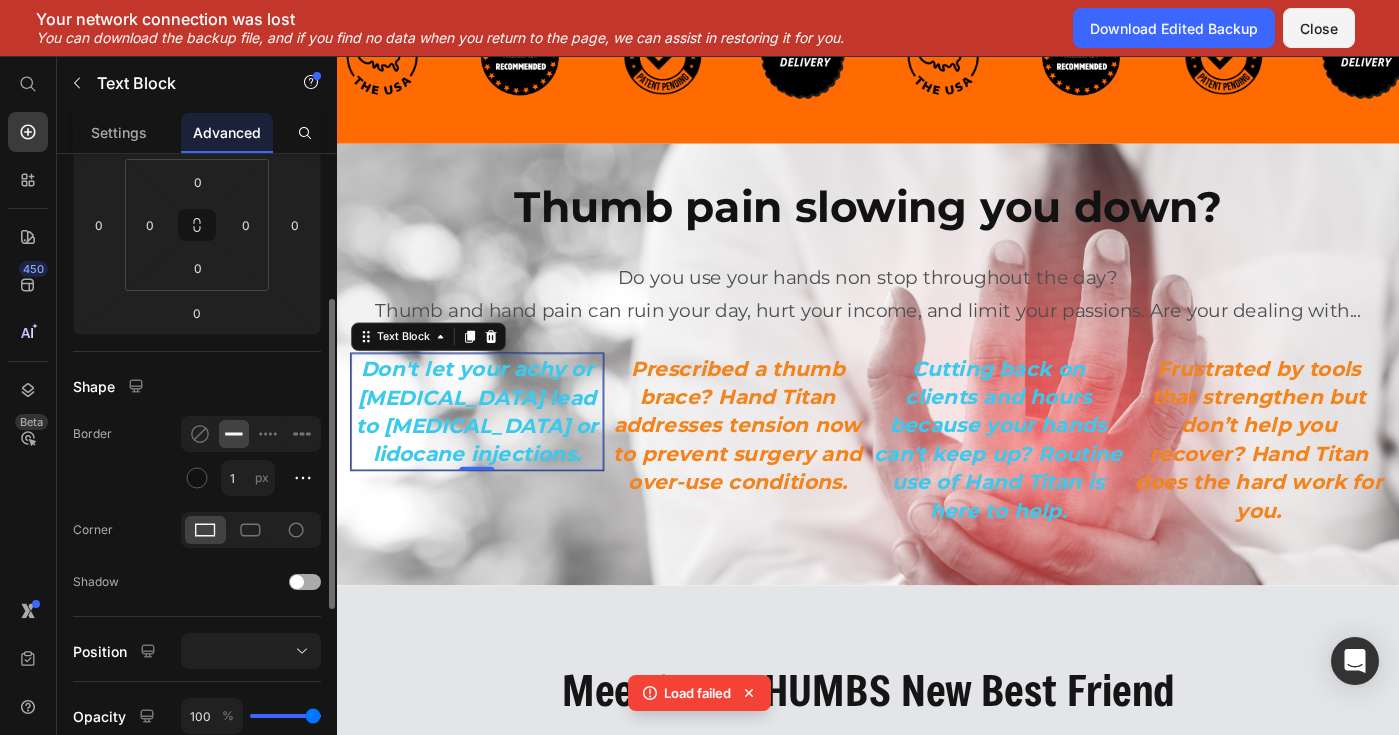 click at bounding box center [305, 582] 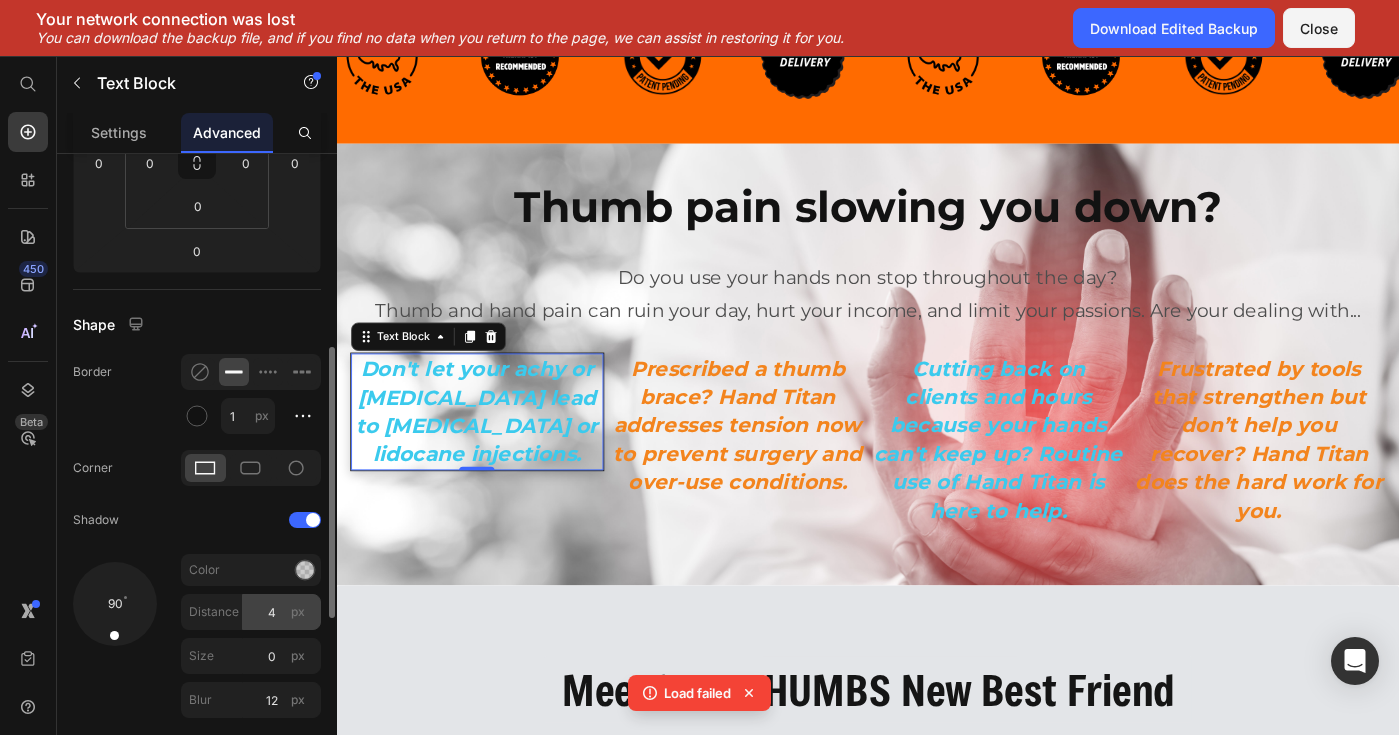 scroll, scrollTop: 399, scrollLeft: 0, axis: vertical 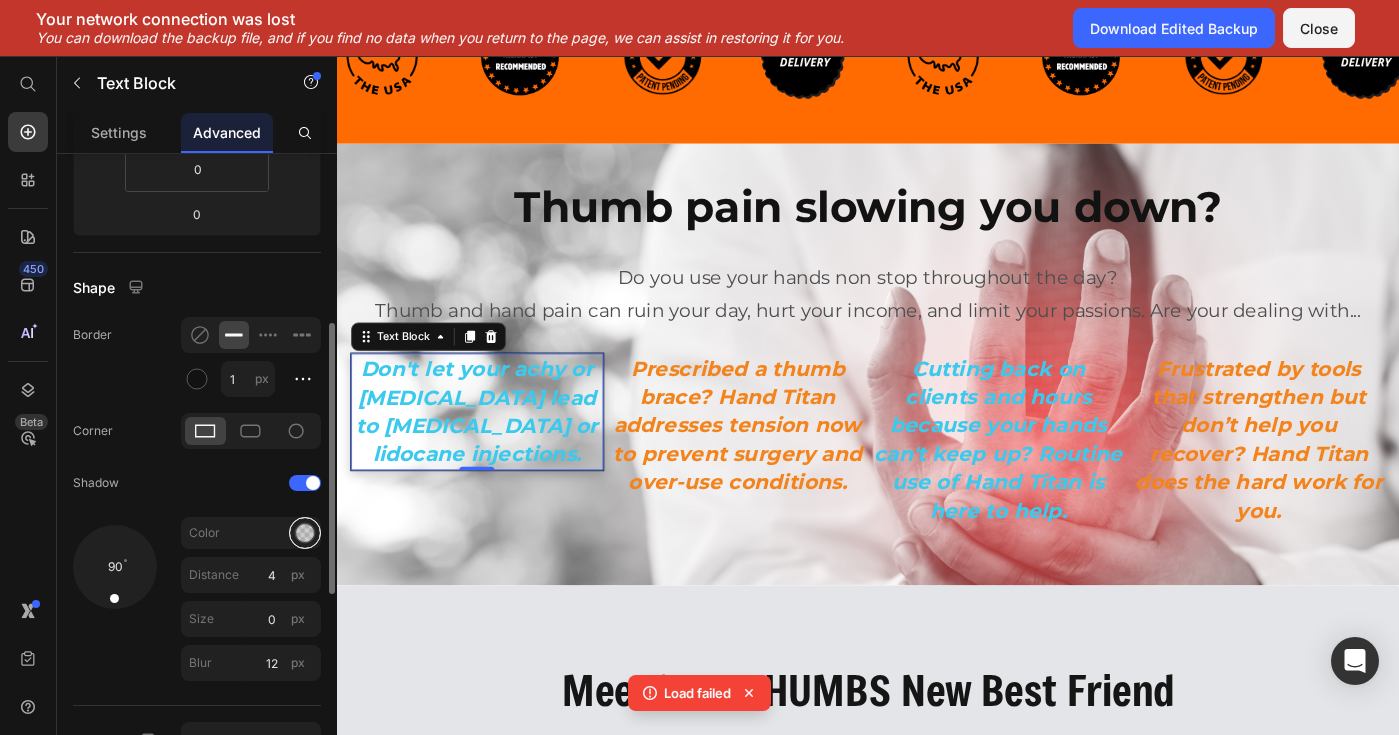 click at bounding box center (305, 533) 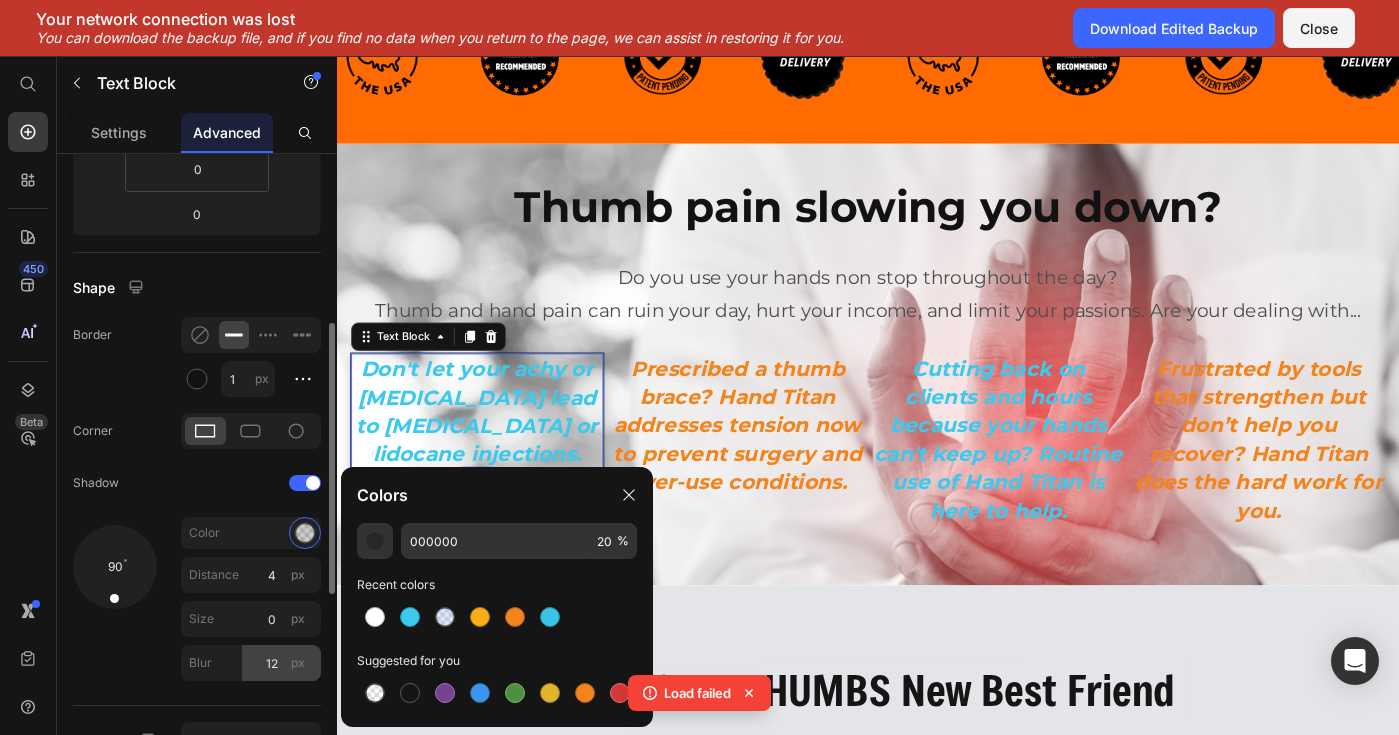 click on "Blur" at bounding box center (211, 663) 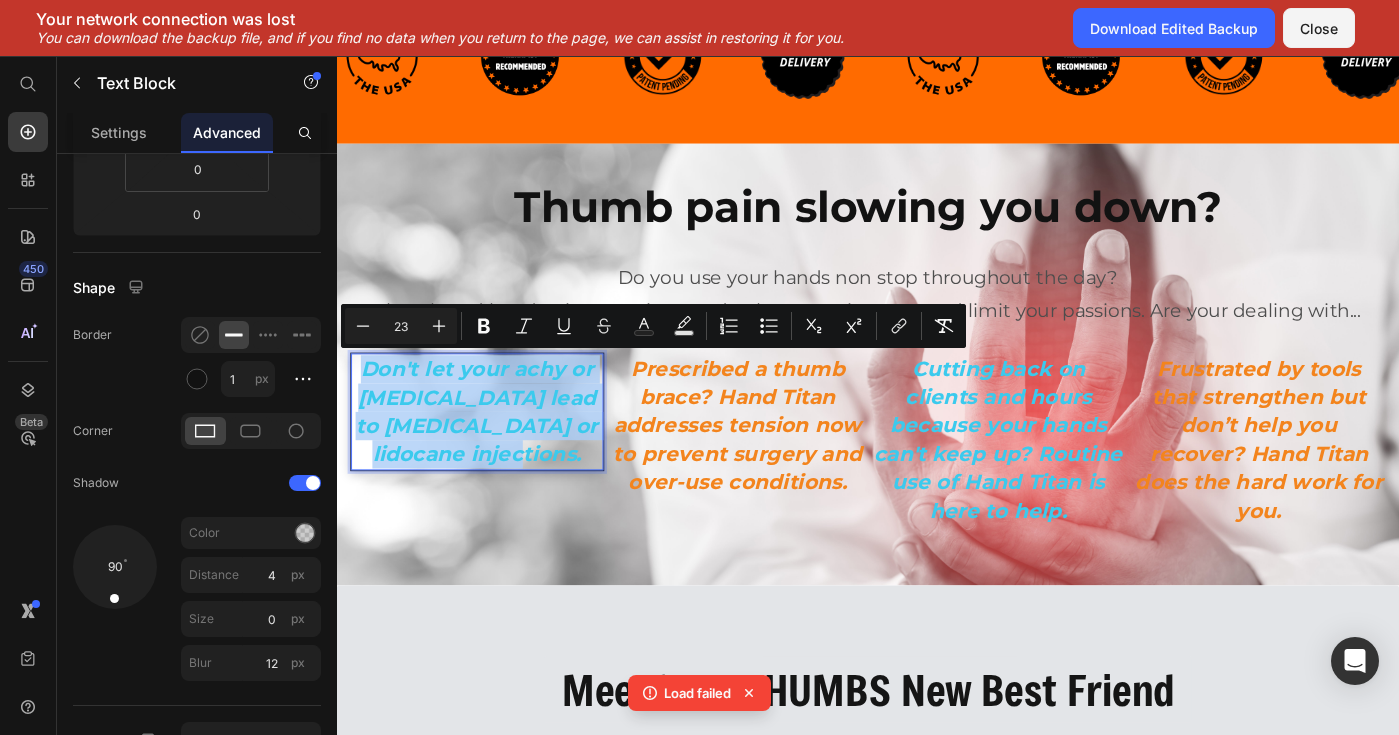 drag, startPoint x: 556, startPoint y: 517, endPoint x: 358, endPoint y: 401, distance: 229.47766 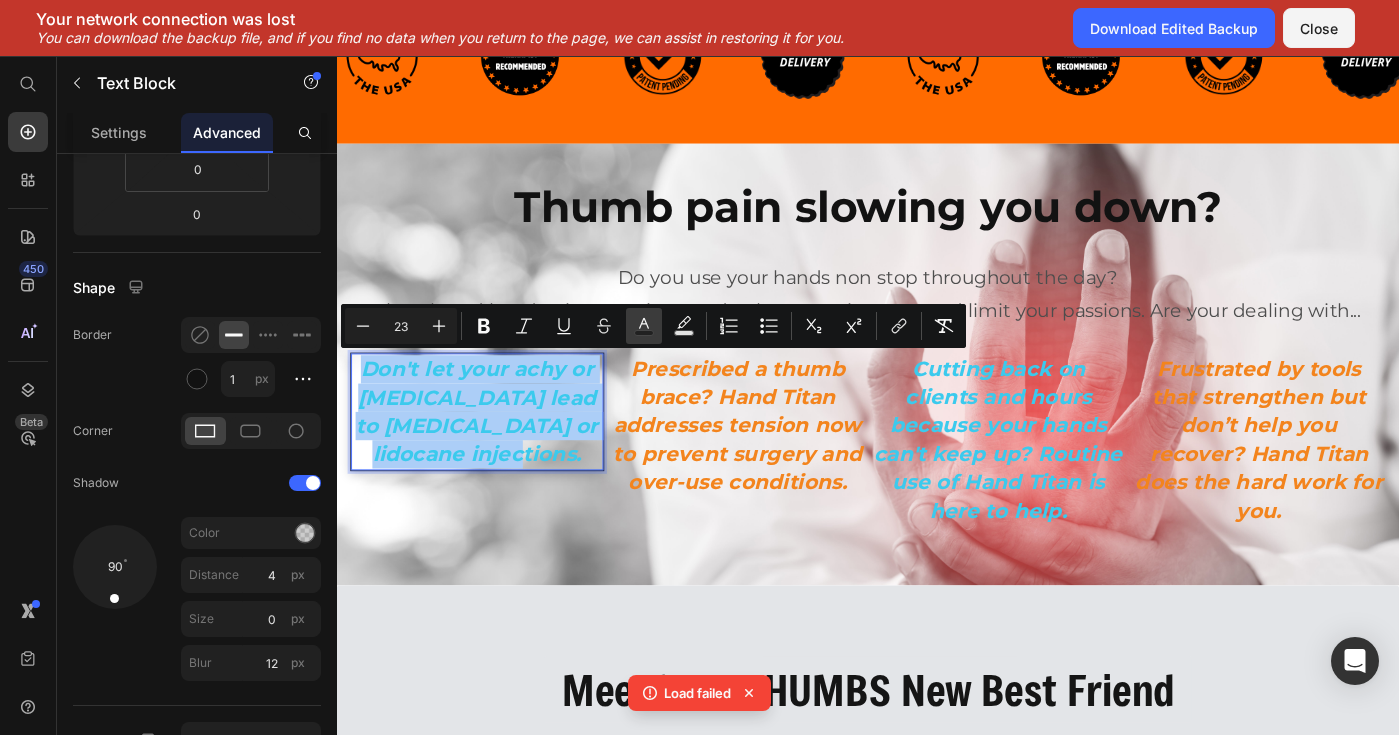 click 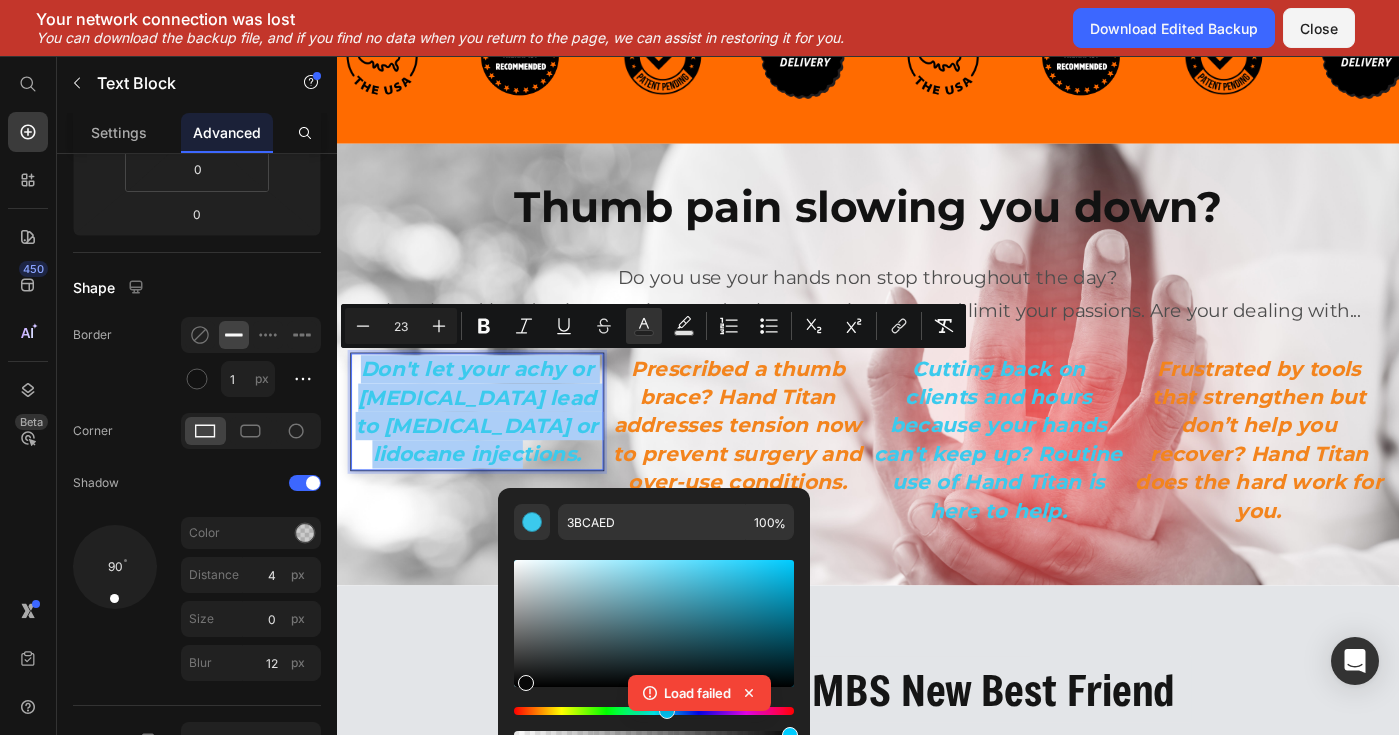 click at bounding box center [654, 623] 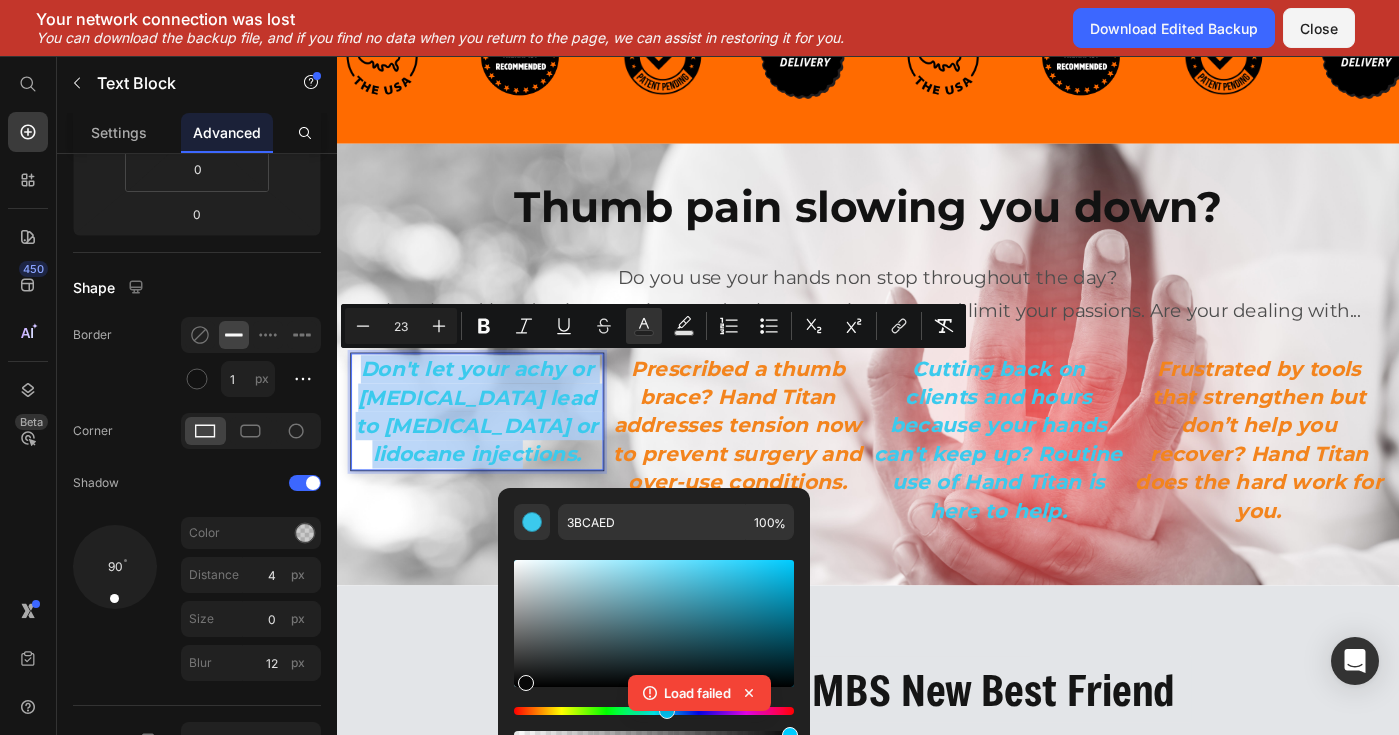 type on "070707" 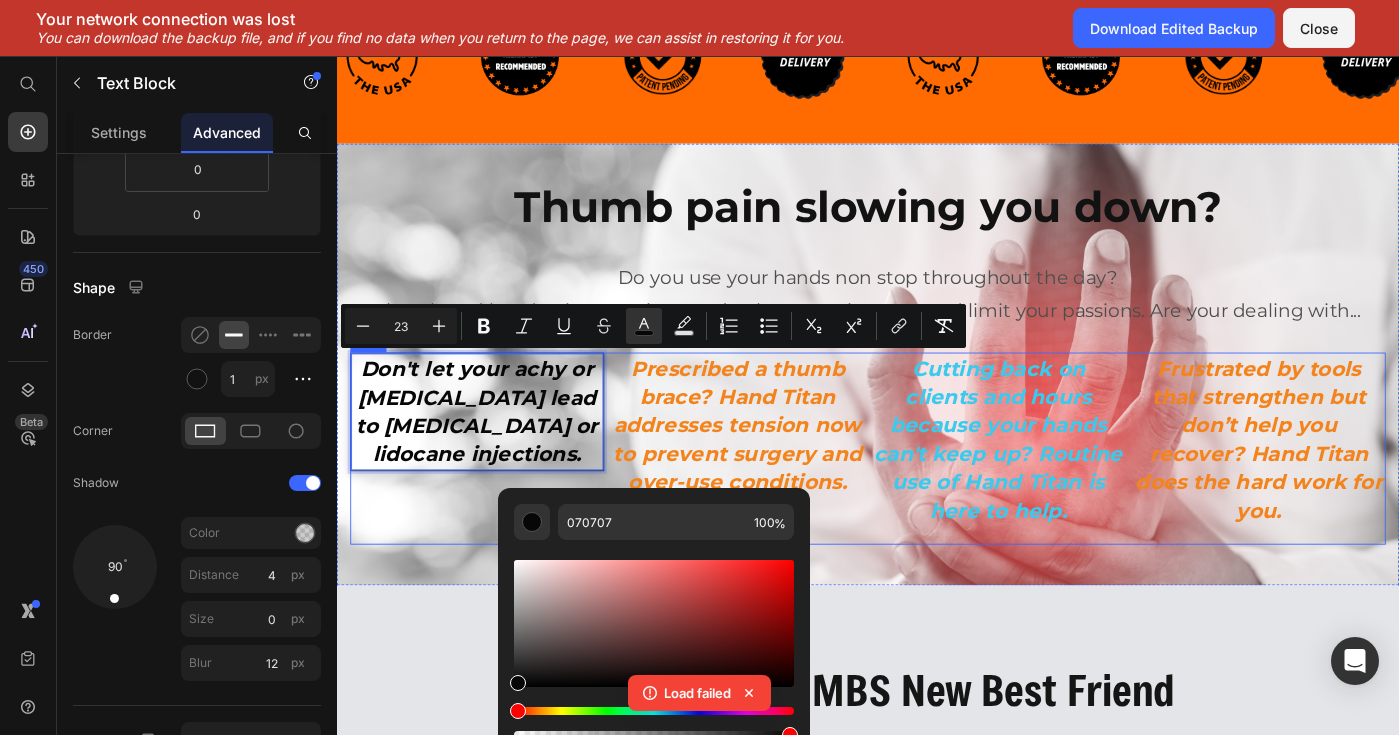 click on "Don't let your achy or [MEDICAL_DATA] lead to [MEDICAL_DATA] or lidocane injections. Text Block   0" at bounding box center [495, 499] 